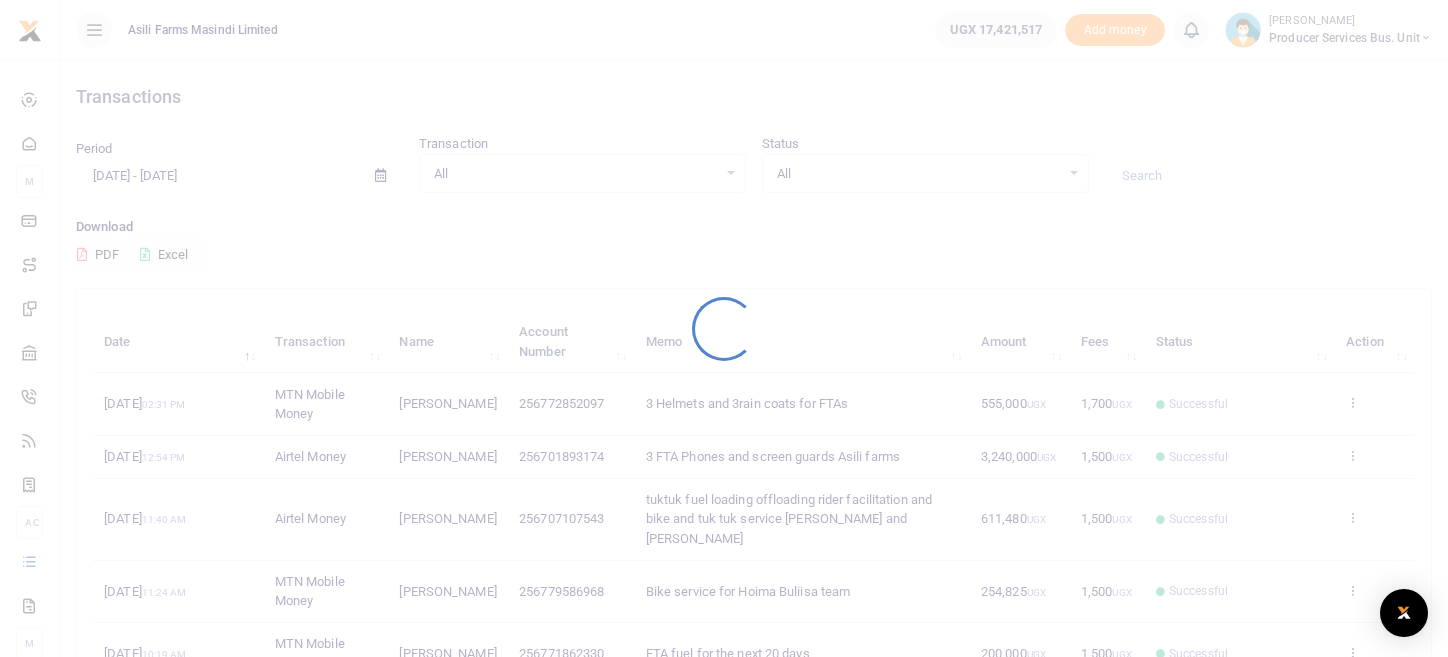 scroll, scrollTop: 0, scrollLeft: 0, axis: both 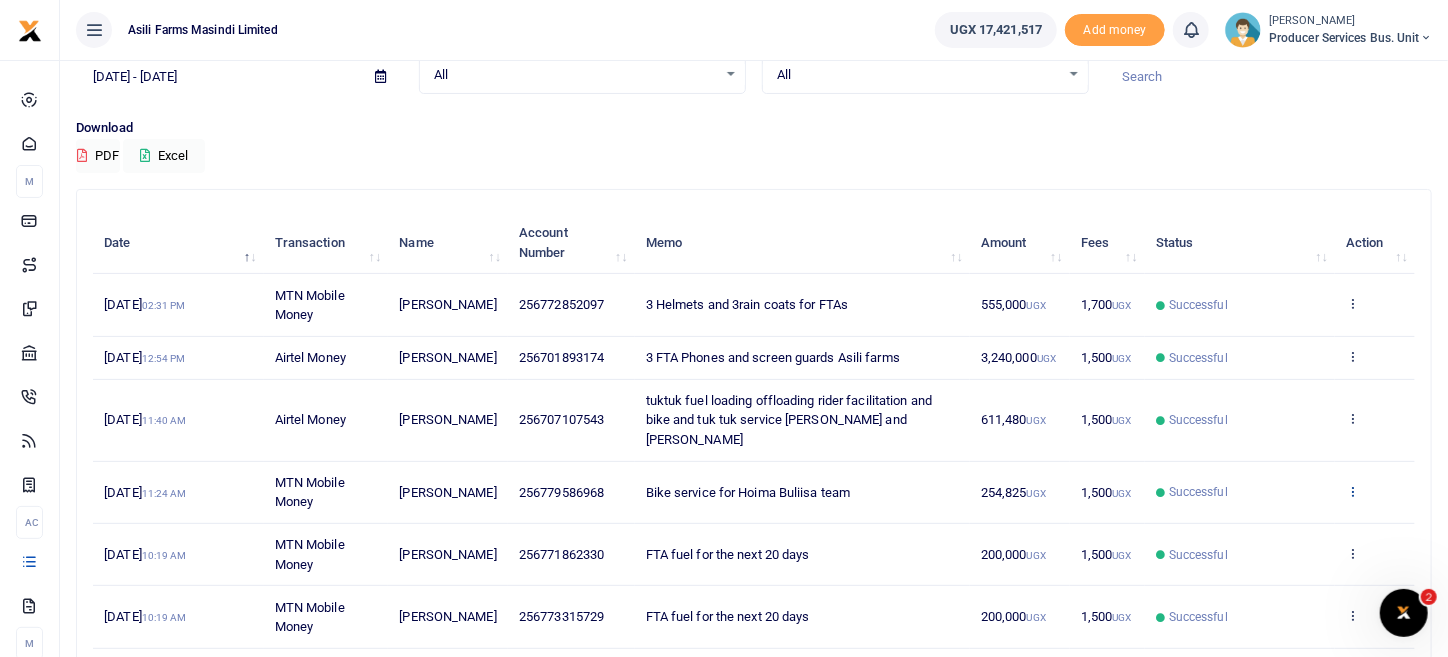 click at bounding box center (1352, 491) 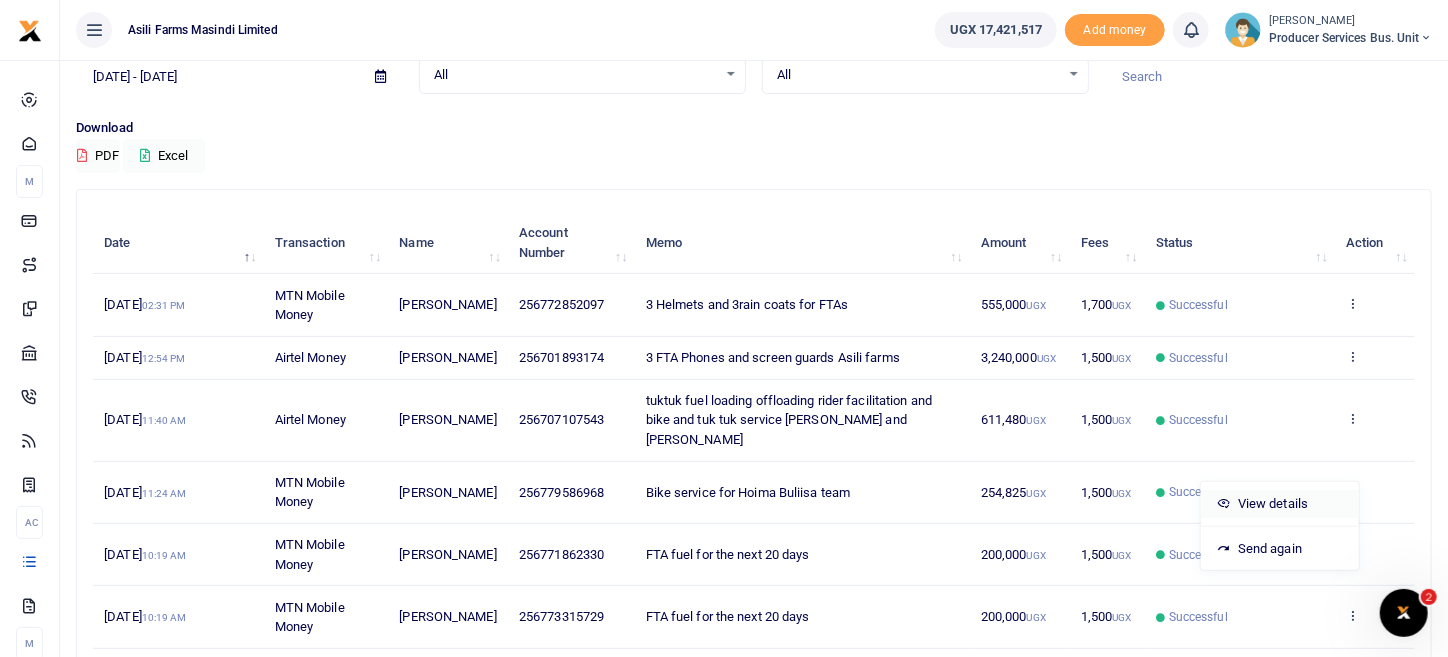 click on "View details" at bounding box center [1280, 504] 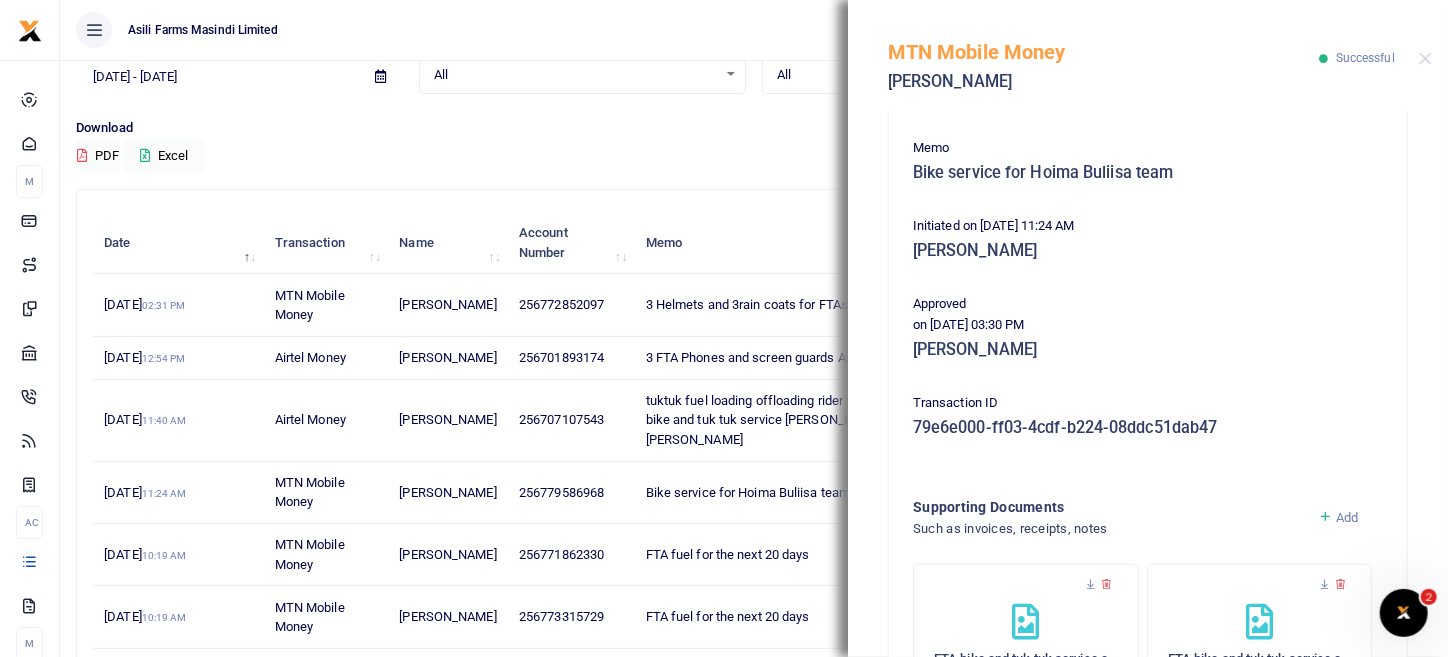 scroll, scrollTop: 159, scrollLeft: 0, axis: vertical 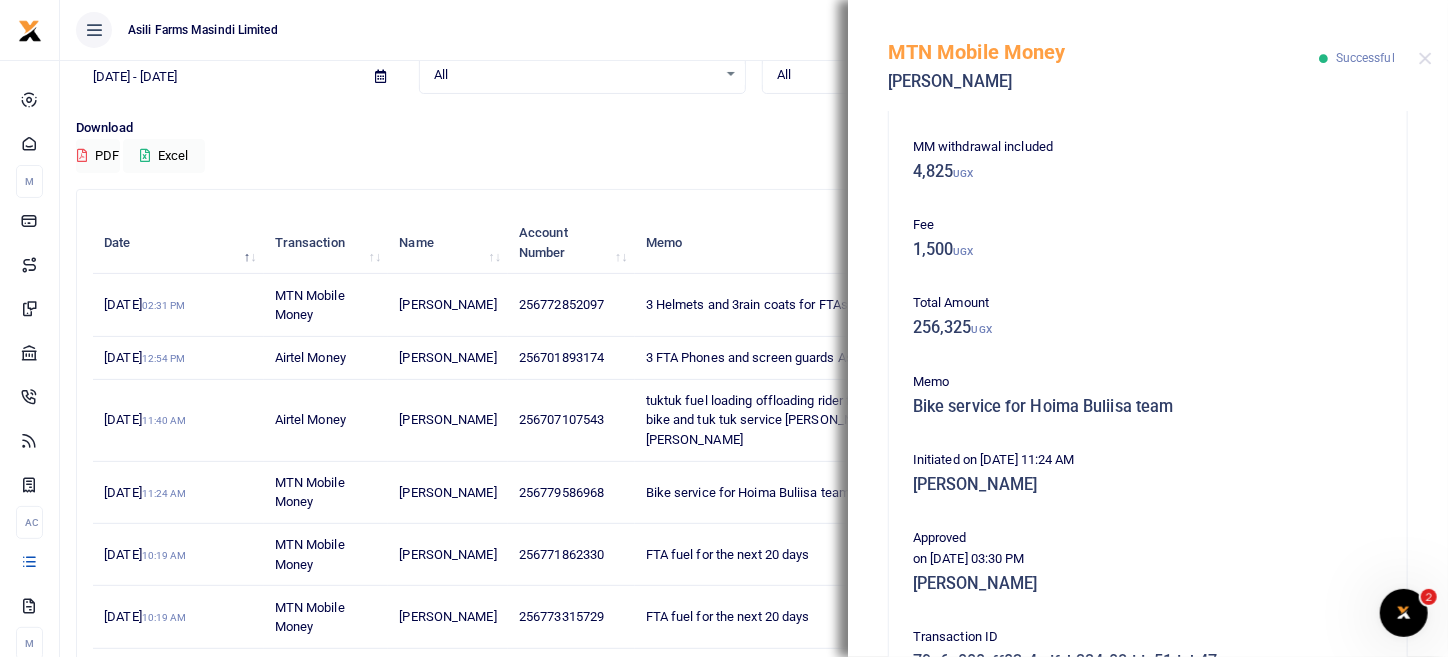click on "MTN Mobile Money
Miriam Muganzi
Successful" at bounding box center (1148, 55) 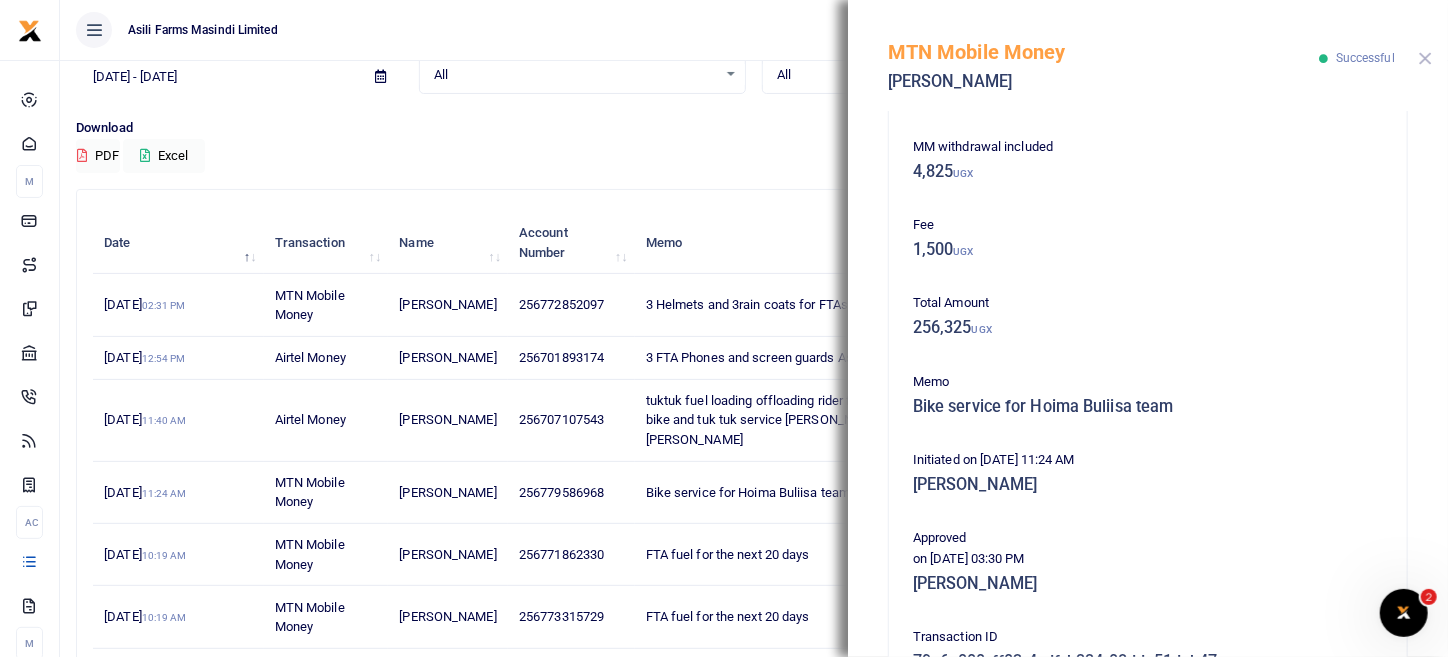 click at bounding box center (1425, 58) 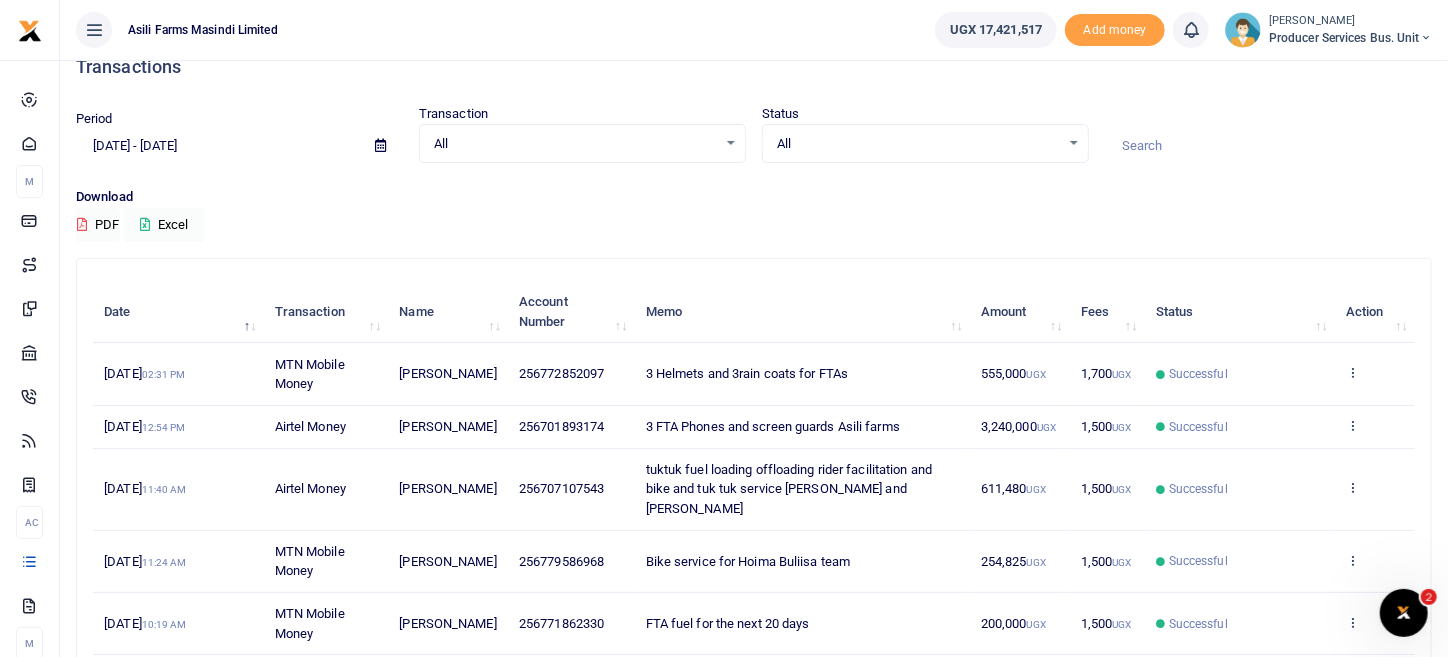 scroll, scrollTop: 0, scrollLeft: 0, axis: both 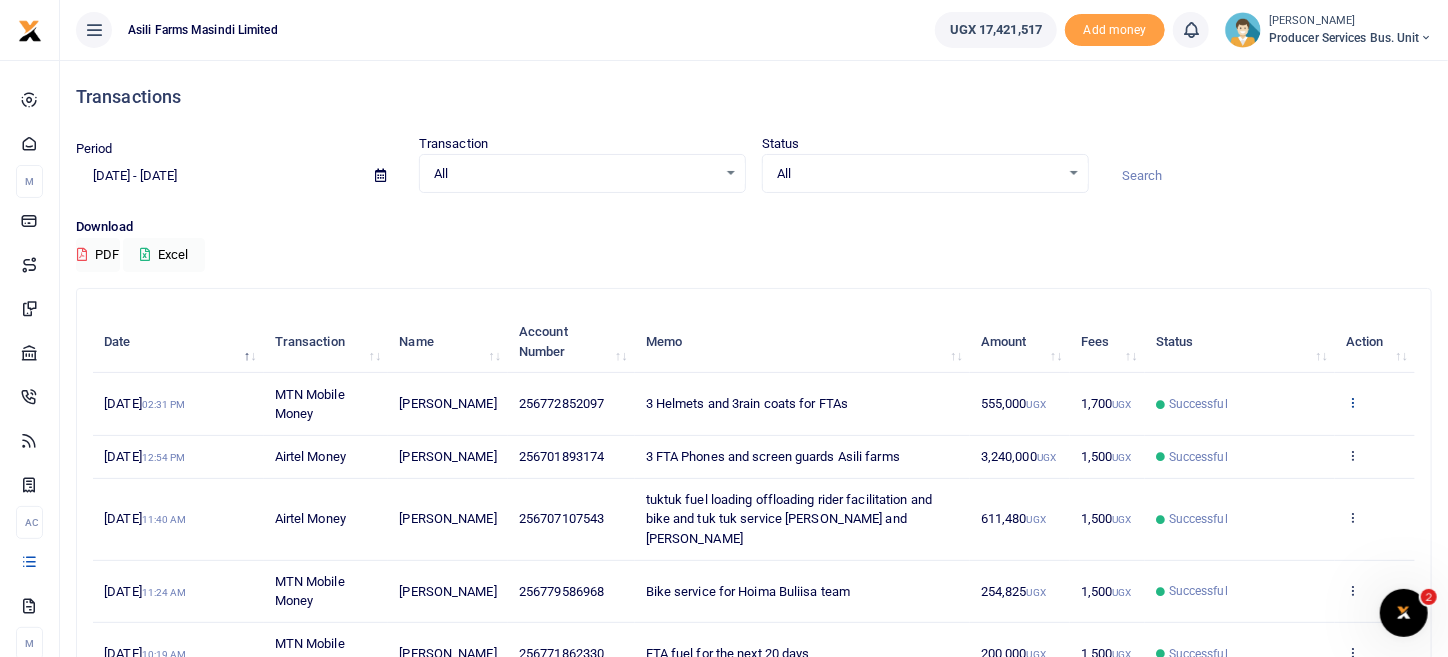 click at bounding box center [1352, 402] 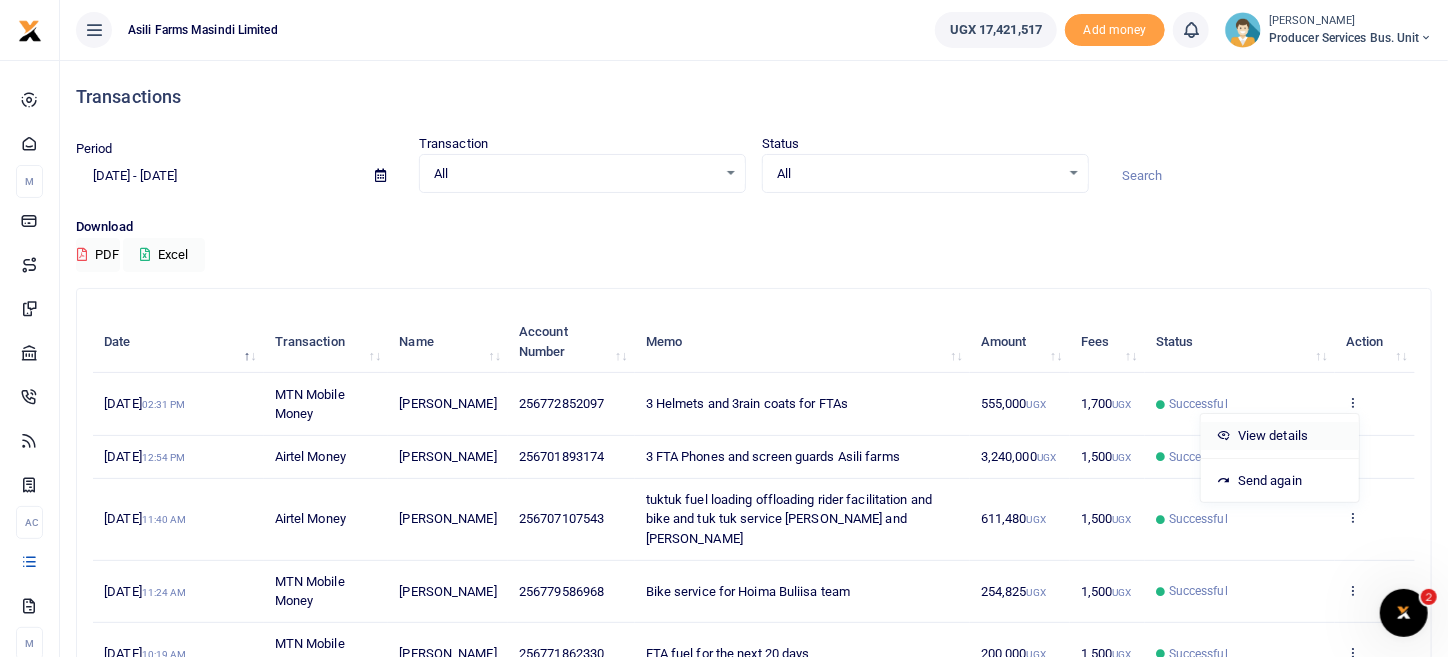 drag, startPoint x: 1281, startPoint y: 433, endPoint x: 1270, endPoint y: 429, distance: 11.7046995 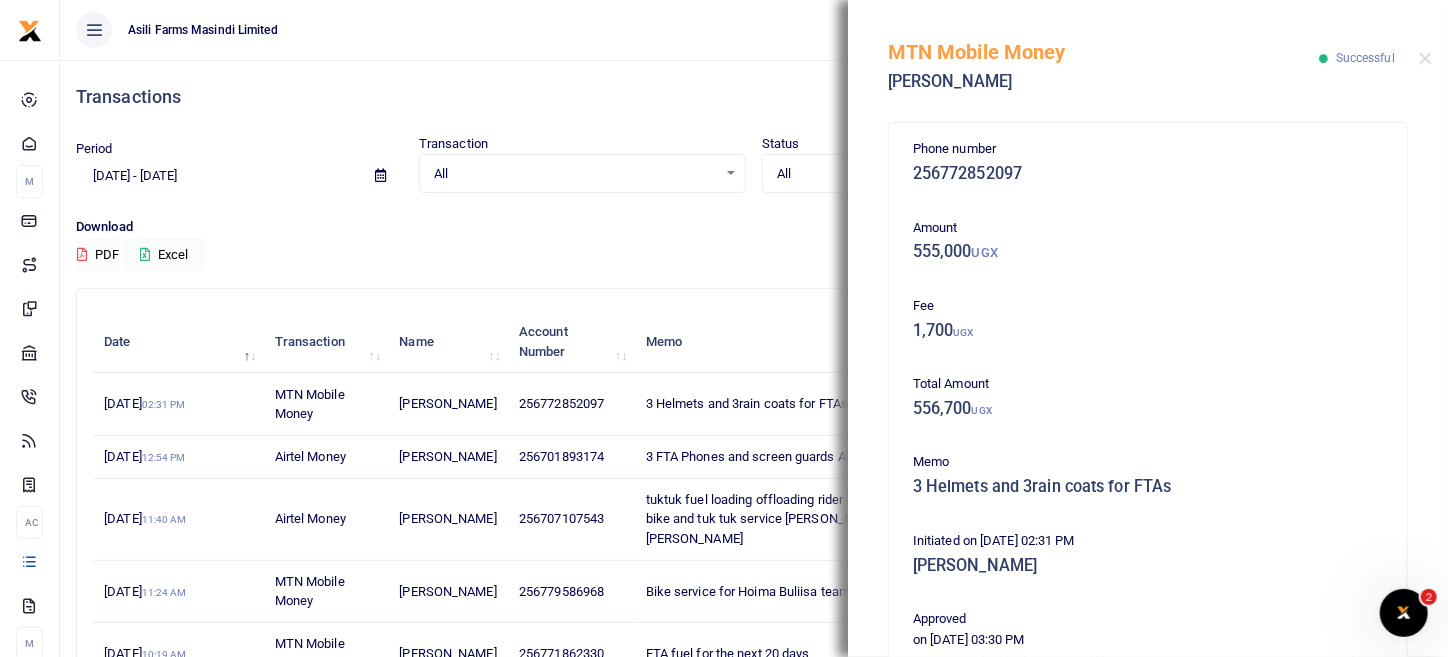 scroll, scrollTop: 490, scrollLeft: 0, axis: vertical 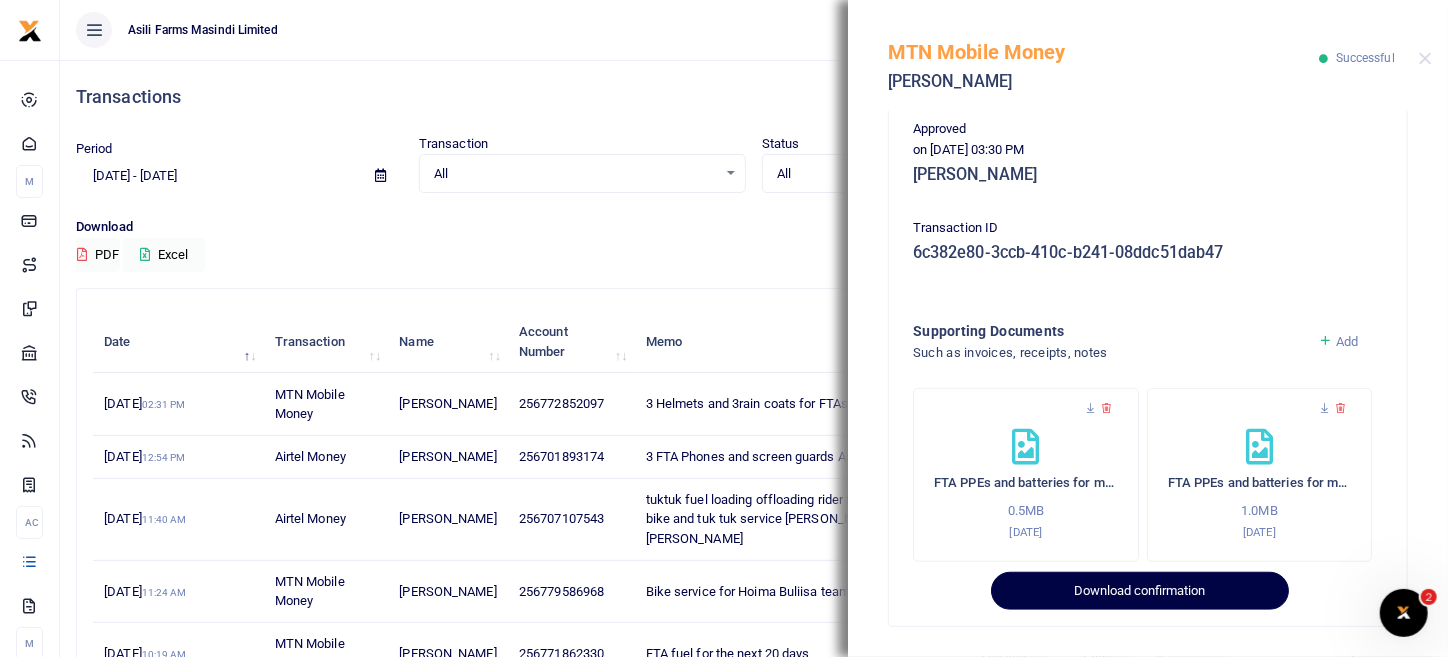 click on "Download confirmation" at bounding box center [1139, 591] 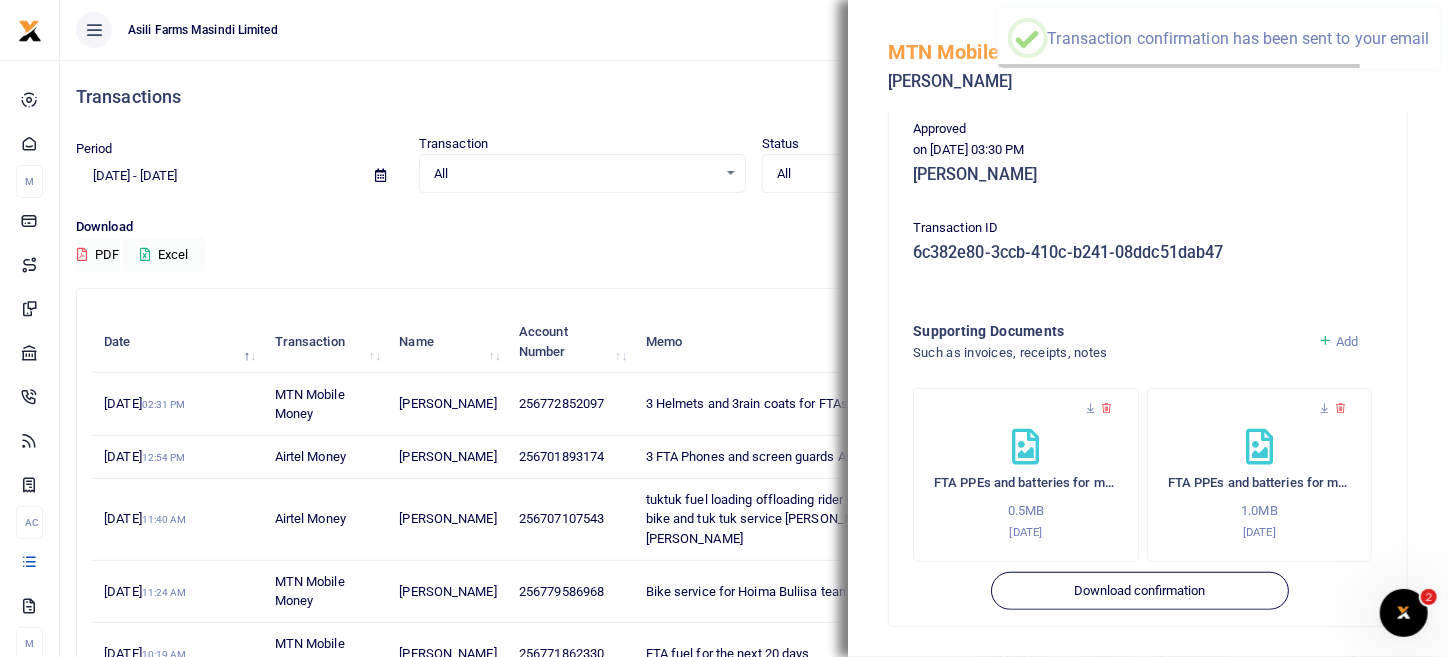 click on "Transaction confirmation has been sent to your email" at bounding box center [1239, 38] 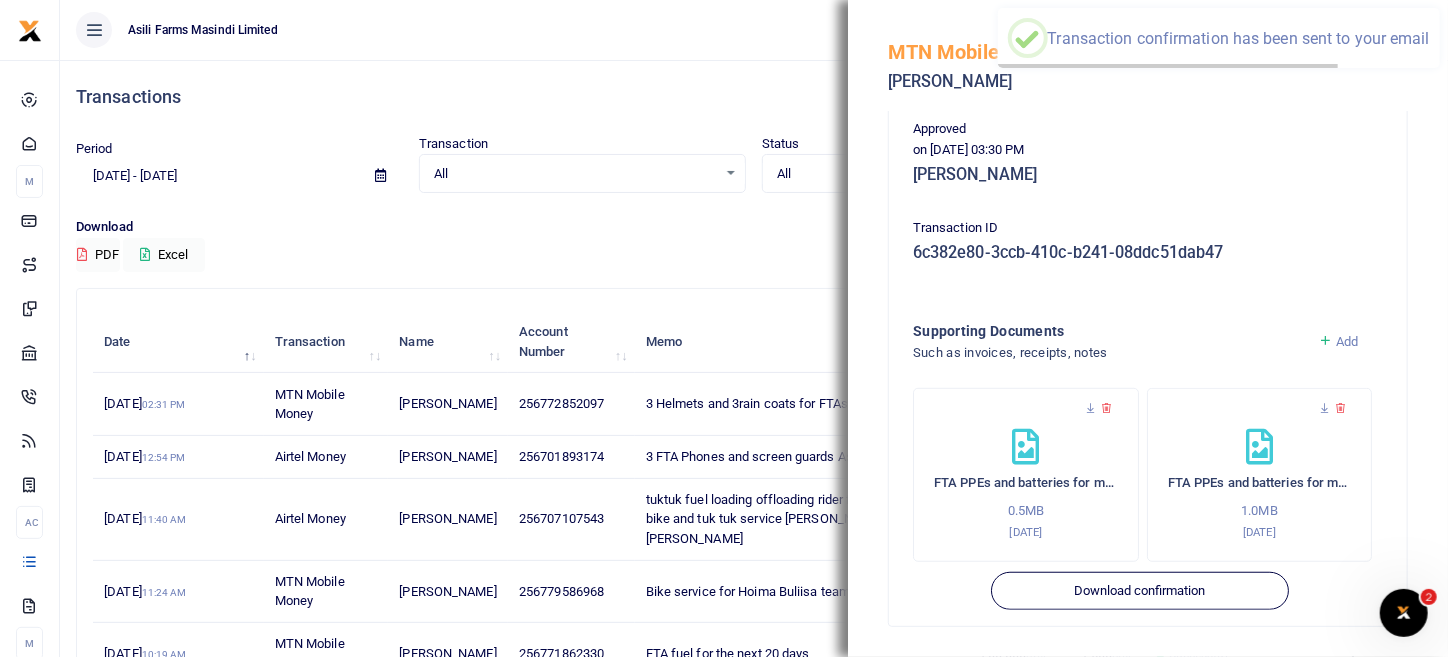 click on "Transaction confirmation has been sent to your email" at bounding box center [1239, 38] 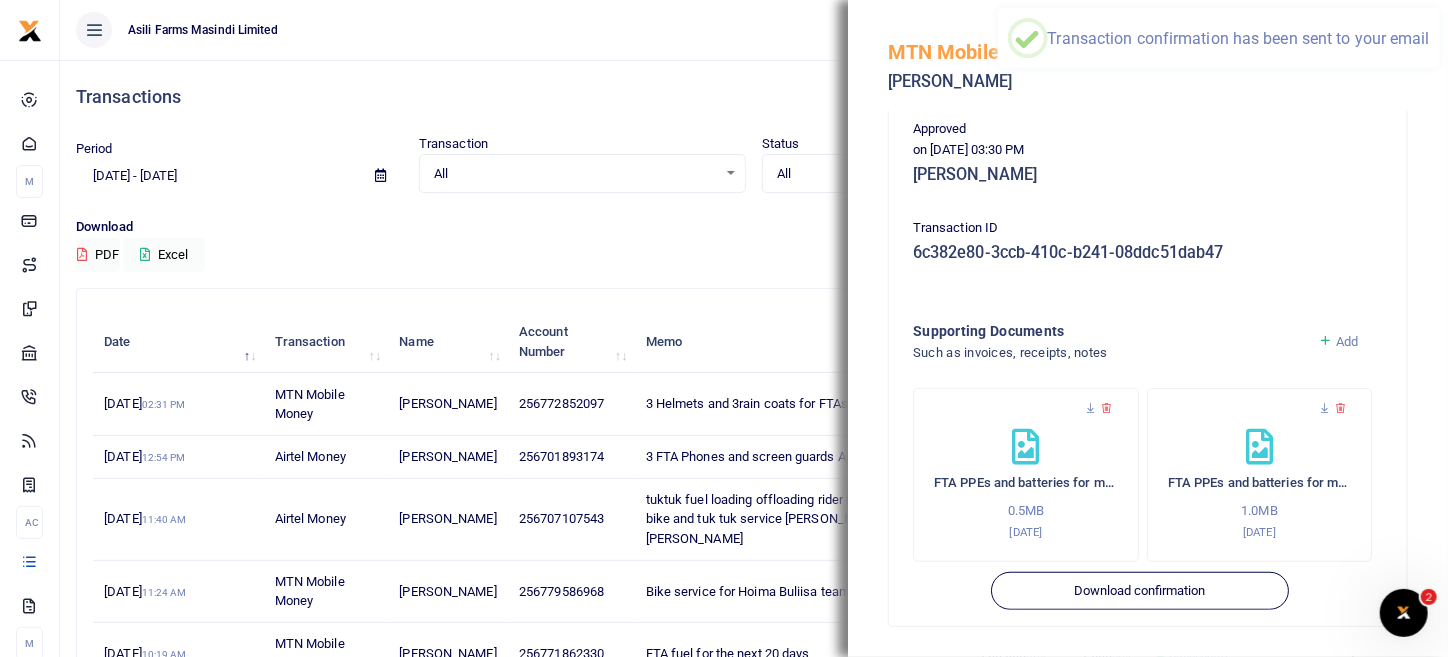 click on "Asili Farms Masindi Limited" at bounding box center [489, 30] 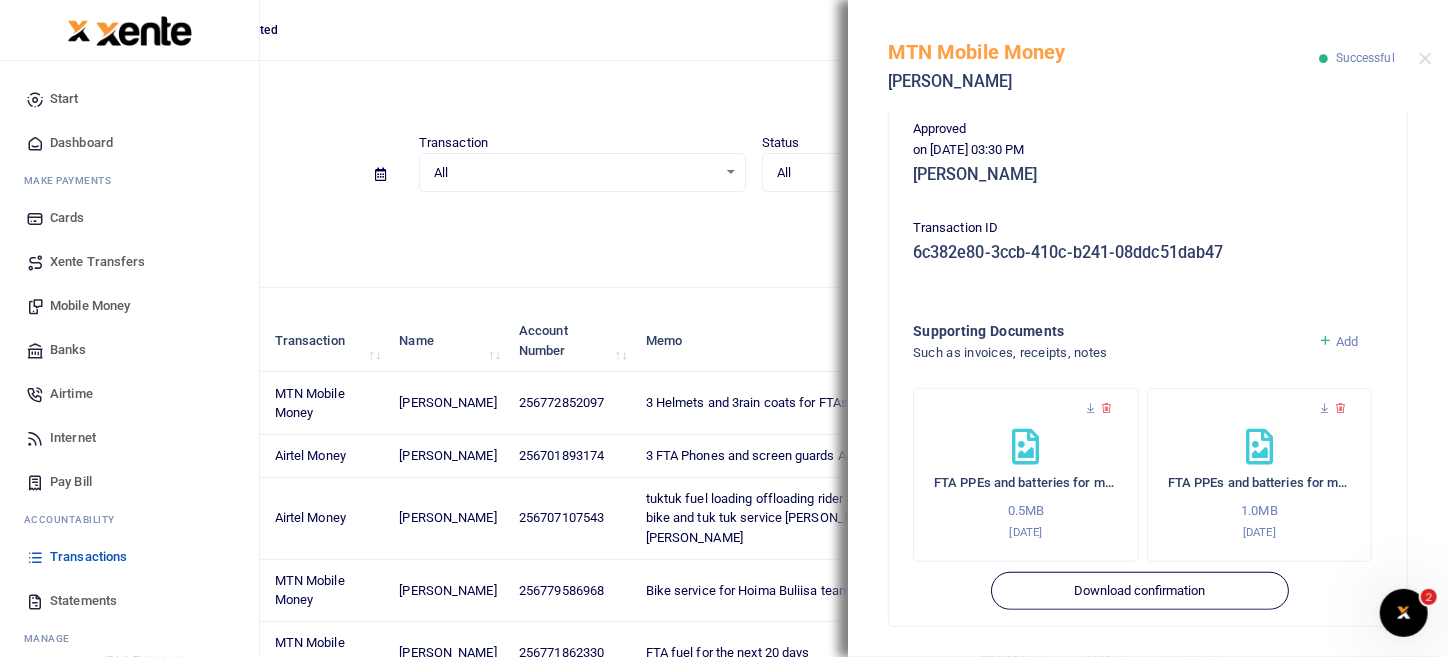 scroll, scrollTop: 0, scrollLeft: 0, axis: both 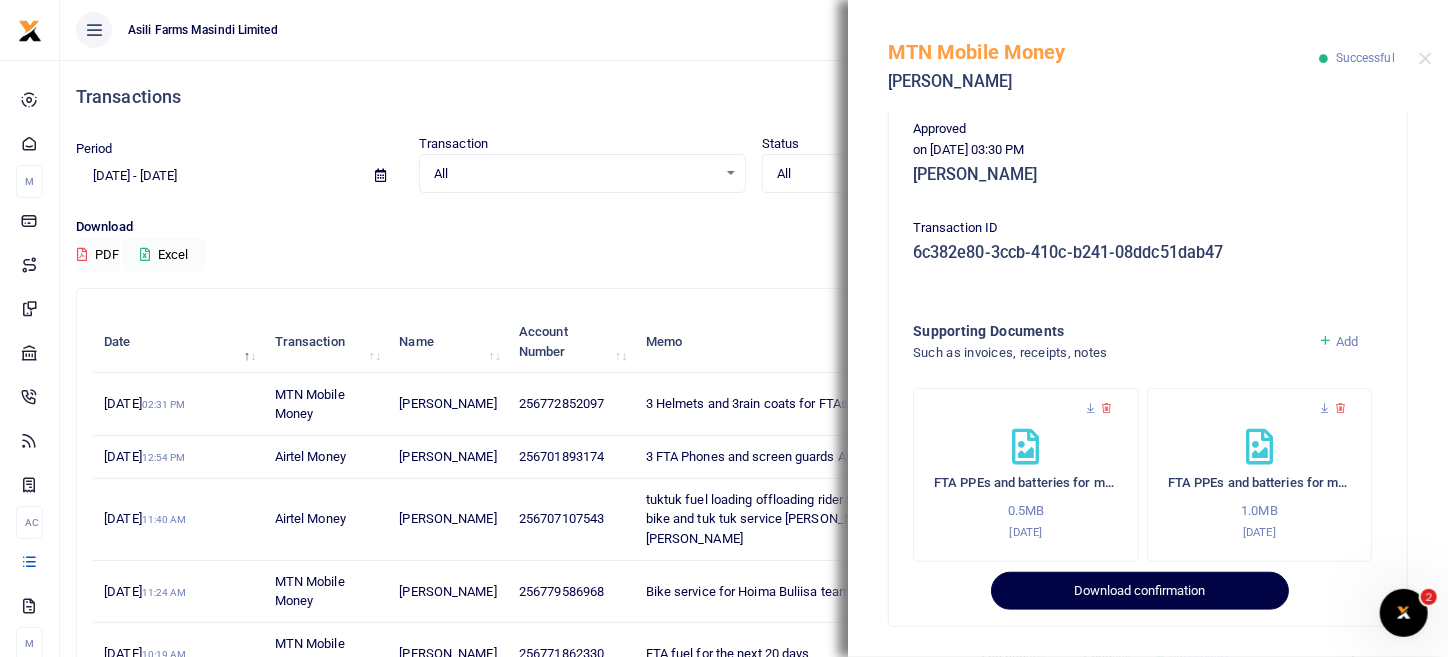 click on "Download confirmation" at bounding box center (1139, 591) 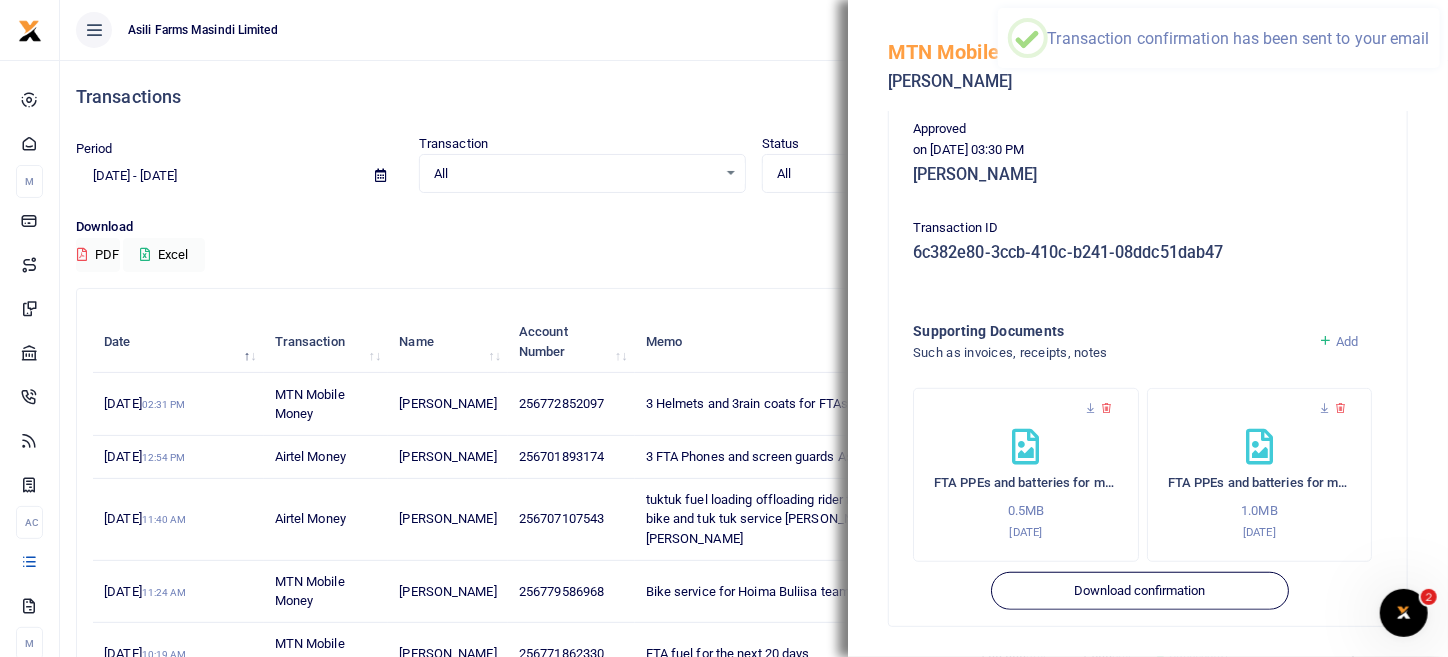 click on "Asili Farms Masindi Limited" at bounding box center [489, 30] 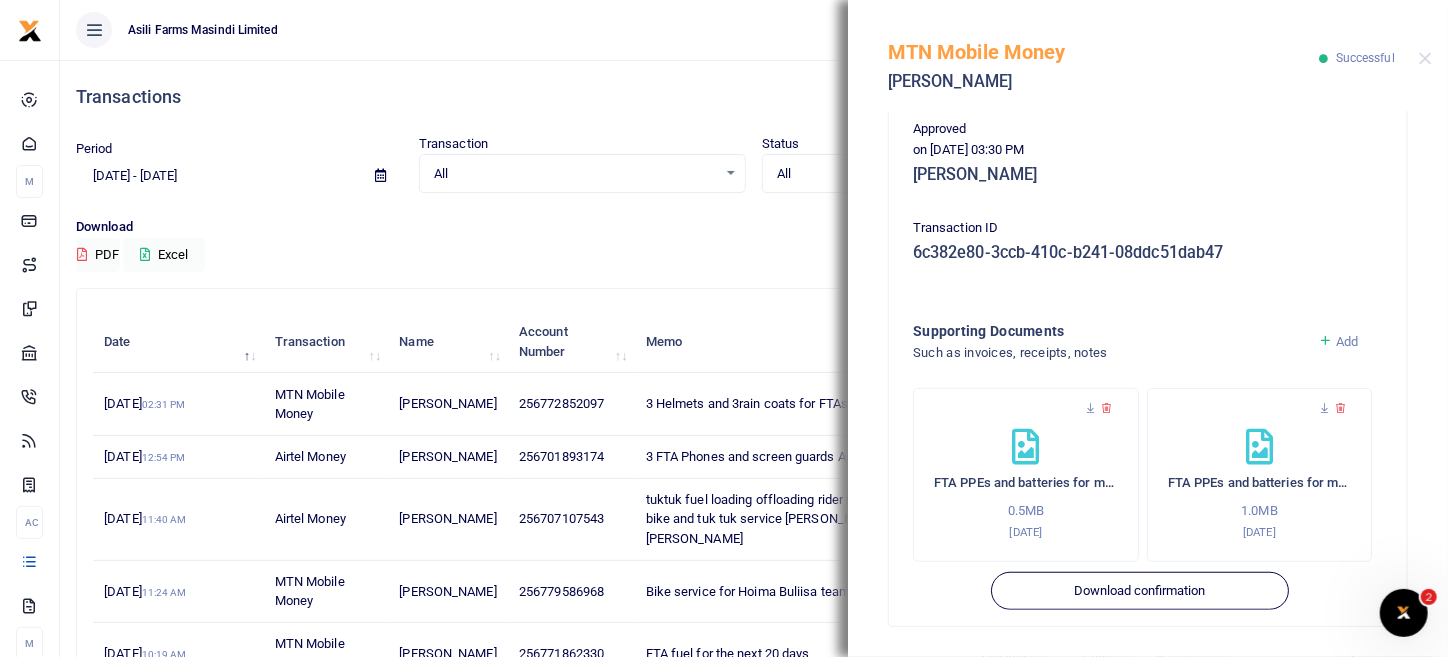 click on "MTN Mobile Money
Nakaiza Twaha Sophie
Successful" at bounding box center [1148, 55] 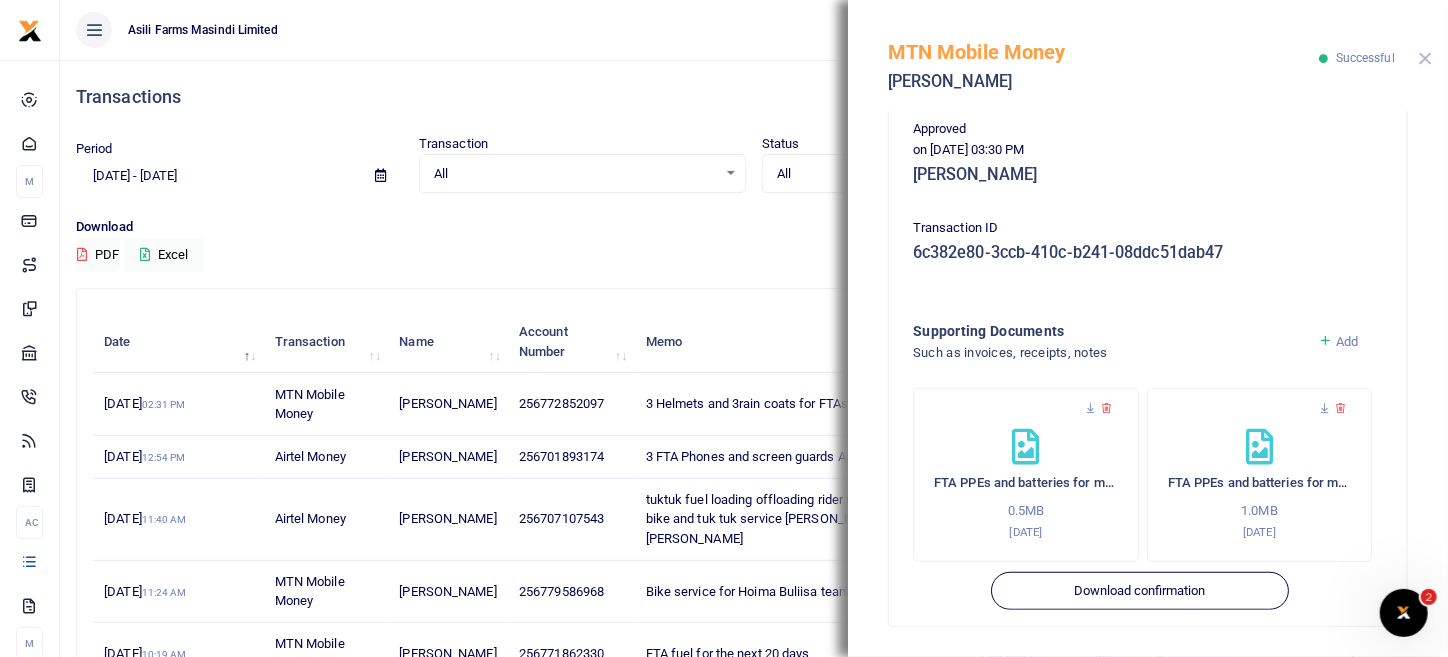 click at bounding box center (1425, 58) 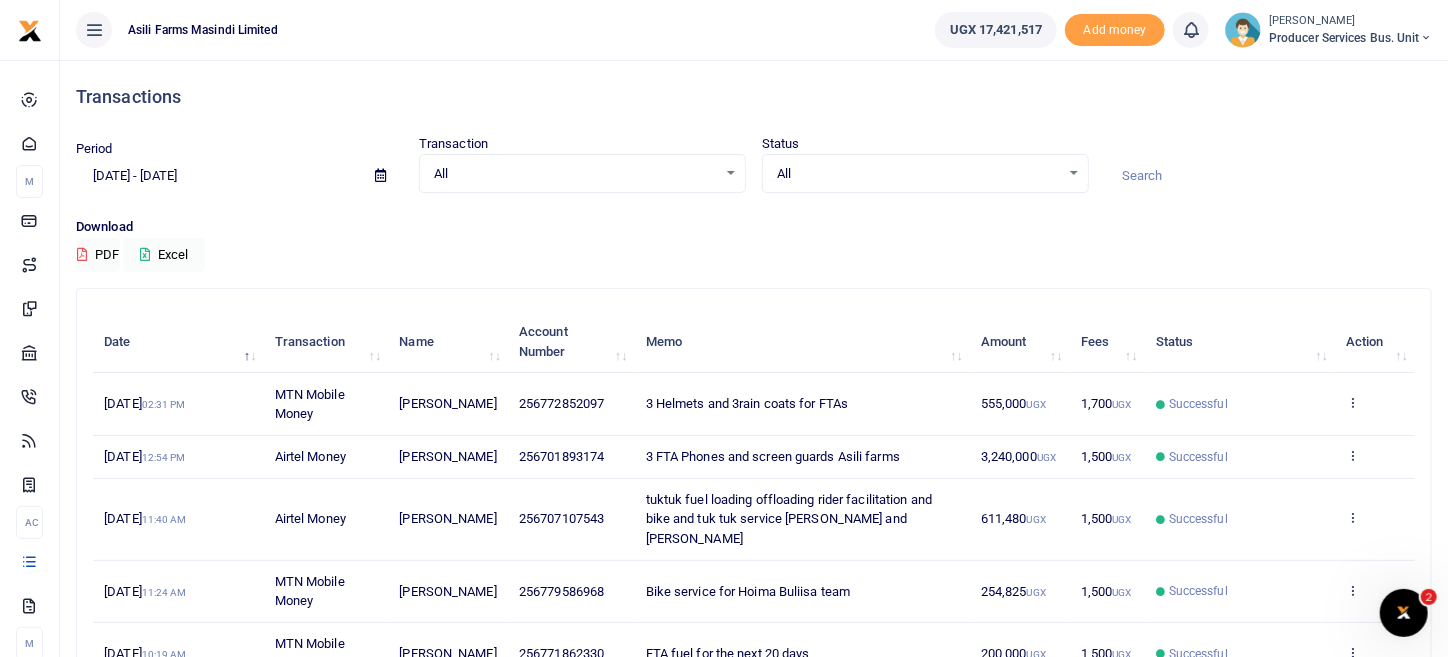 drag, startPoint x: 1431, startPoint y: 61, endPoint x: 1306, endPoint y: 218, distance: 200.68384 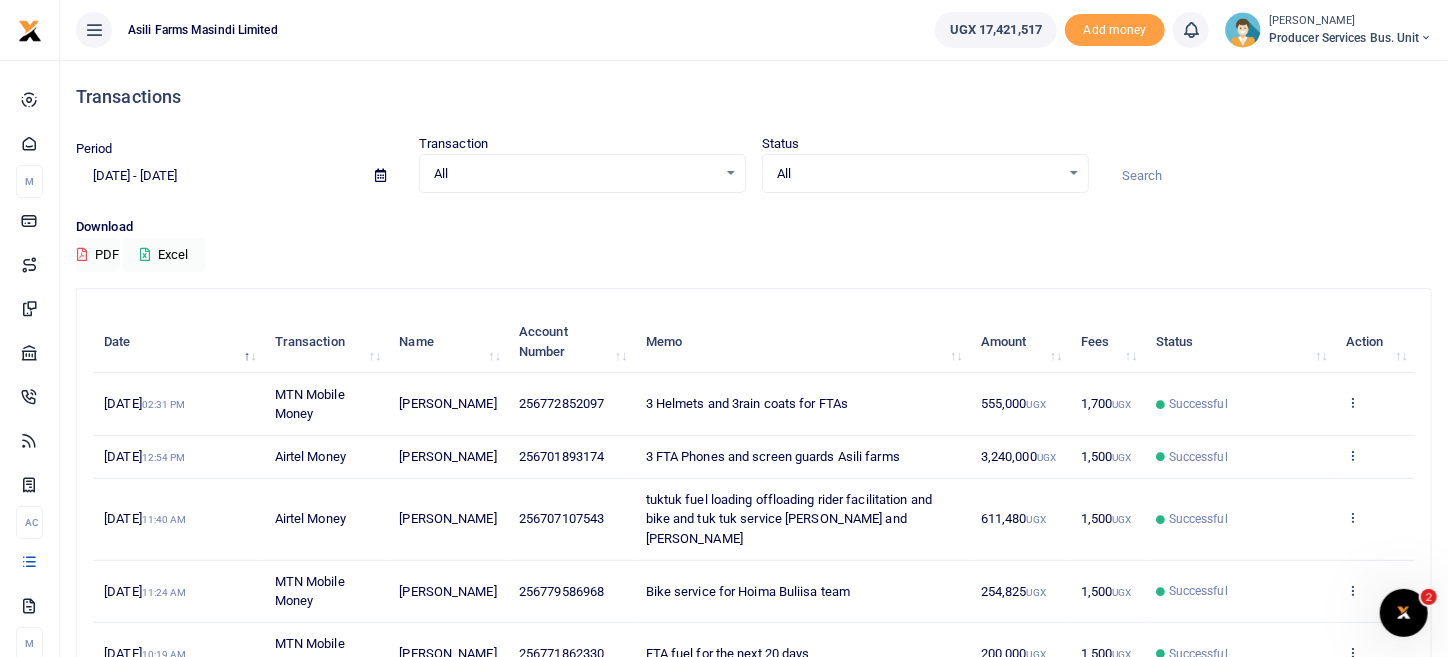 click at bounding box center (1352, 455) 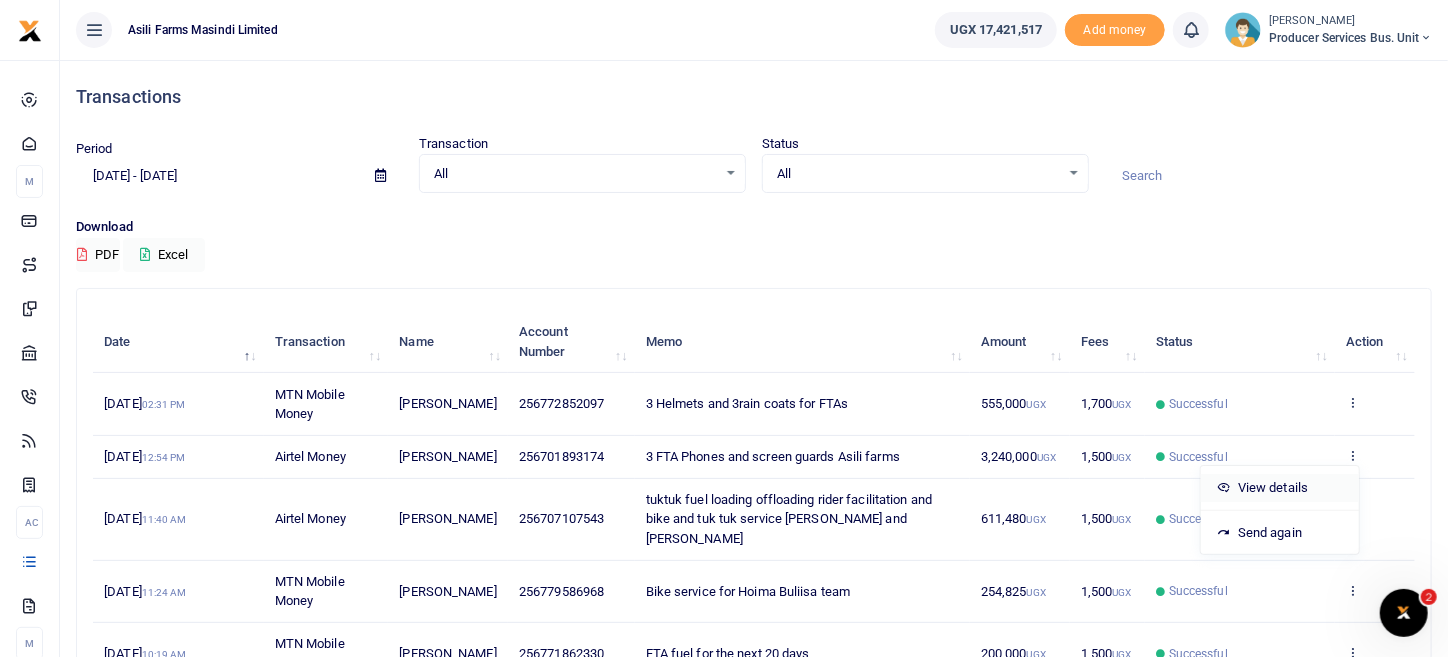 click on "View details" at bounding box center [1280, 488] 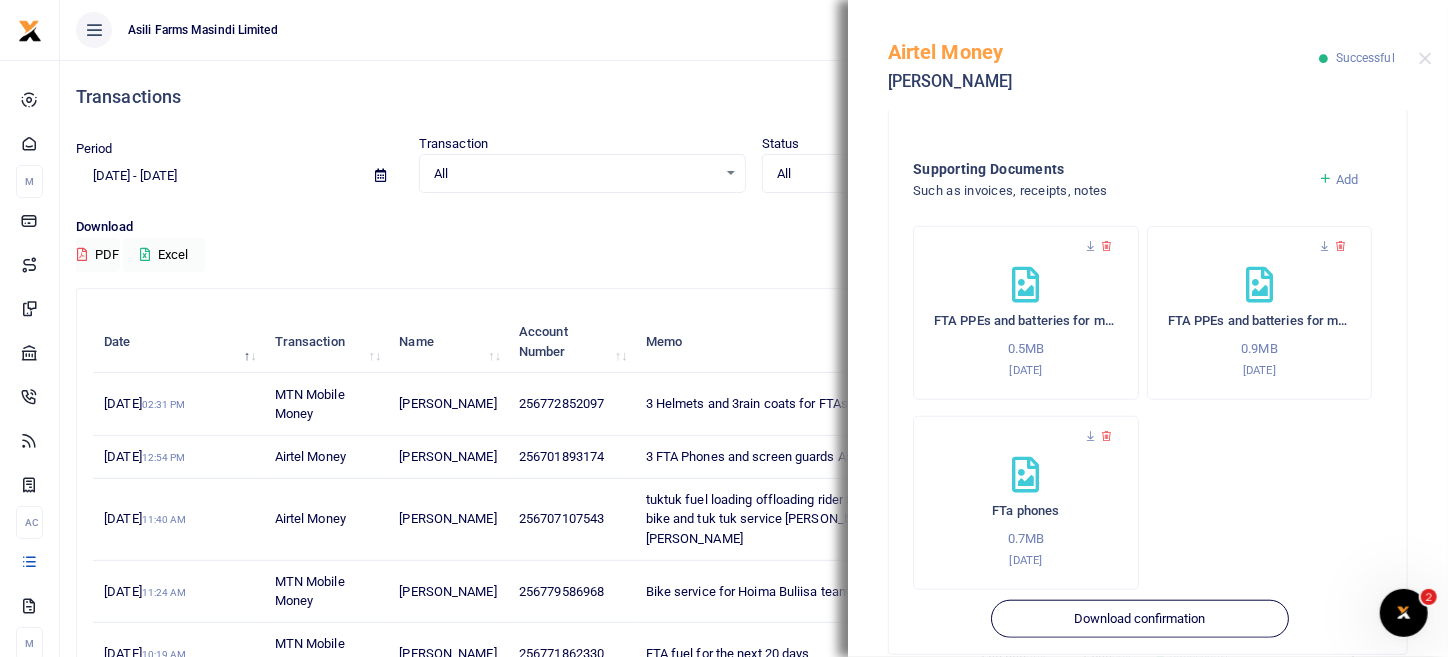 scroll, scrollTop: 680, scrollLeft: 0, axis: vertical 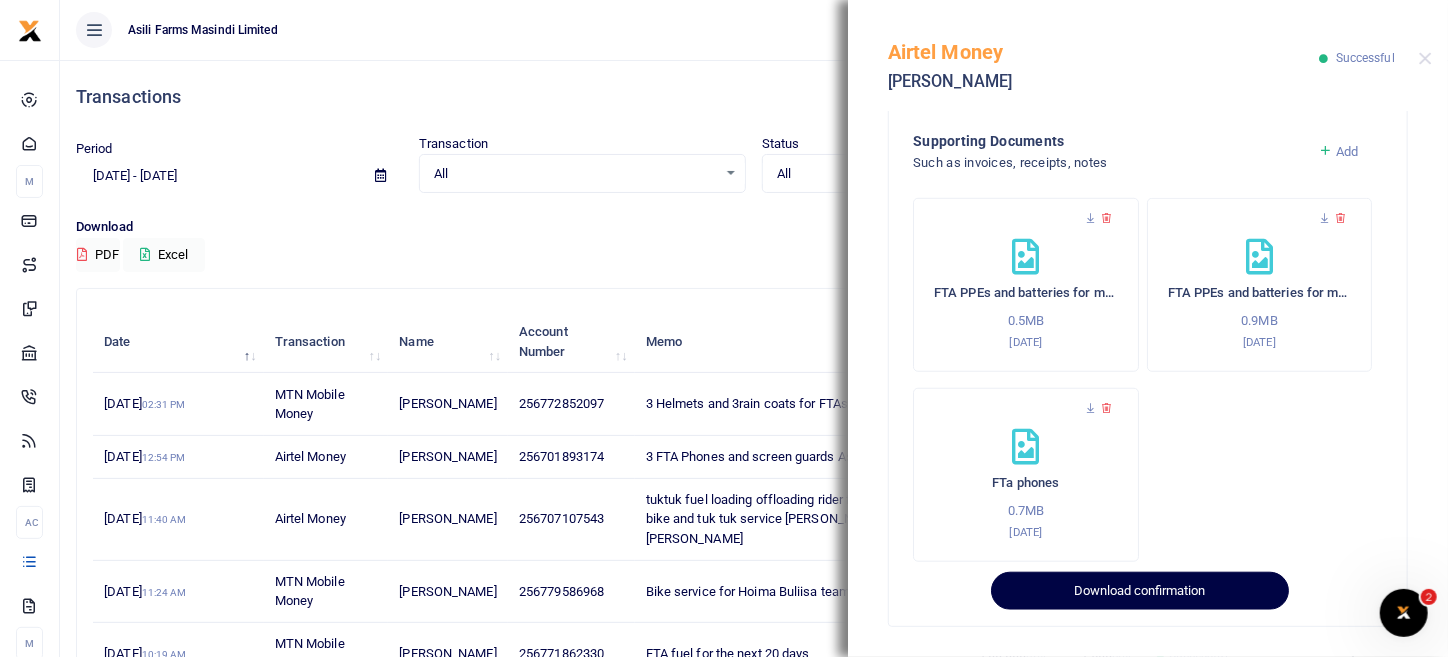 click on "Download confirmation" at bounding box center [1139, 591] 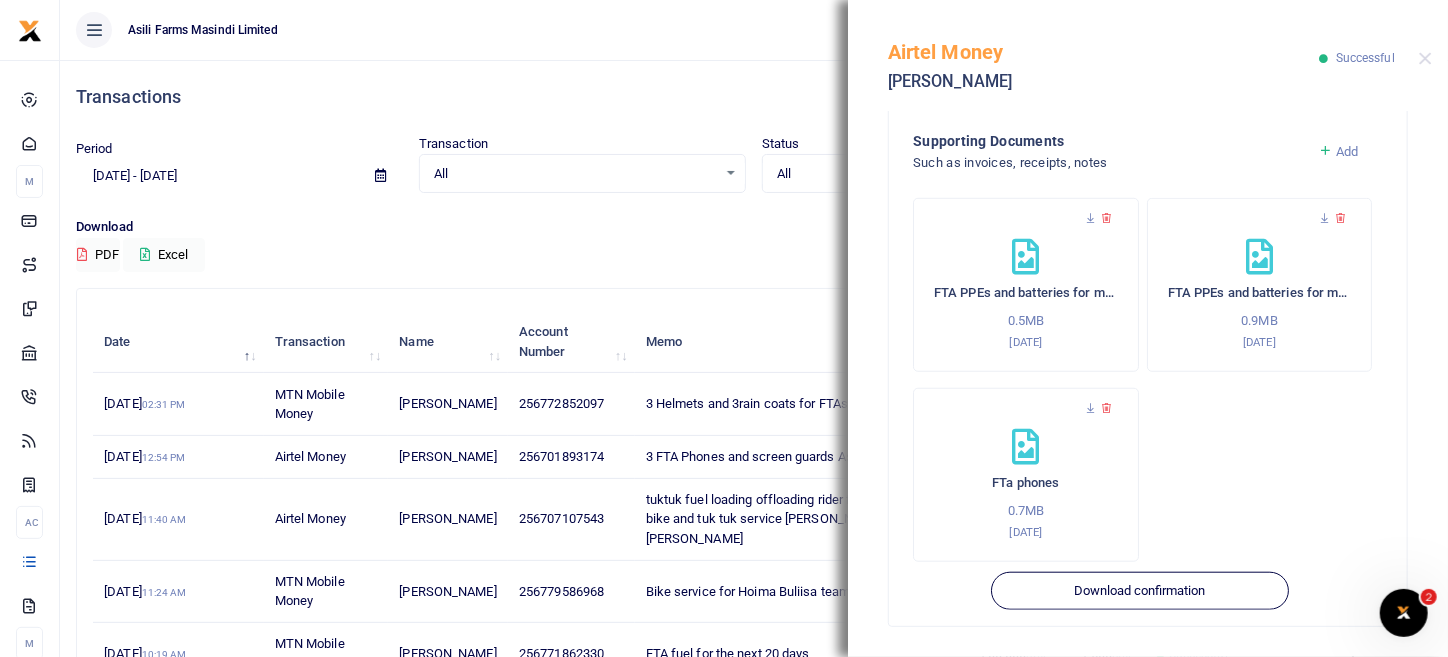 click on "Transactions" at bounding box center (754, 97) 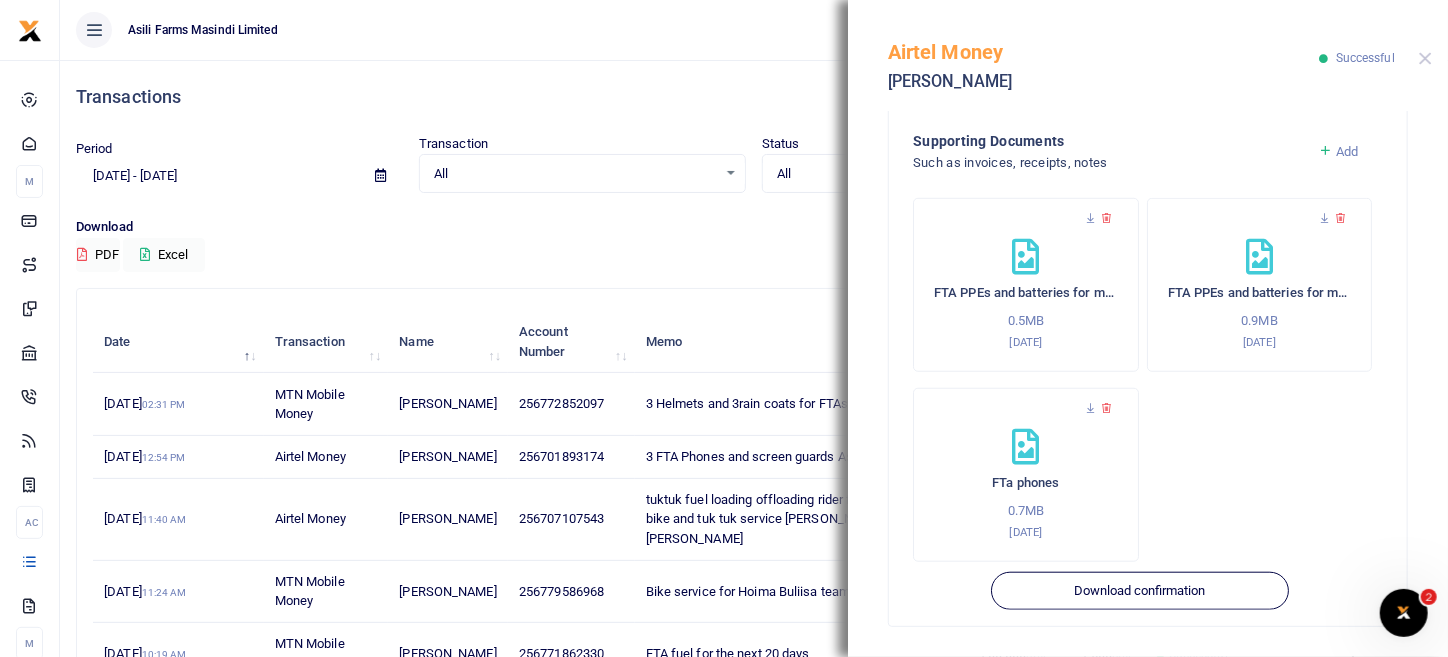 click on "Airtel Money
George Lwigale
Successful" at bounding box center (1148, 55) 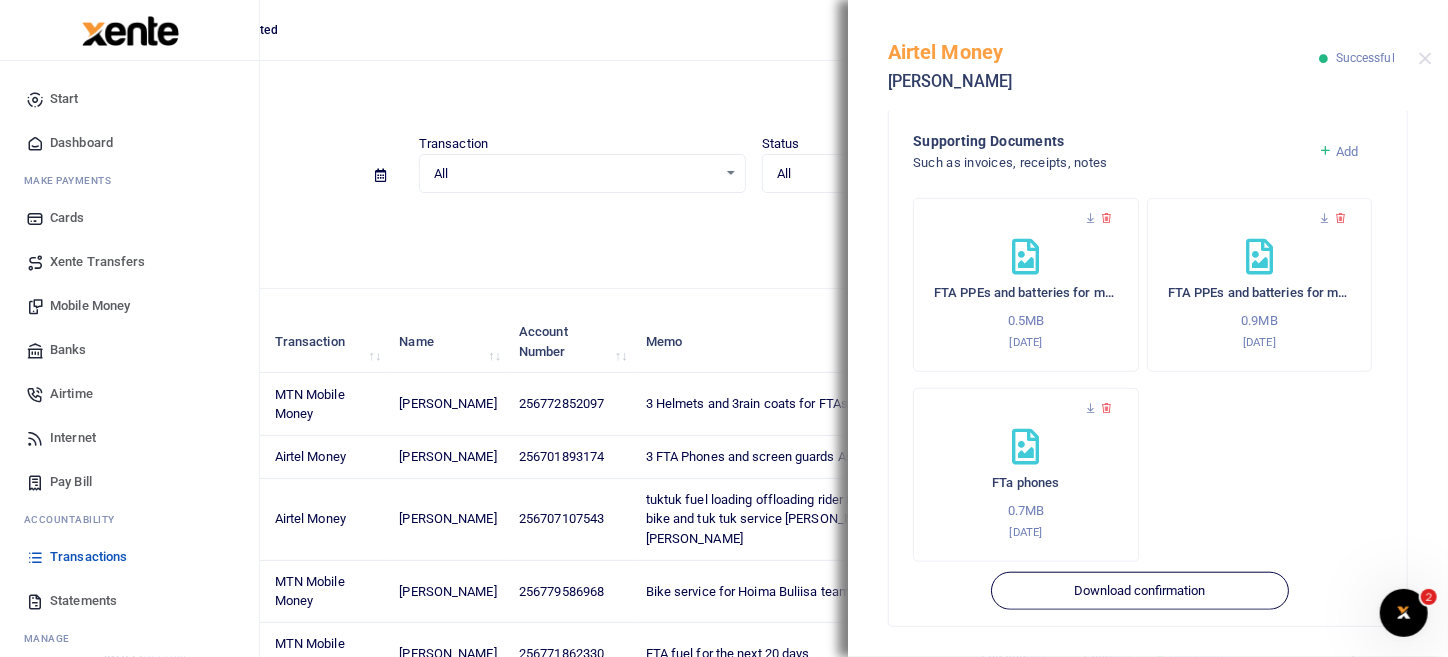 click on "Mobile Money" at bounding box center [90, 306] 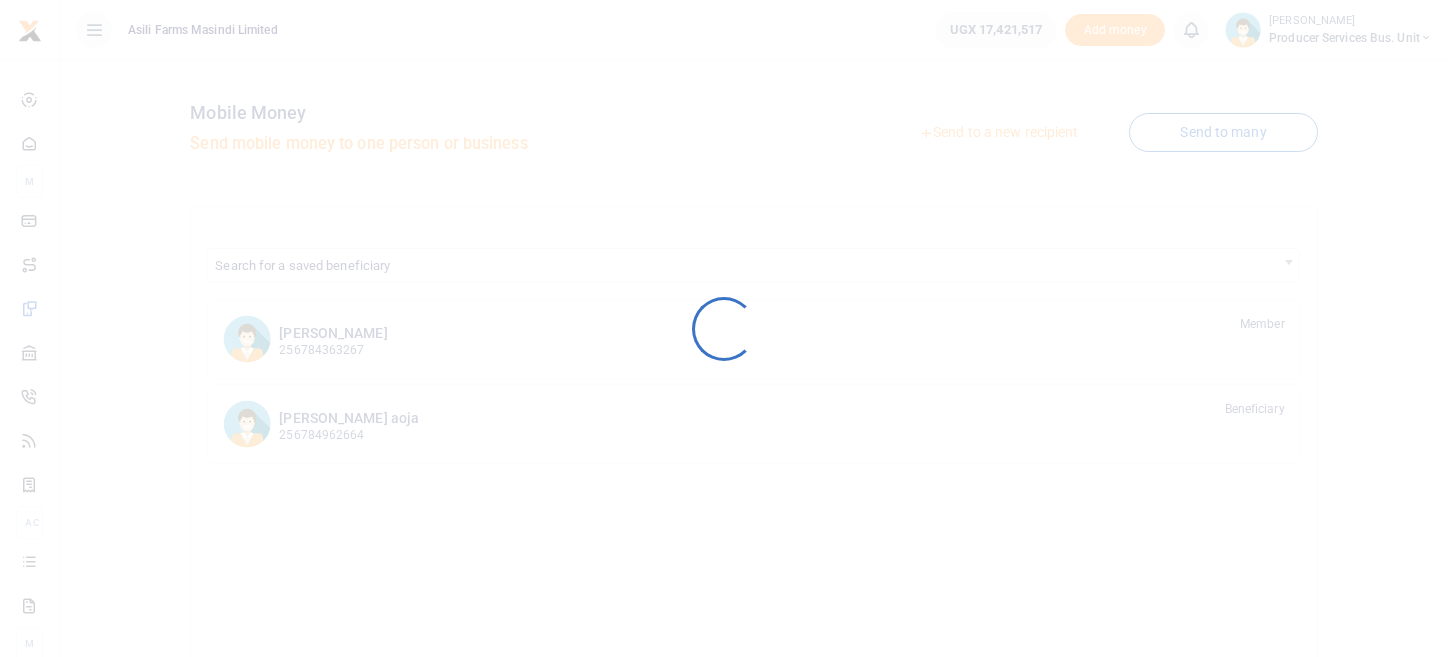 scroll, scrollTop: 0, scrollLeft: 0, axis: both 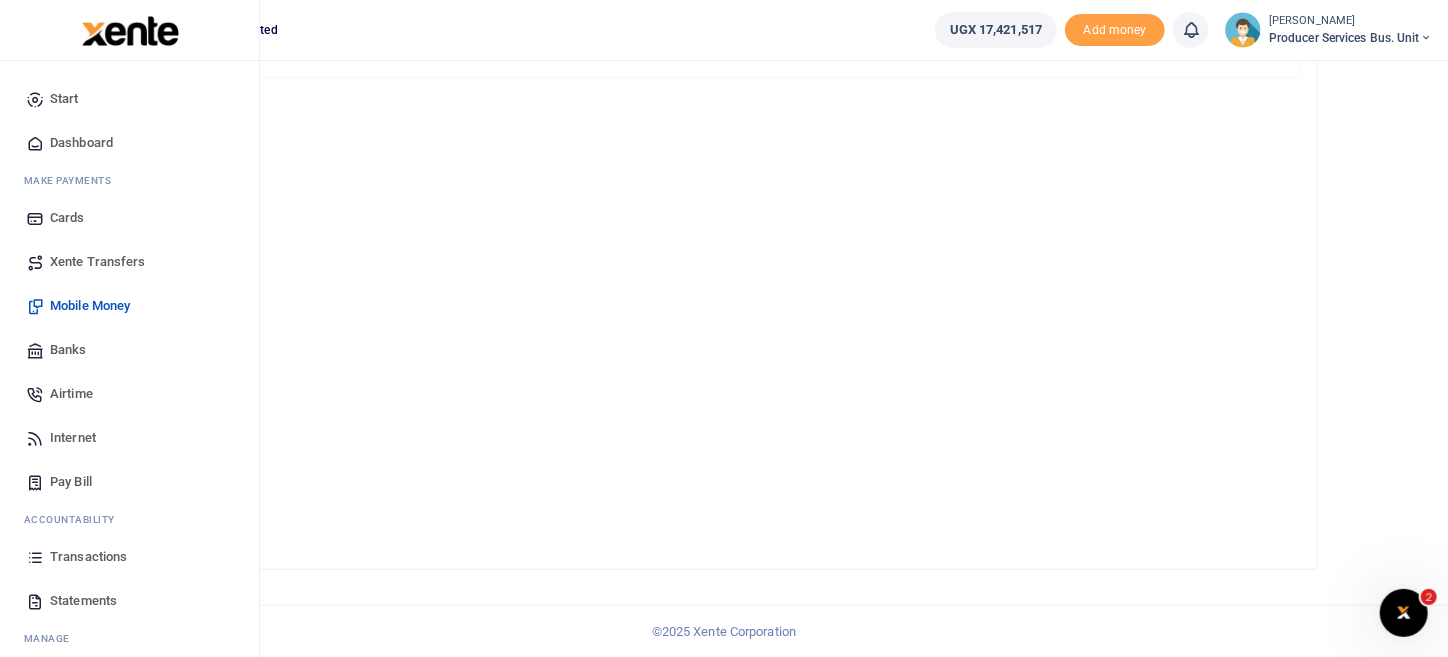 click on "Mobile Money" at bounding box center [90, 306] 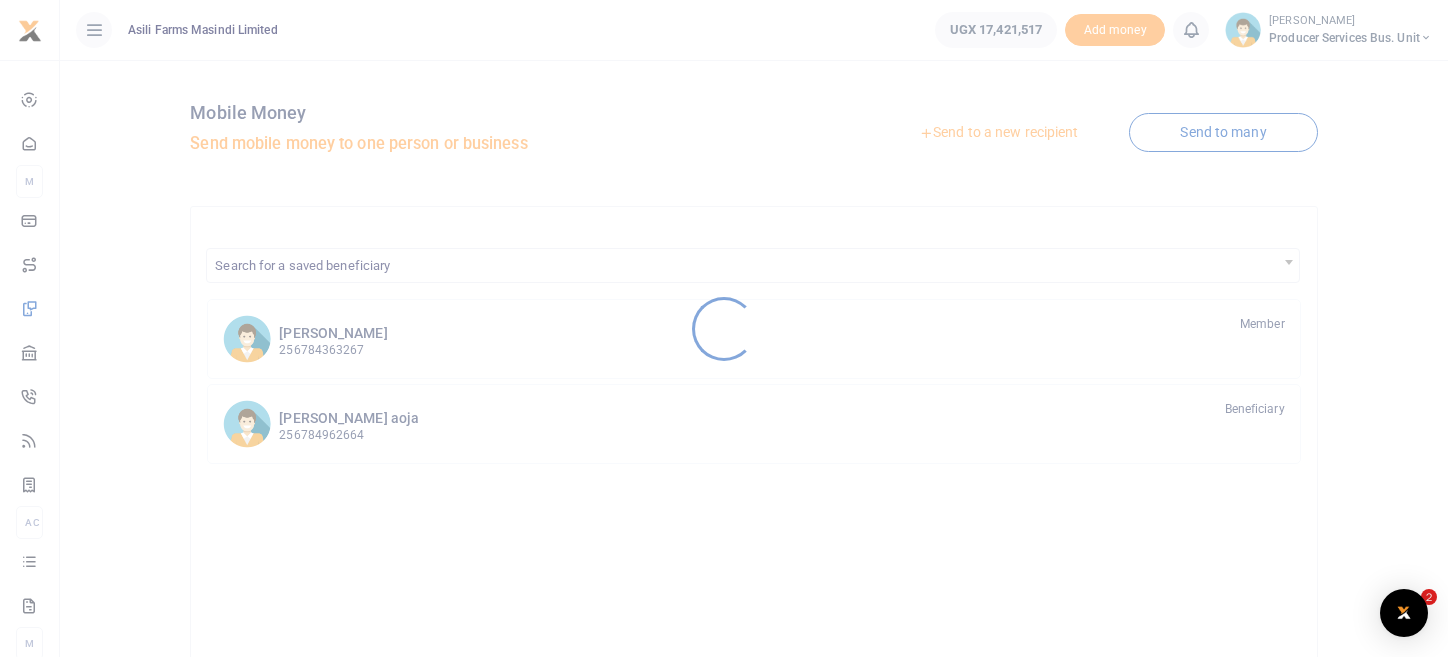 scroll, scrollTop: 0, scrollLeft: 0, axis: both 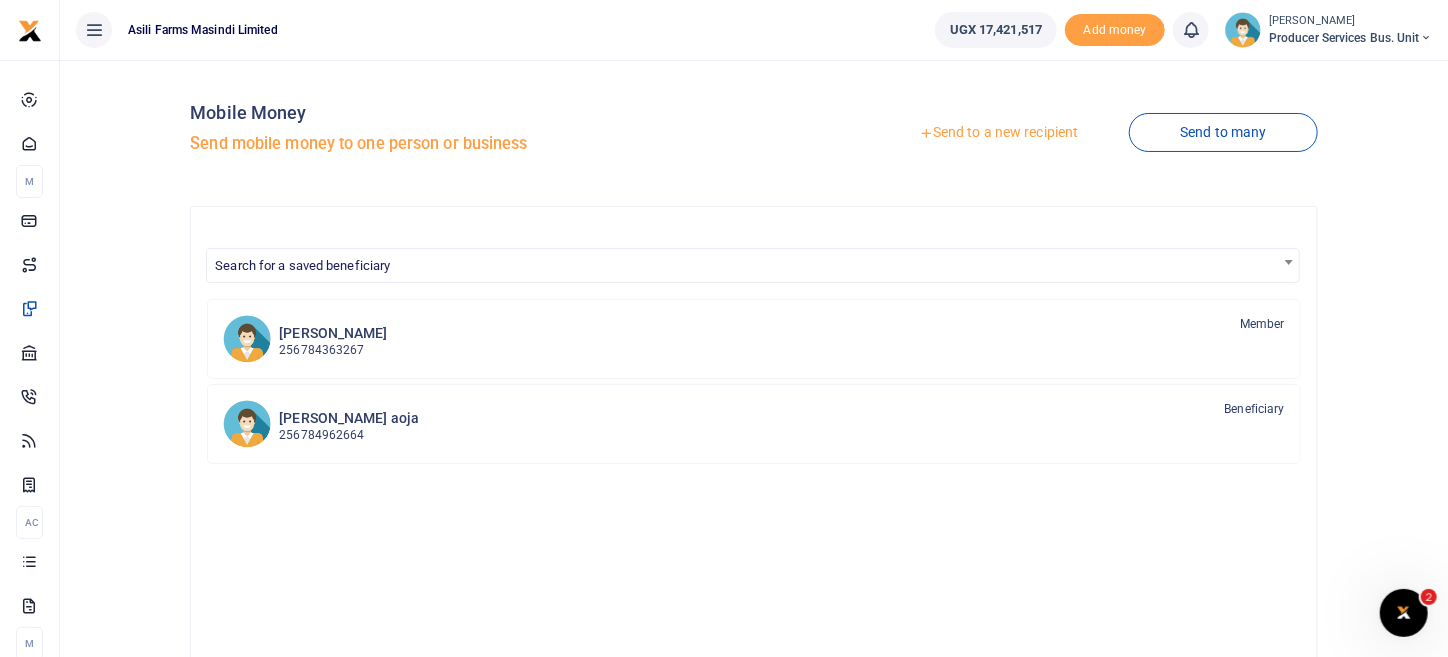 click on "Send to a new recipient" at bounding box center [998, 133] 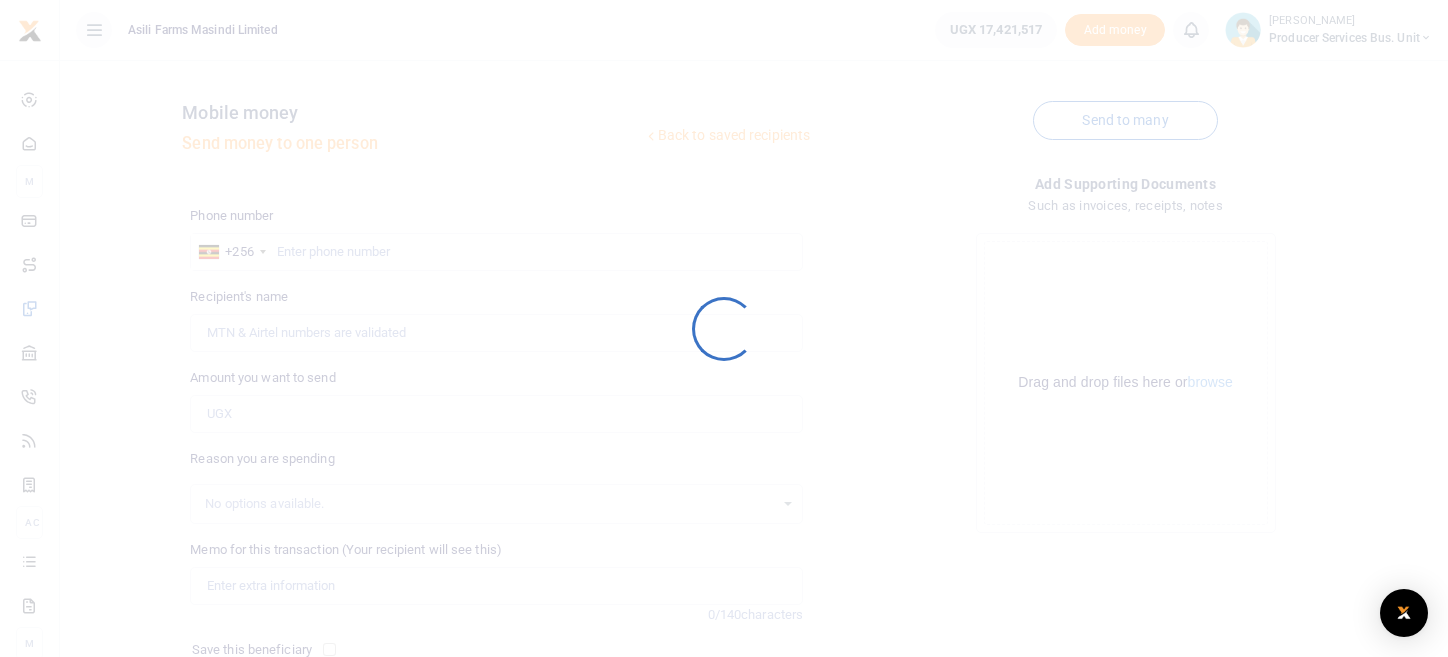 scroll, scrollTop: 0, scrollLeft: 0, axis: both 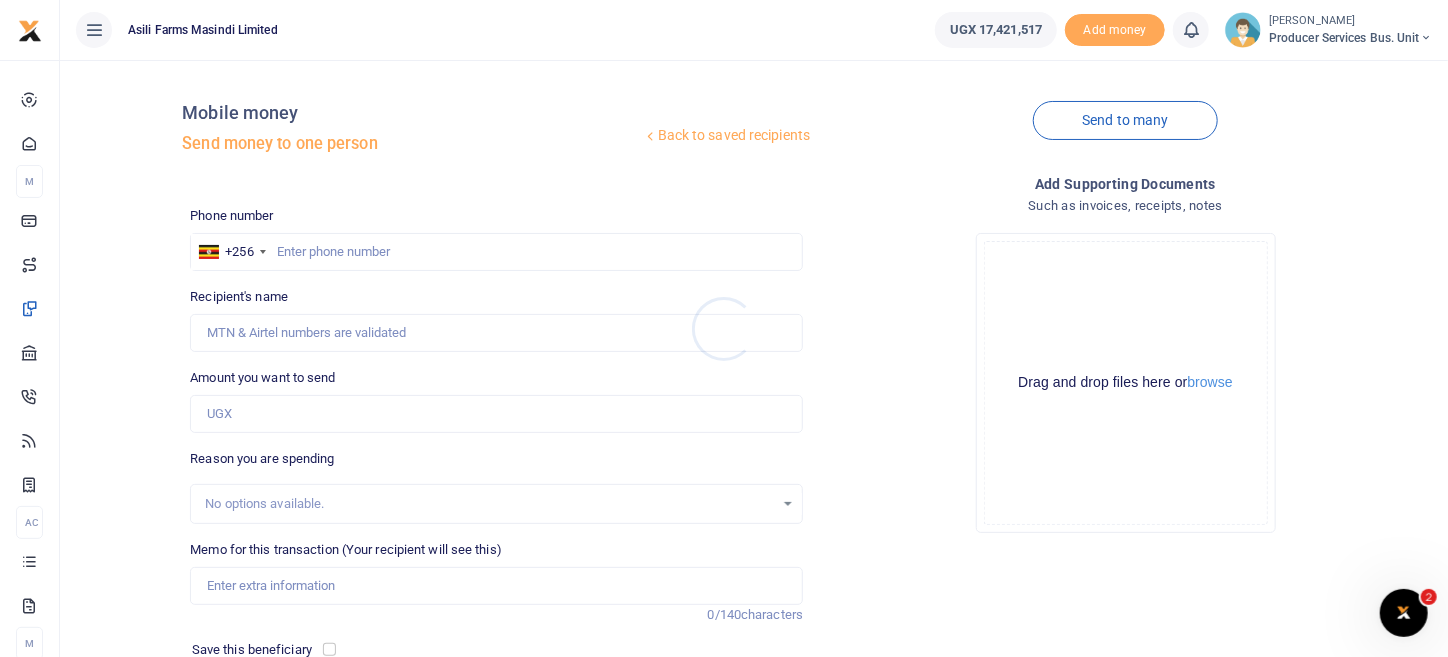 click at bounding box center [724, 328] 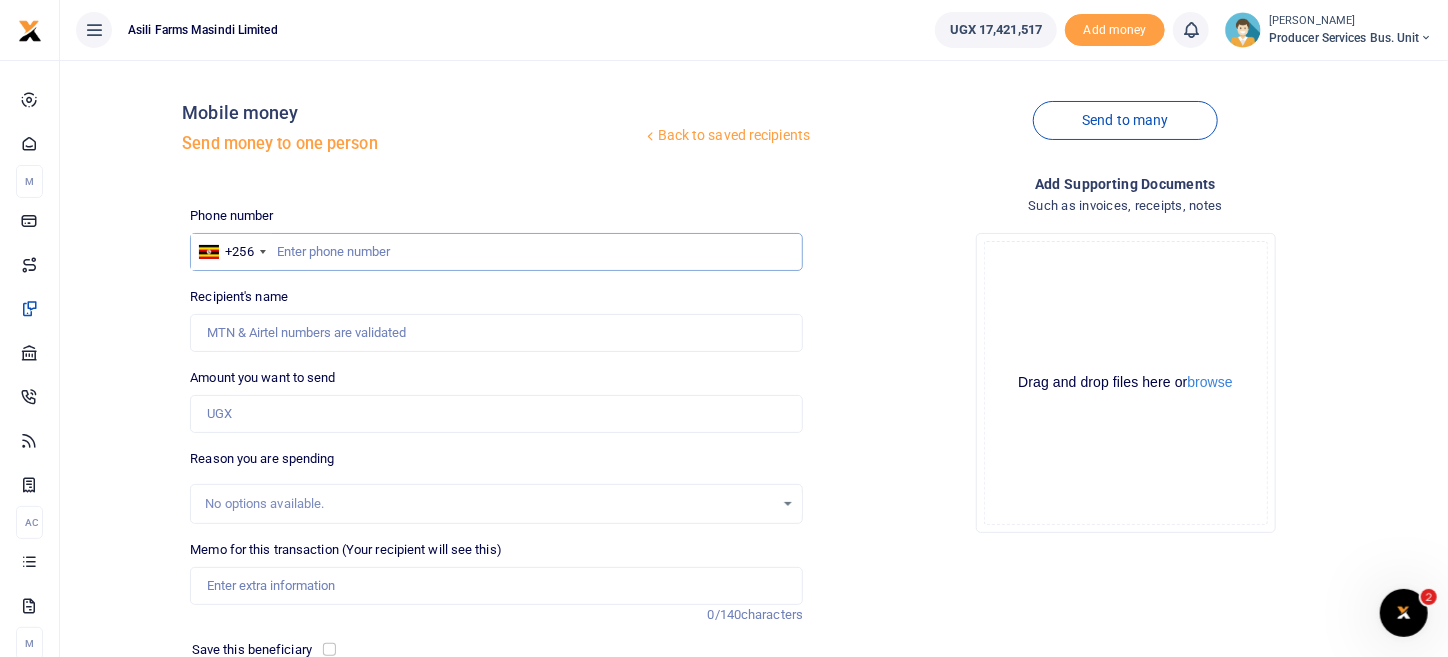 click at bounding box center (496, 252) 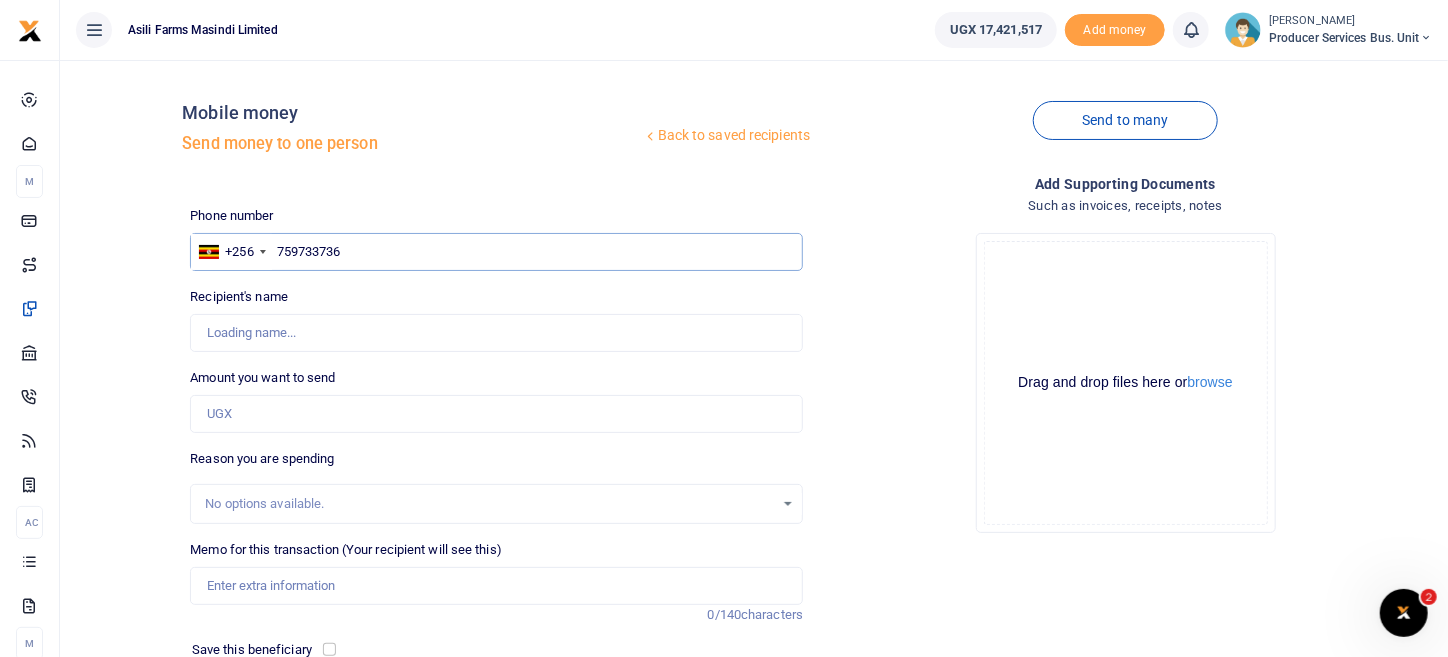 type on "Stephen Mutibwa" 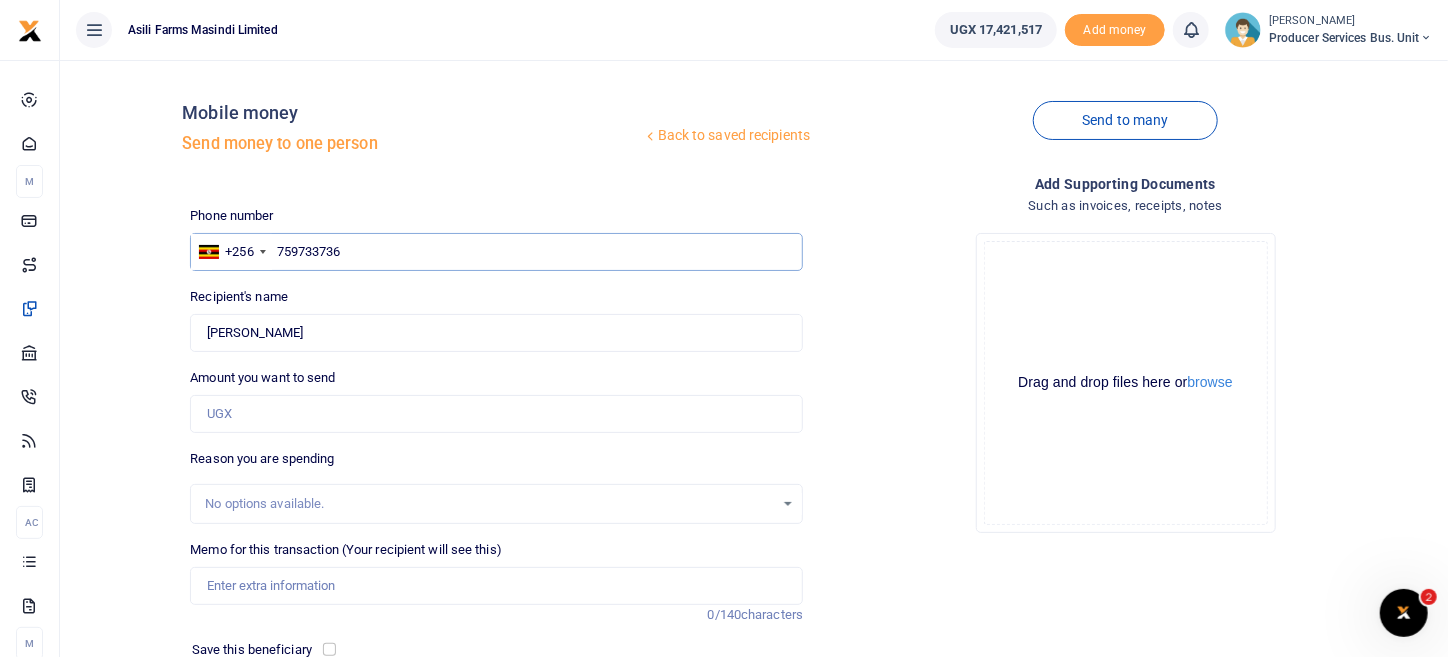 type on "759733736" 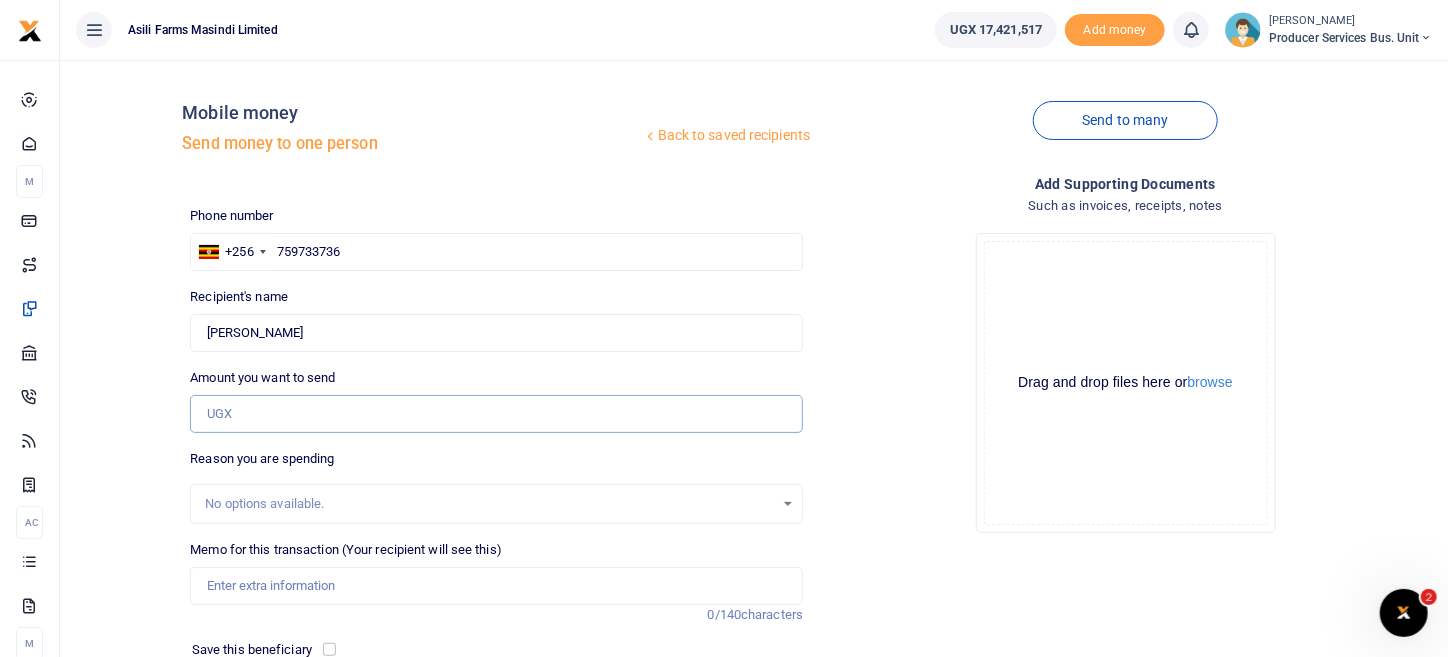 click on "Amount you want to send" at bounding box center (496, 414) 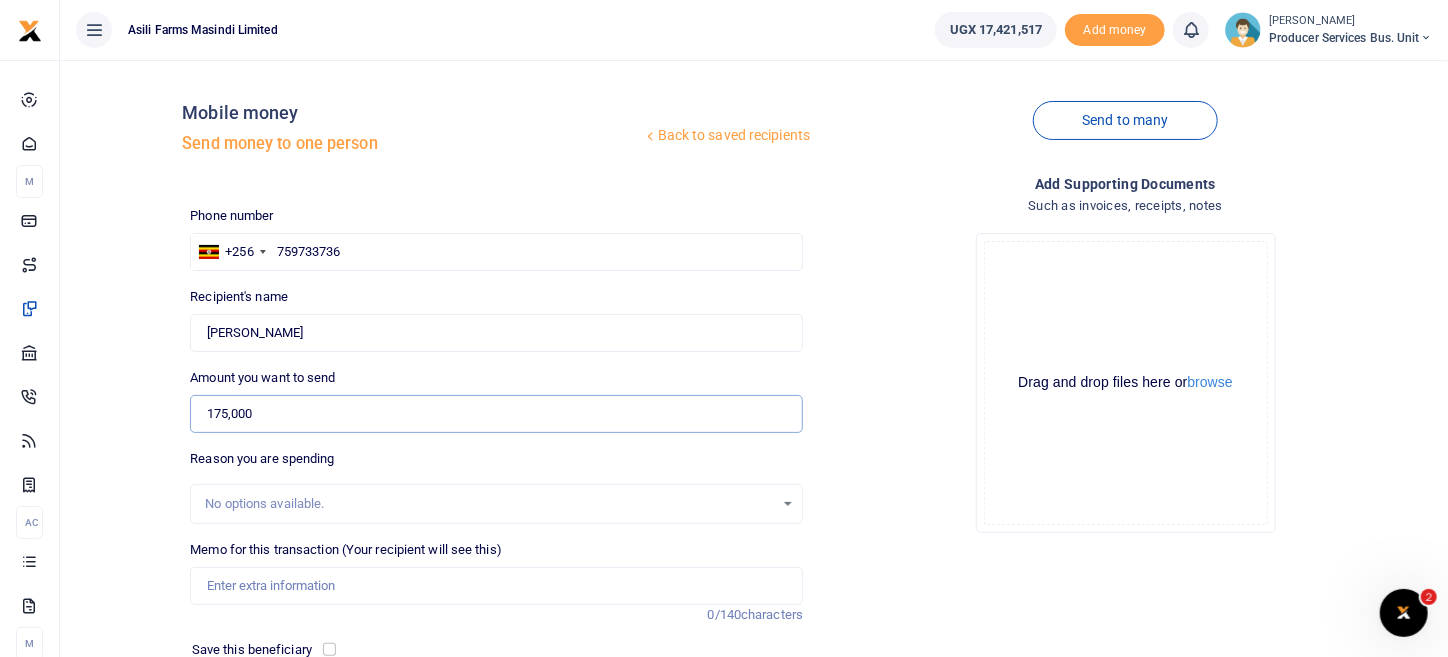 scroll, scrollTop: 208, scrollLeft: 0, axis: vertical 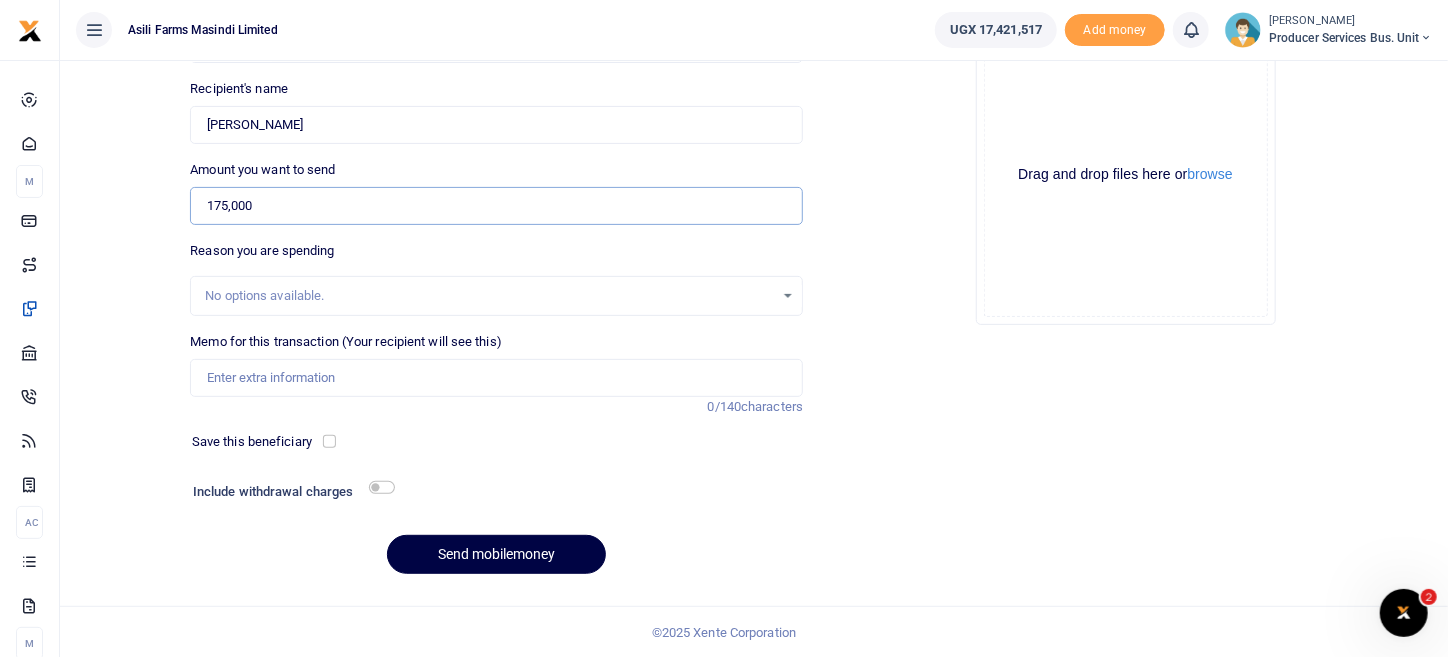 type on "175,000" 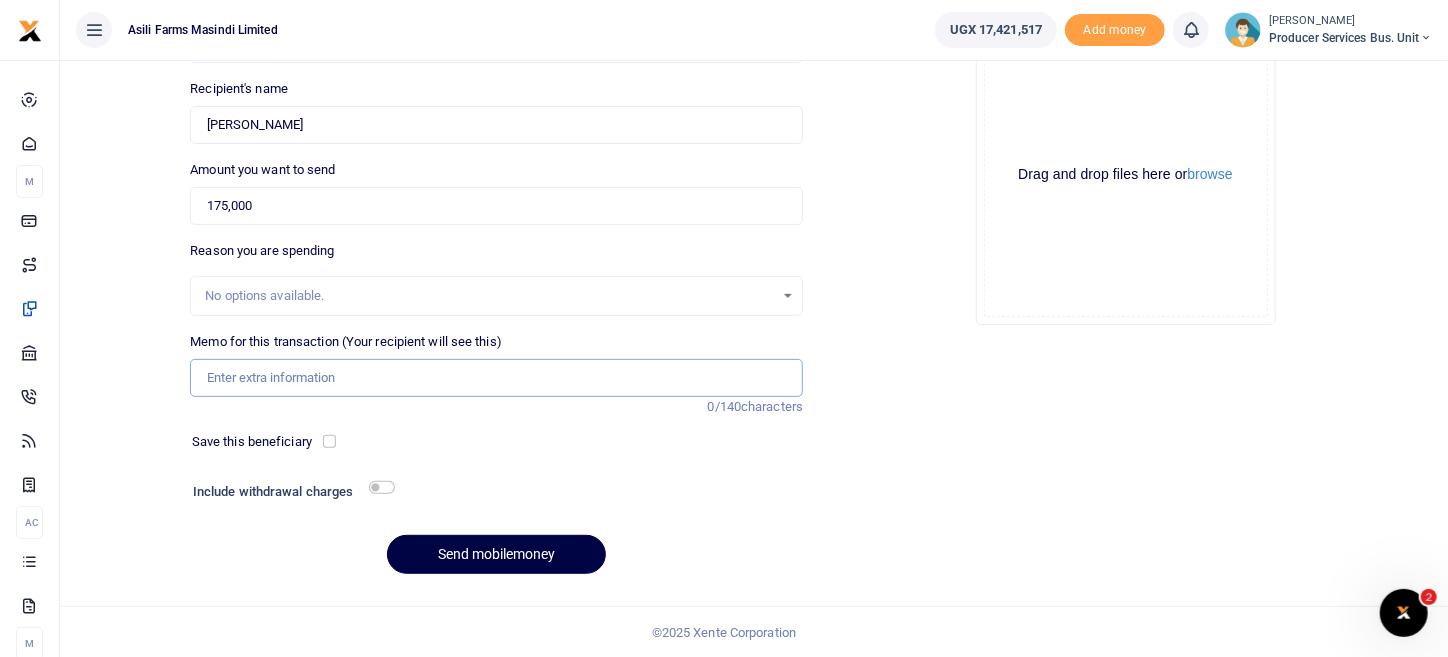 click on "Memo for this transaction (Your recipient will see this)" at bounding box center (496, 378) 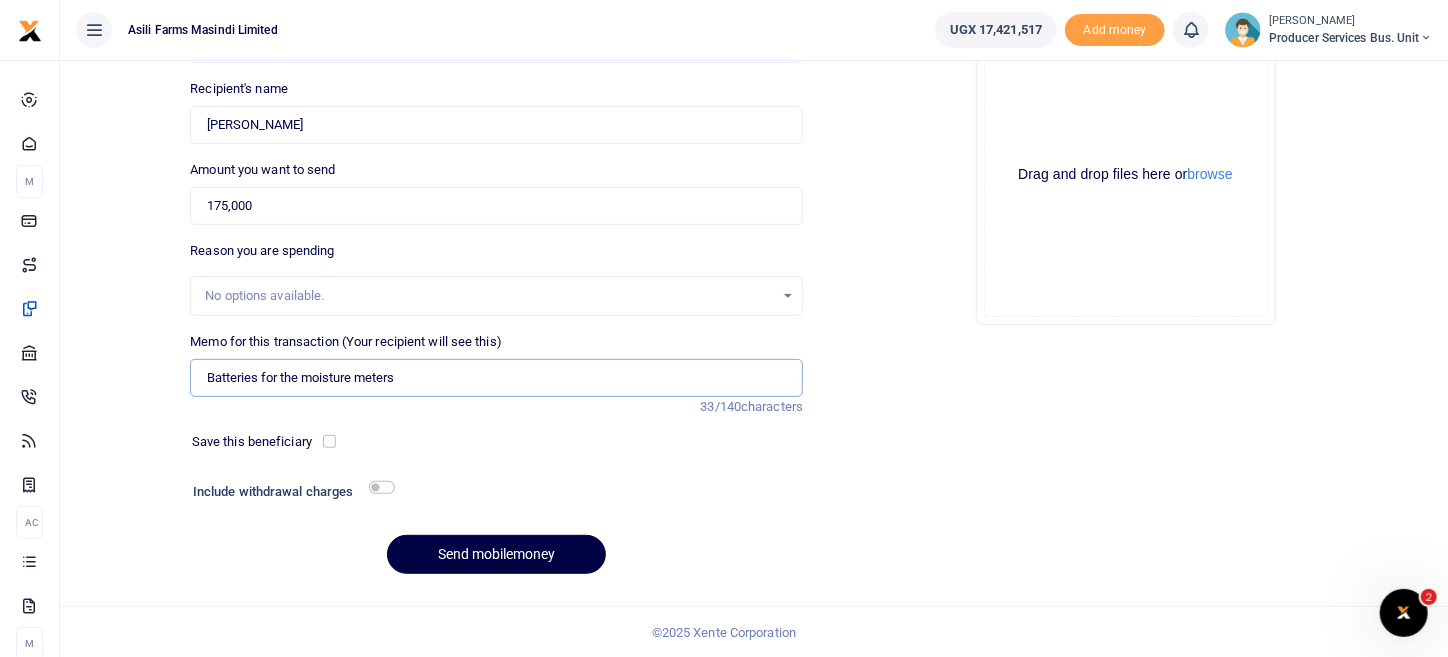 type on "Batteries for the moisture meters" 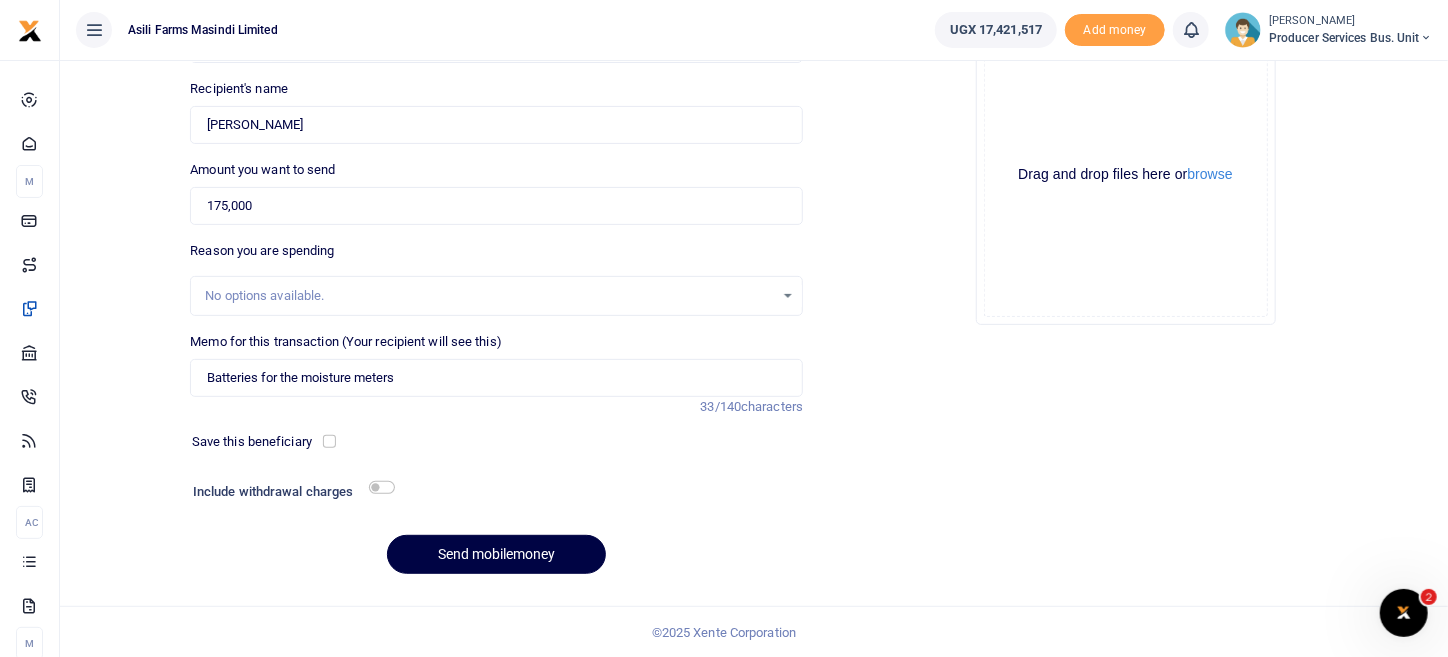 click on "Add supporting Documents
Such as invoices, receipts, notes
Drop your files here Drag and drop files here or  browse Powered by  Uppy" at bounding box center (1125, 278) 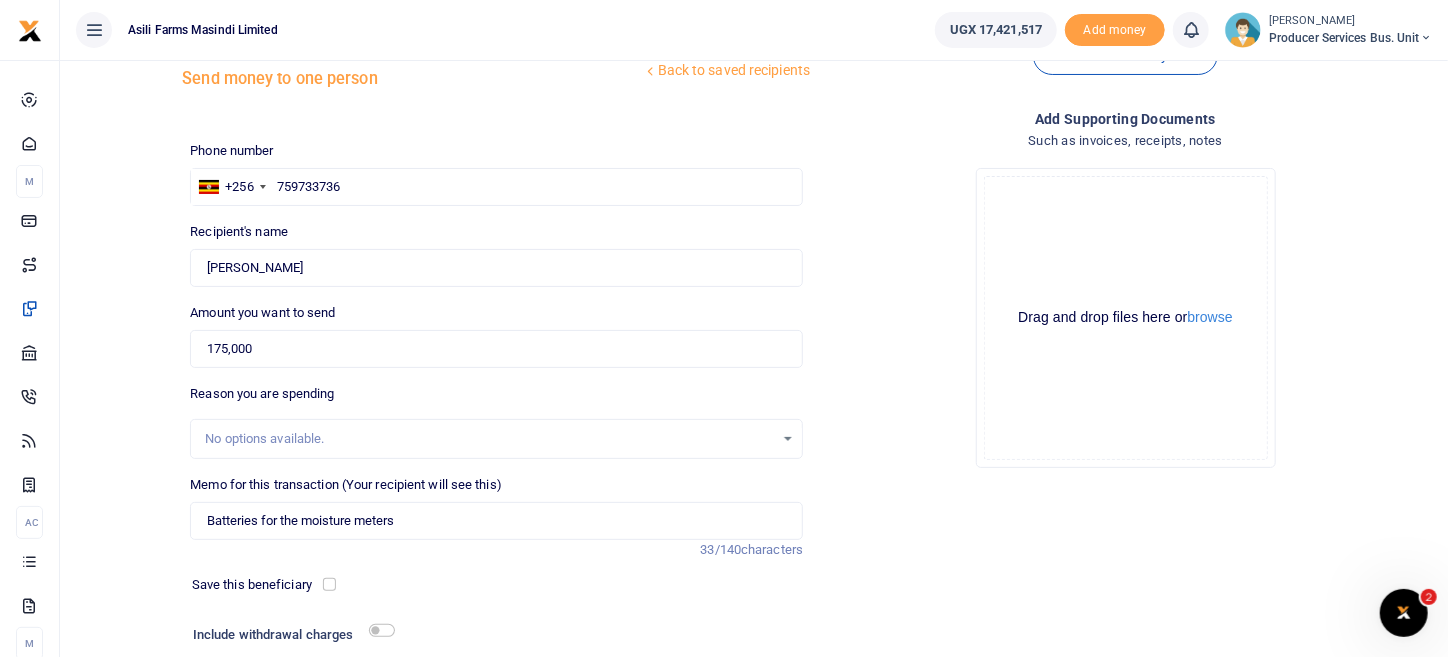 scroll, scrollTop: 0, scrollLeft: 0, axis: both 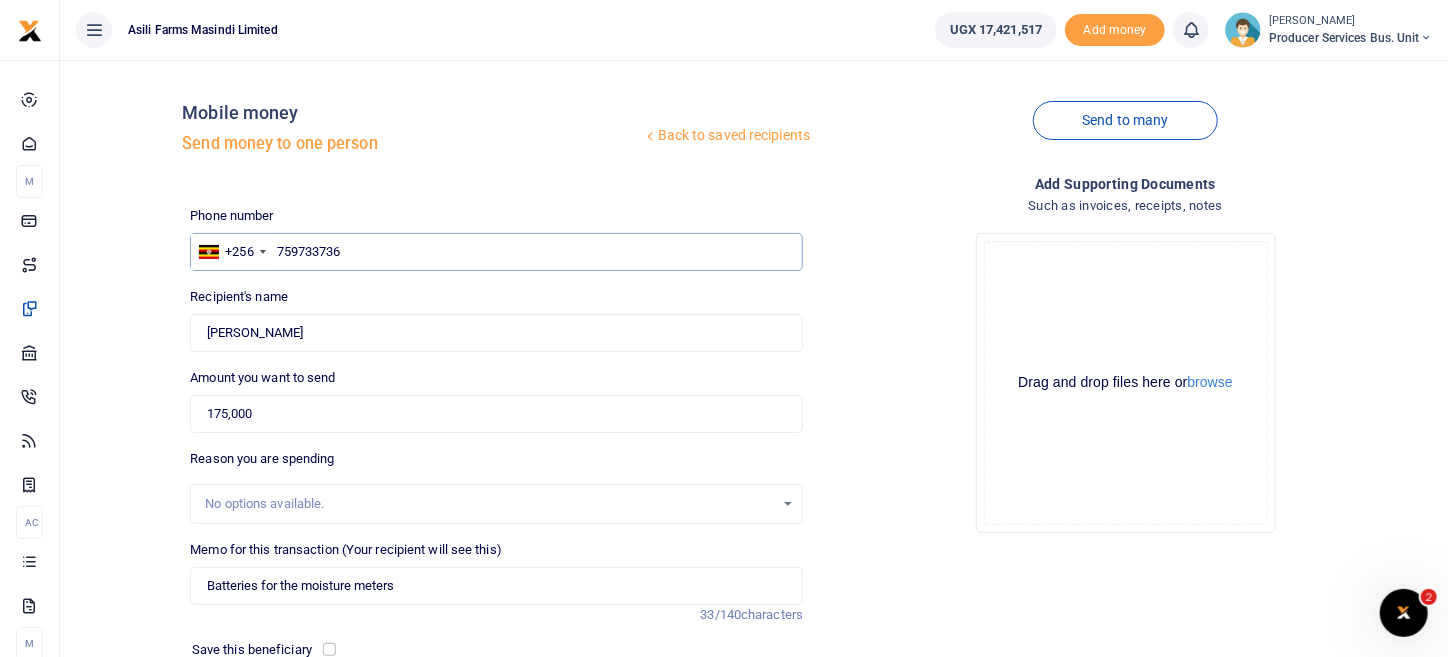 click on "759733736" at bounding box center [496, 252] 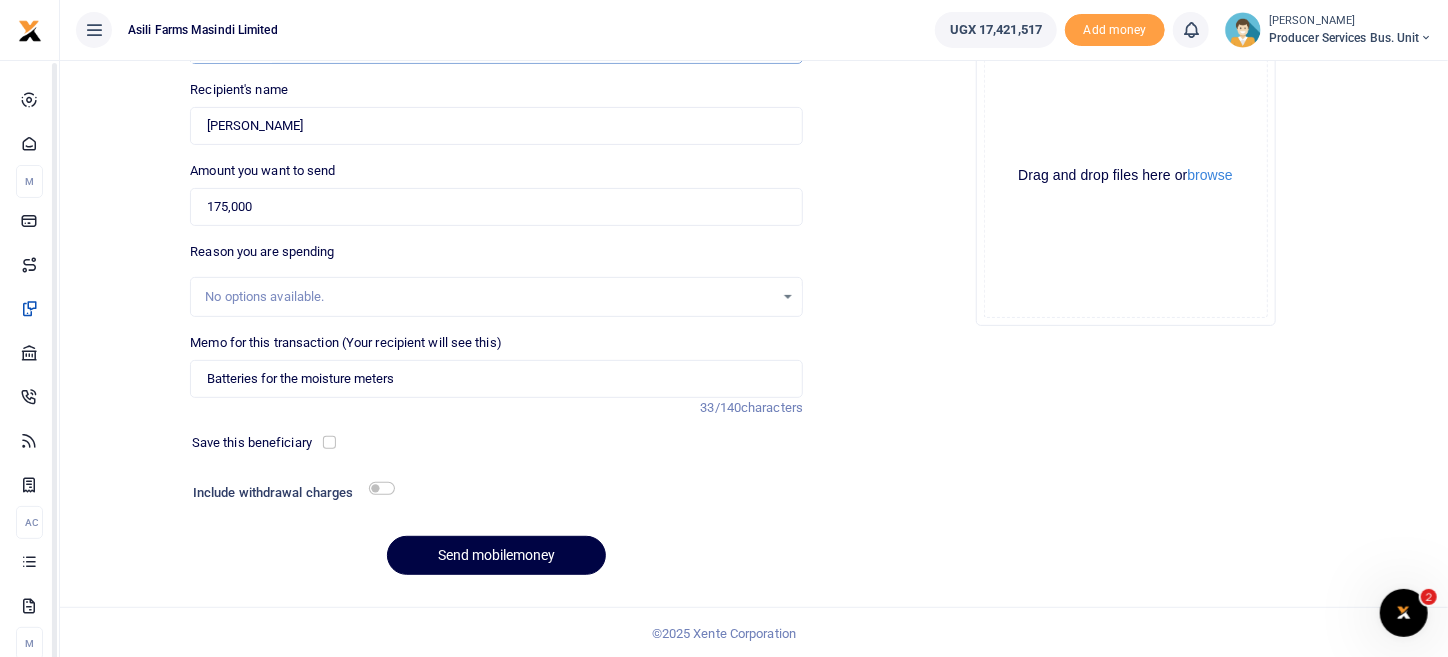 scroll, scrollTop: 208, scrollLeft: 0, axis: vertical 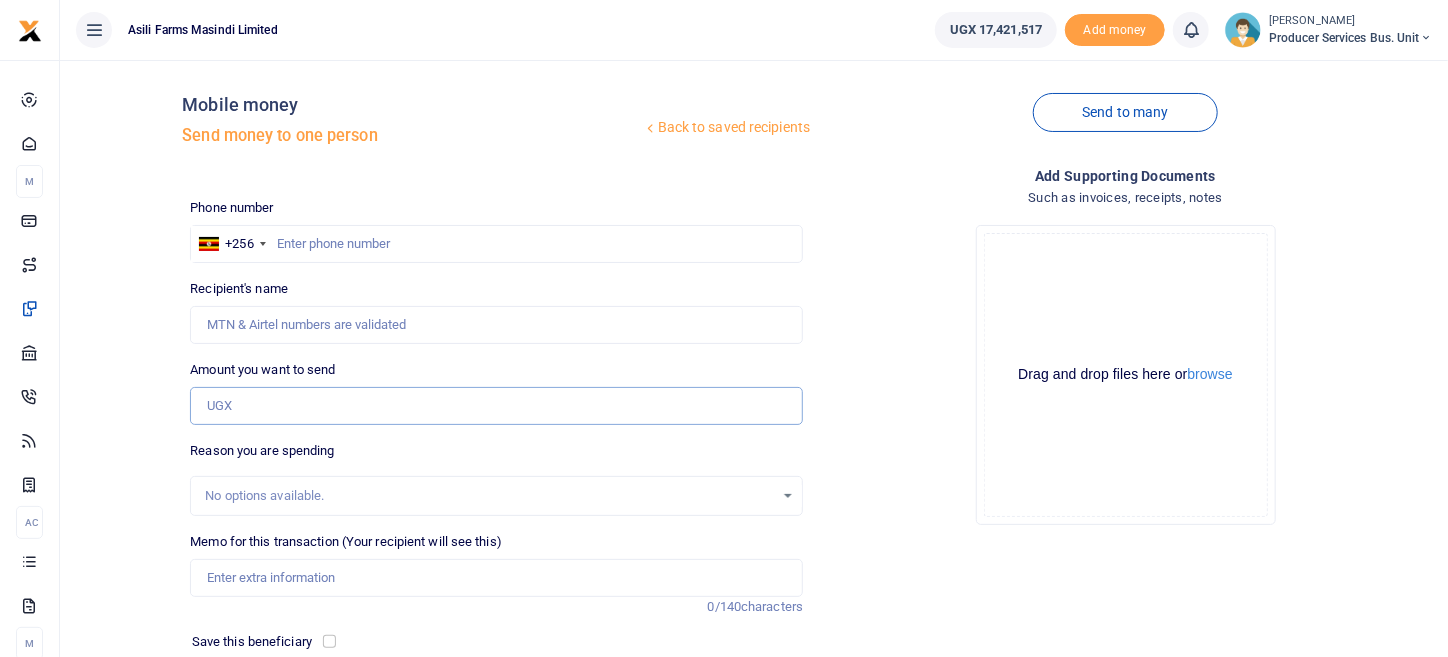 click on "Amount you want to send" at bounding box center (496, 406) 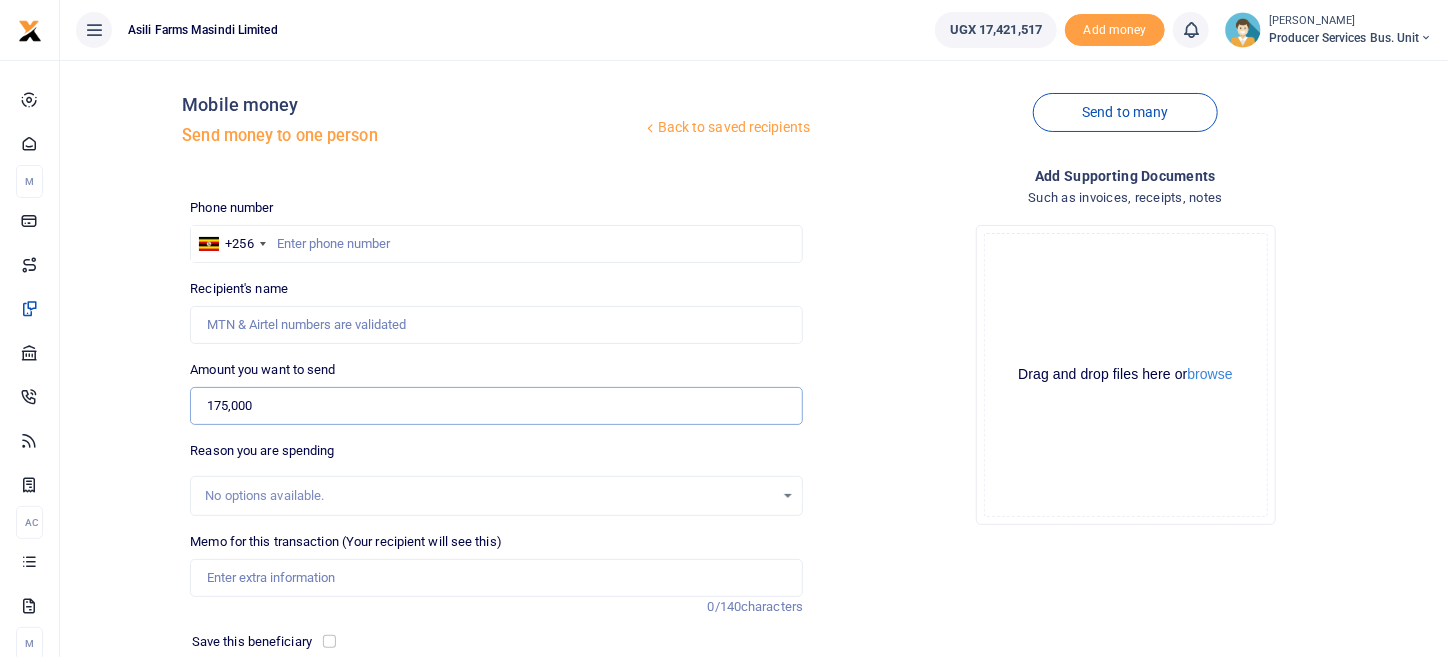 type on "175,000" 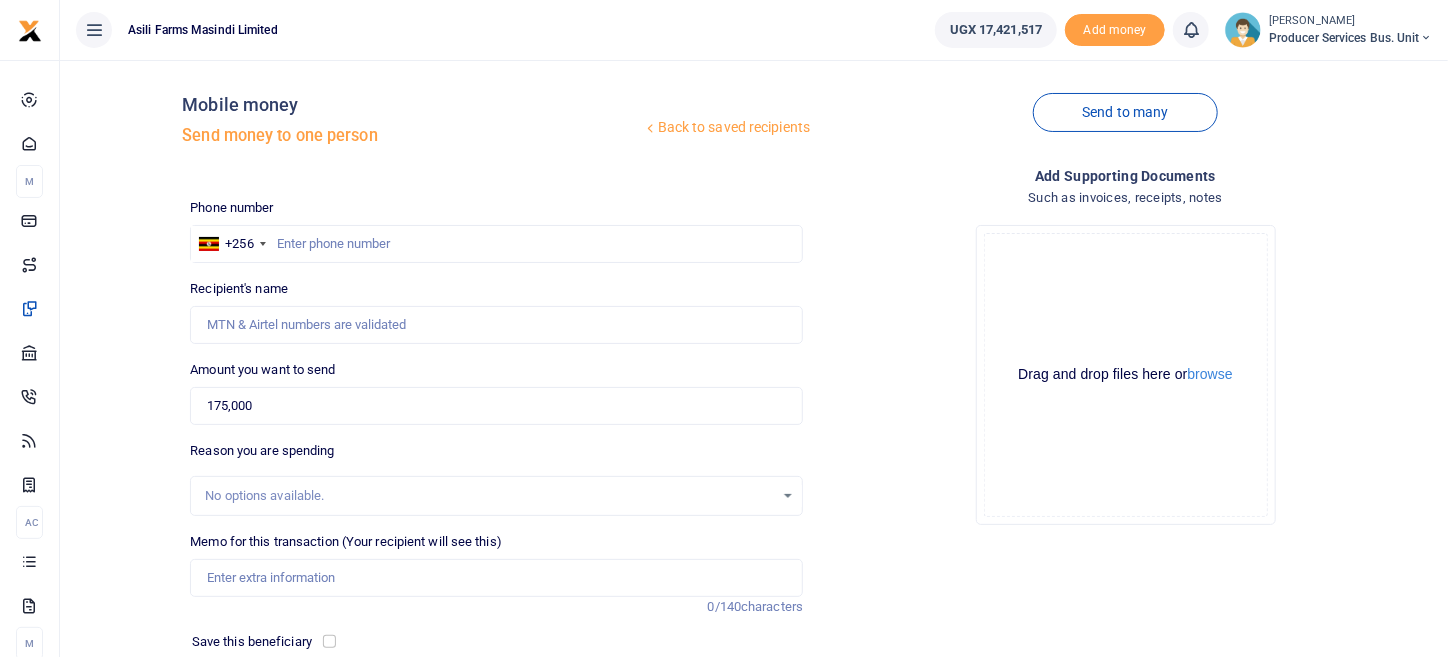drag, startPoint x: 927, startPoint y: 474, endPoint x: 884, endPoint y: 482, distance: 43.737854 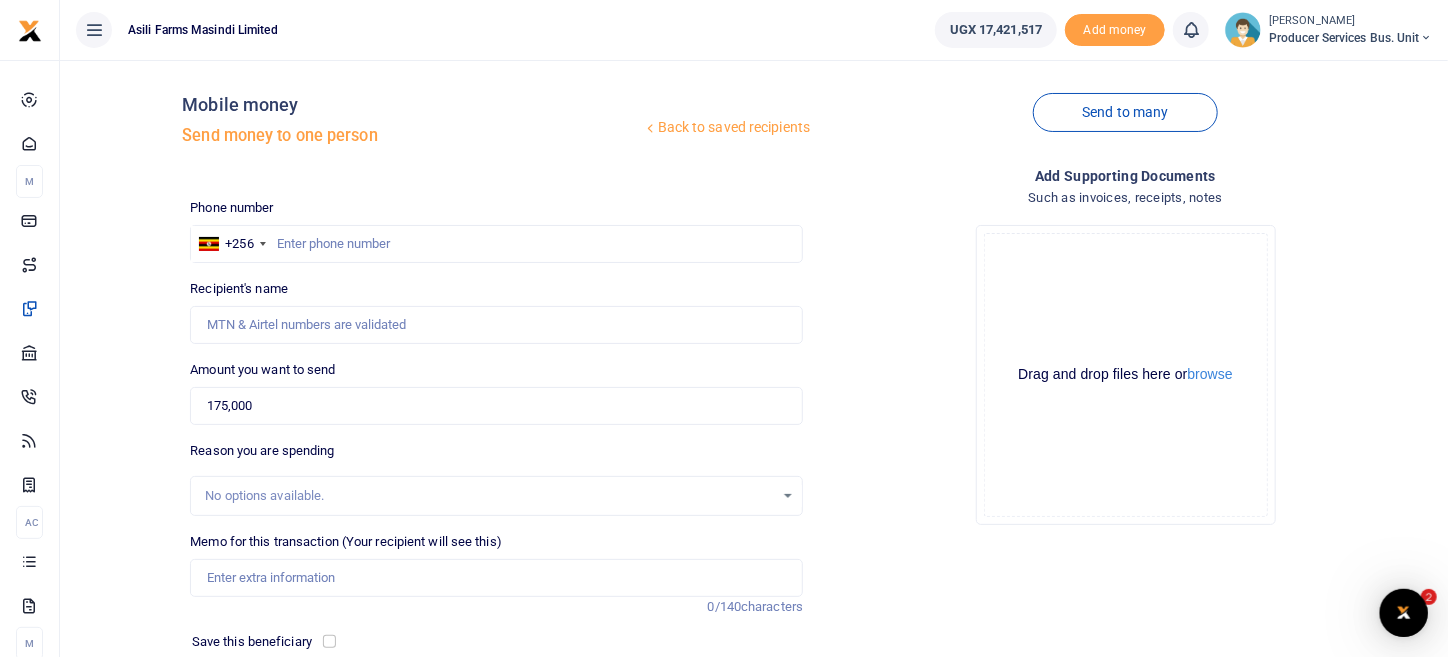 scroll, scrollTop: 0, scrollLeft: 0, axis: both 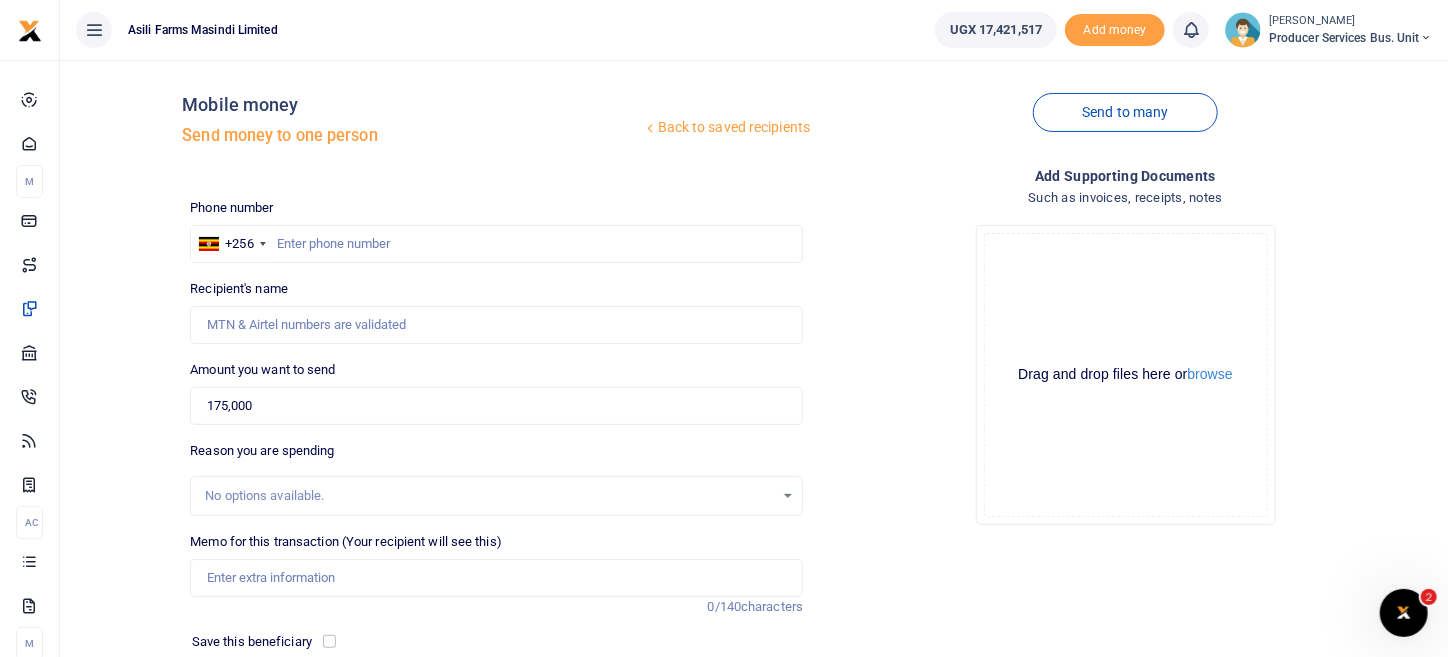 click on "No options available." at bounding box center (489, 496) 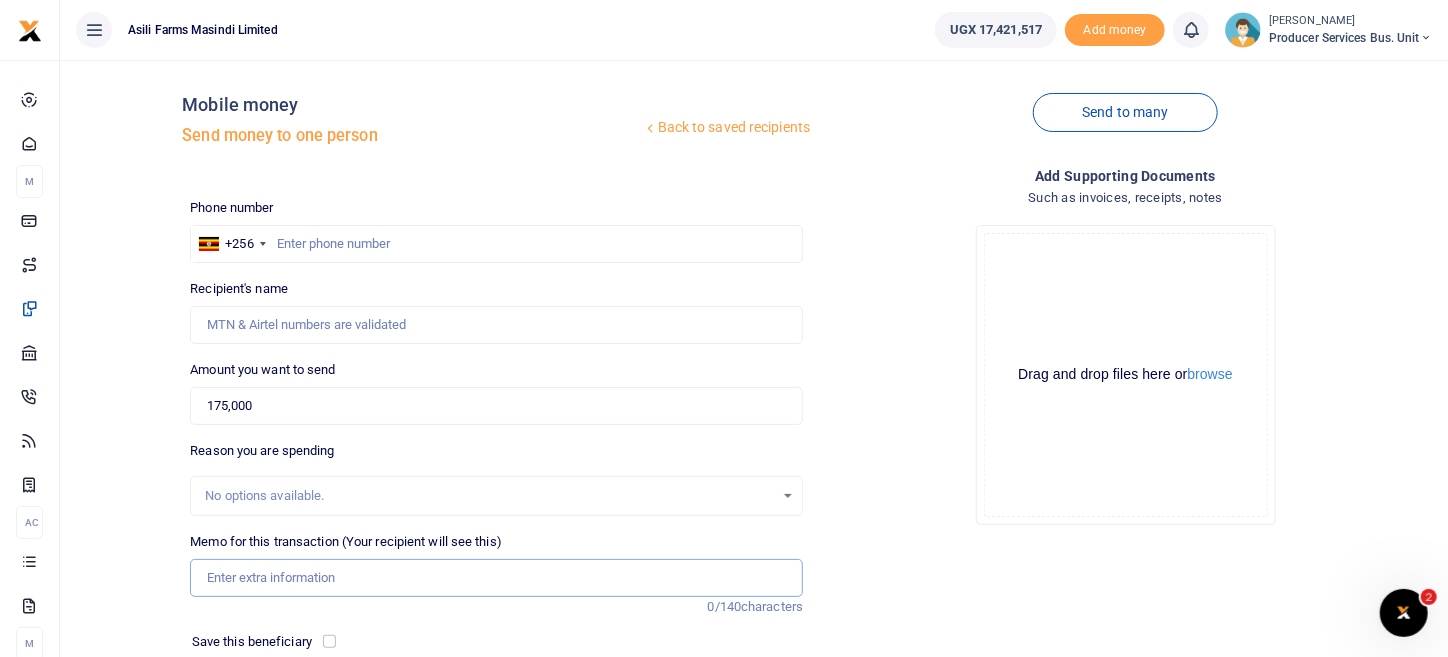 click on "Memo for this transaction (Your recipient will see this)" at bounding box center (496, 578) 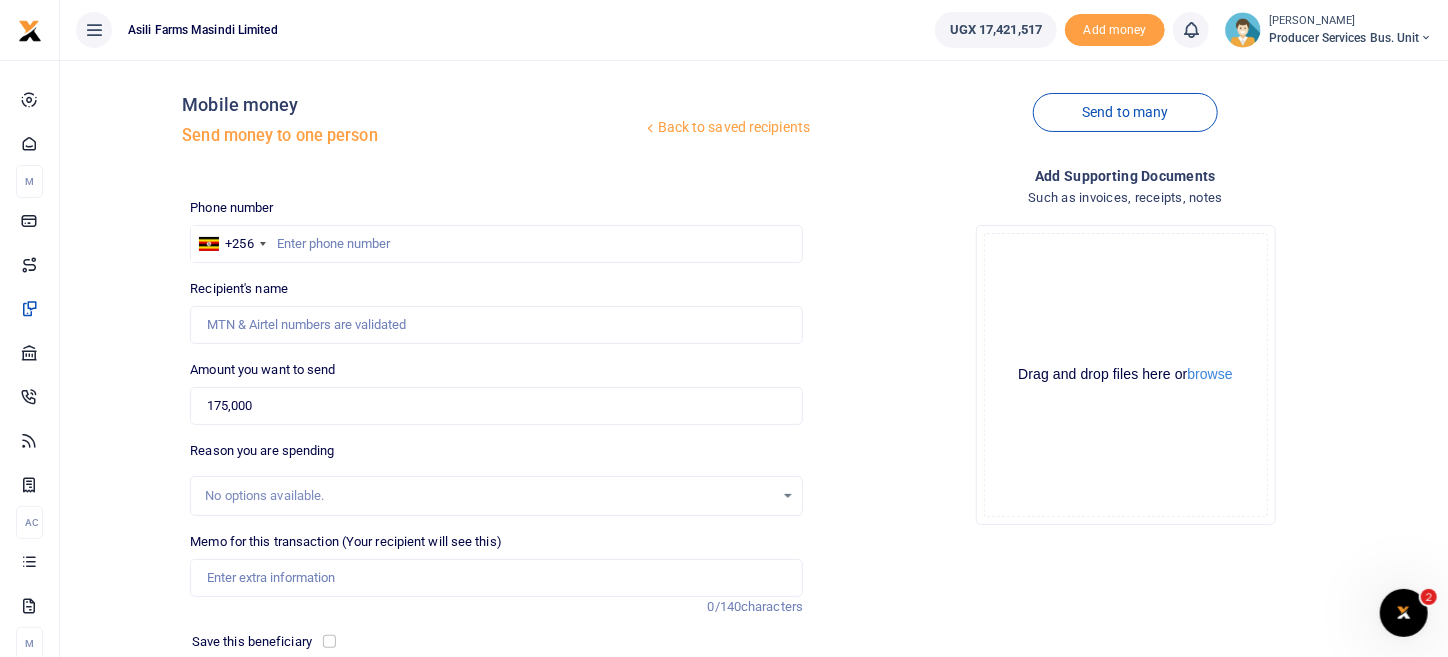 click on "Add supporting Documents
Such as invoices, receipts, notes
Drop your files here Drag and drop files here or  browse Powered by  Uppy" at bounding box center [1125, 478] 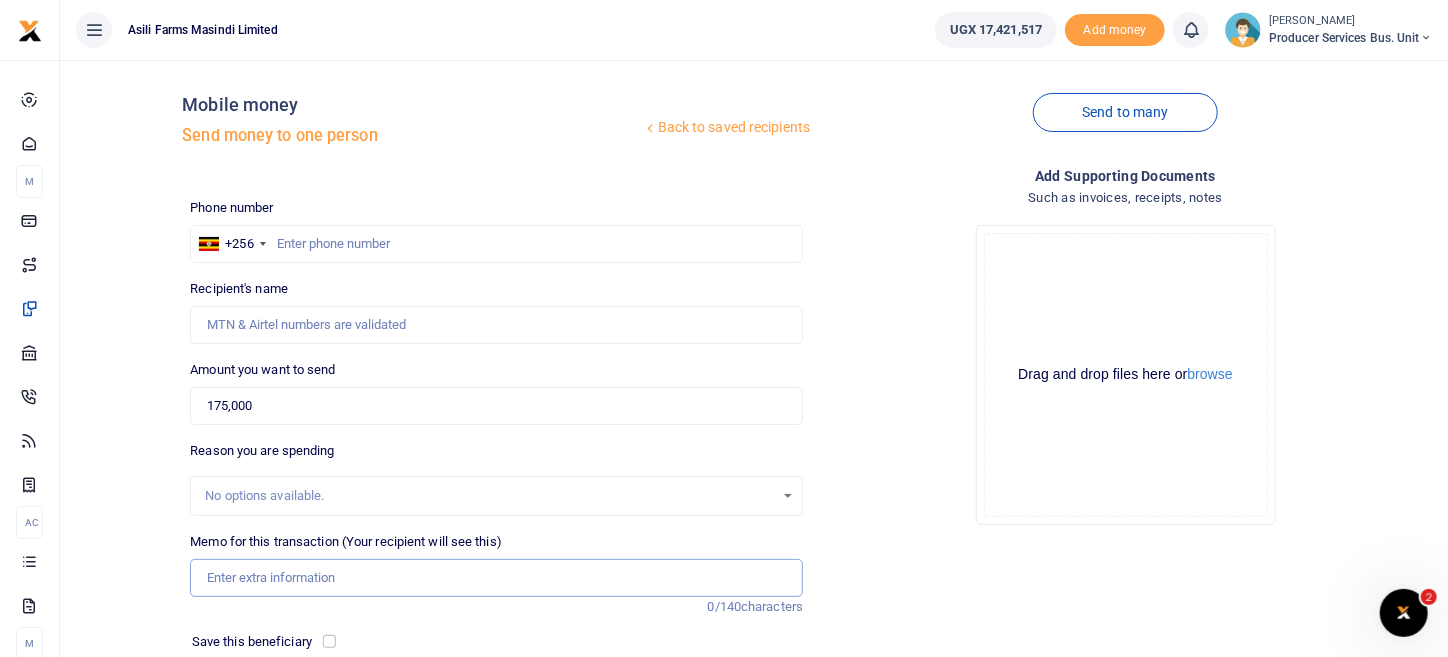 click on "Memo for this transaction (Your recipient will see this)" at bounding box center [496, 578] 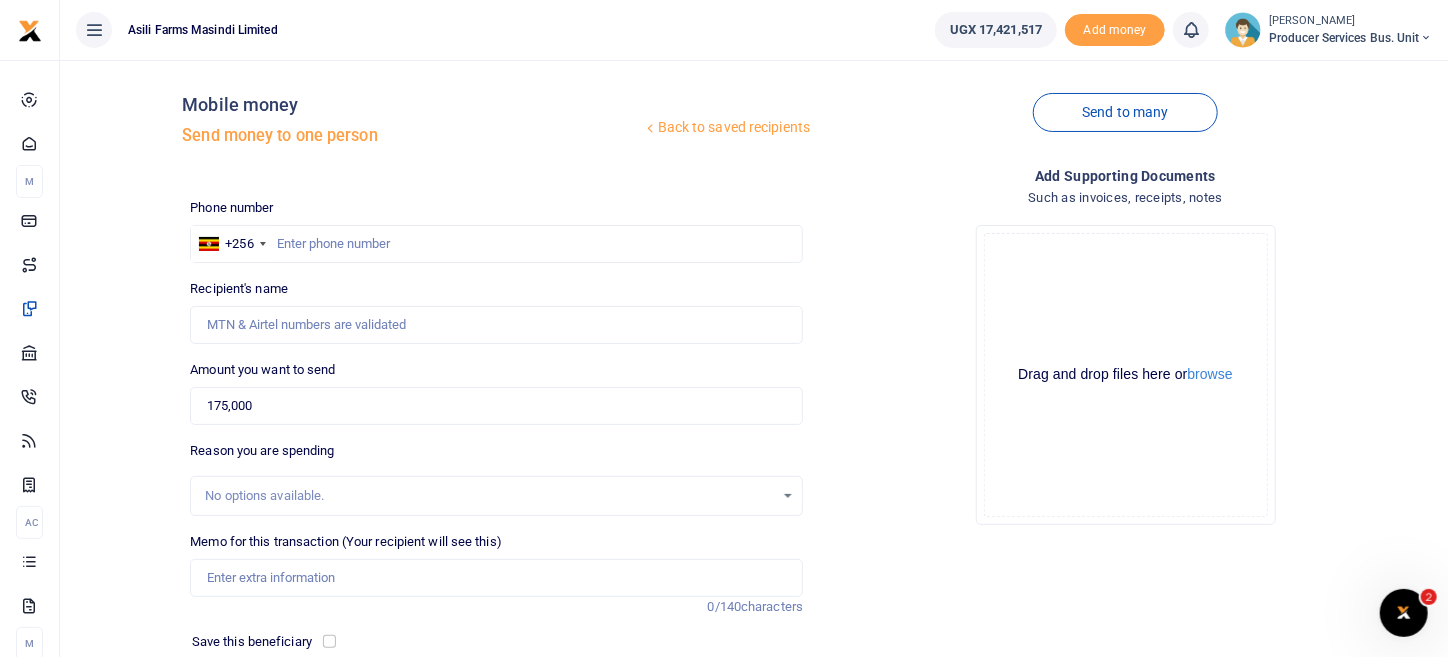 click on "Add supporting Documents
Such as invoices, receipts, notes
Drop your files here Drag and drop files here or  browse Powered by  Uppy" at bounding box center [1125, 478] 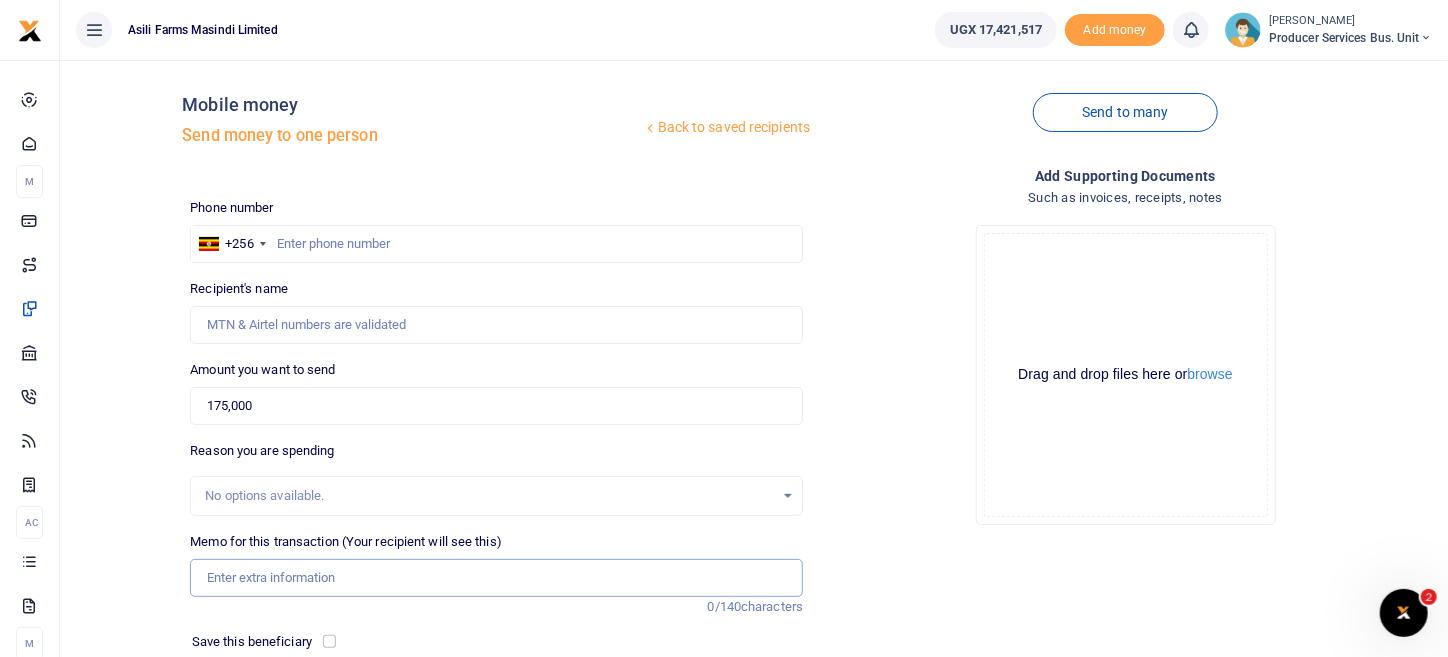 drag, startPoint x: 391, startPoint y: 590, endPoint x: 378, endPoint y: 589, distance: 13.038404 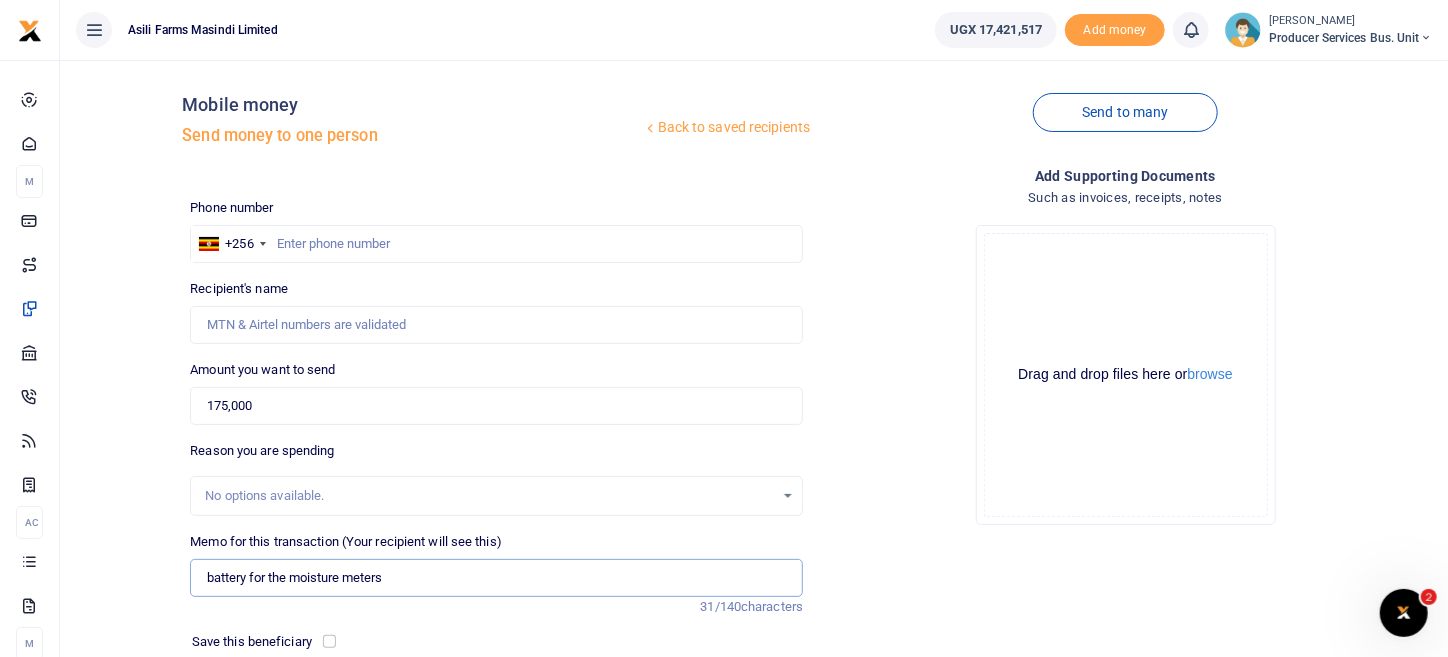 type on "battery for the moisture meters" 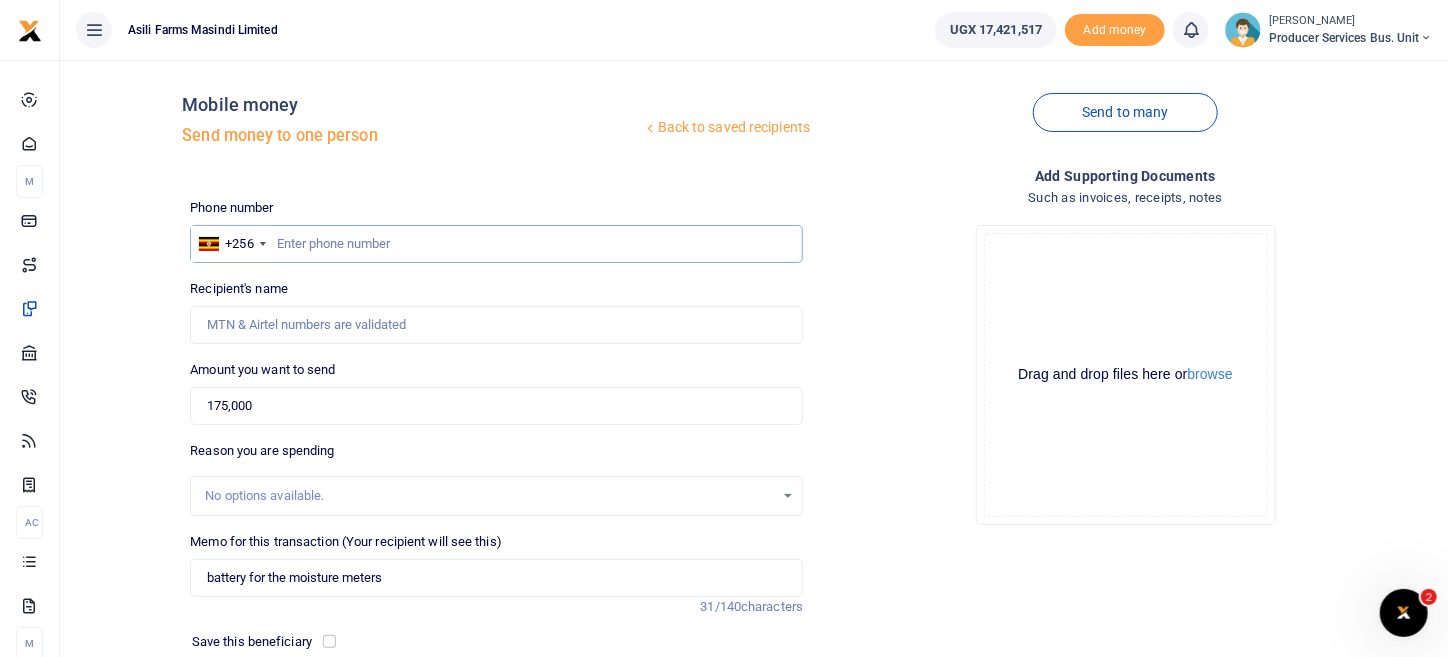 click at bounding box center (496, 244) 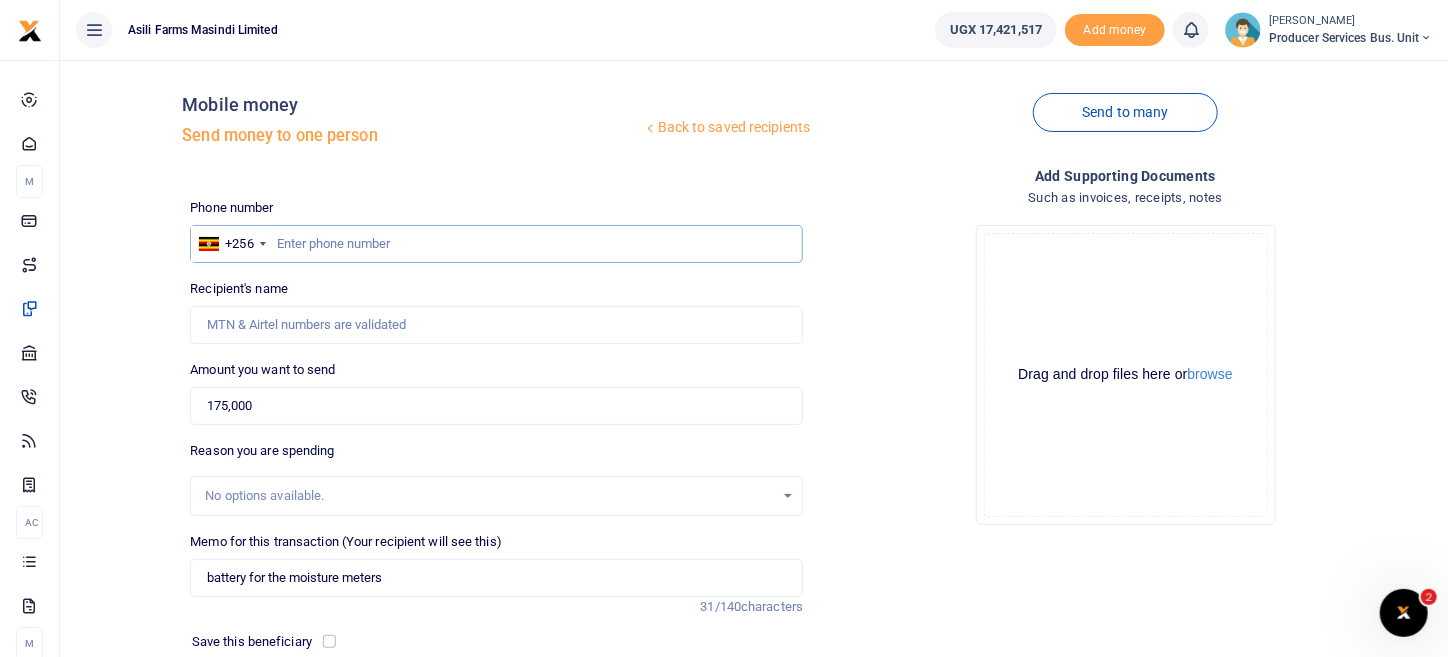 paste on "759733736" 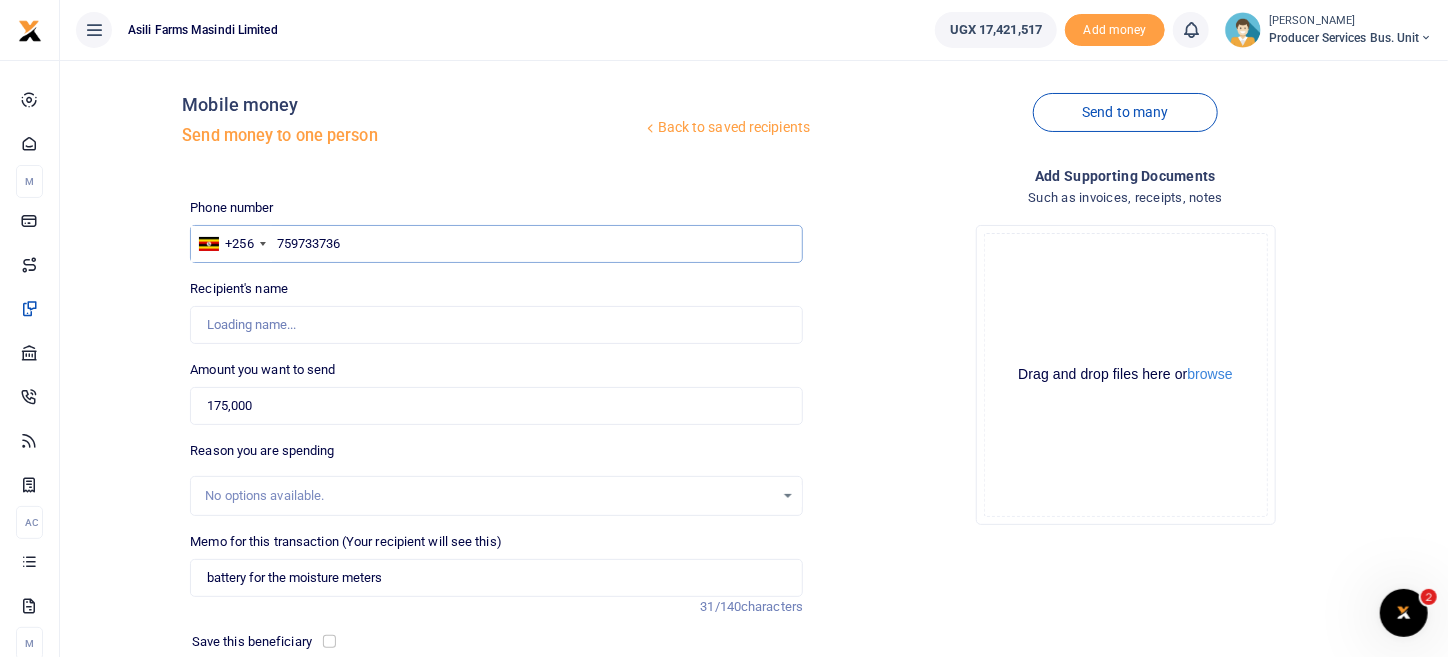 type on "759733736" 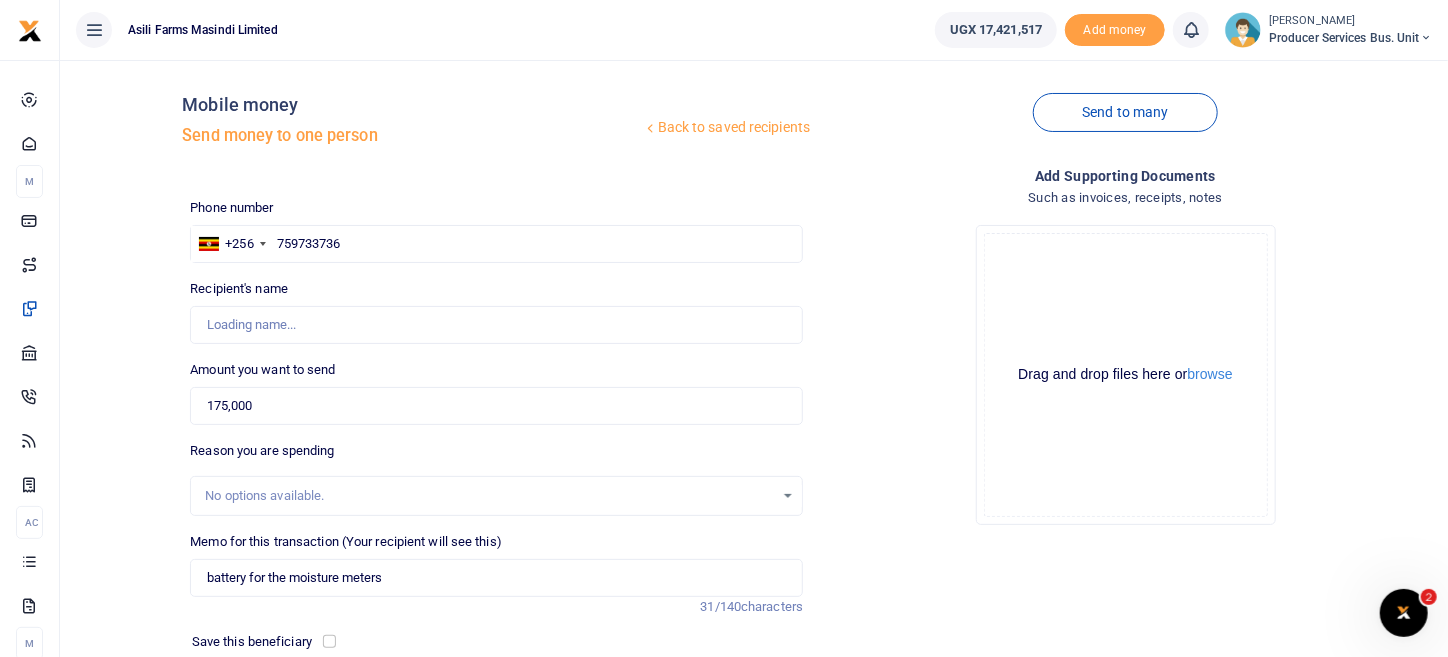 type on "Stephen Mutibwa" 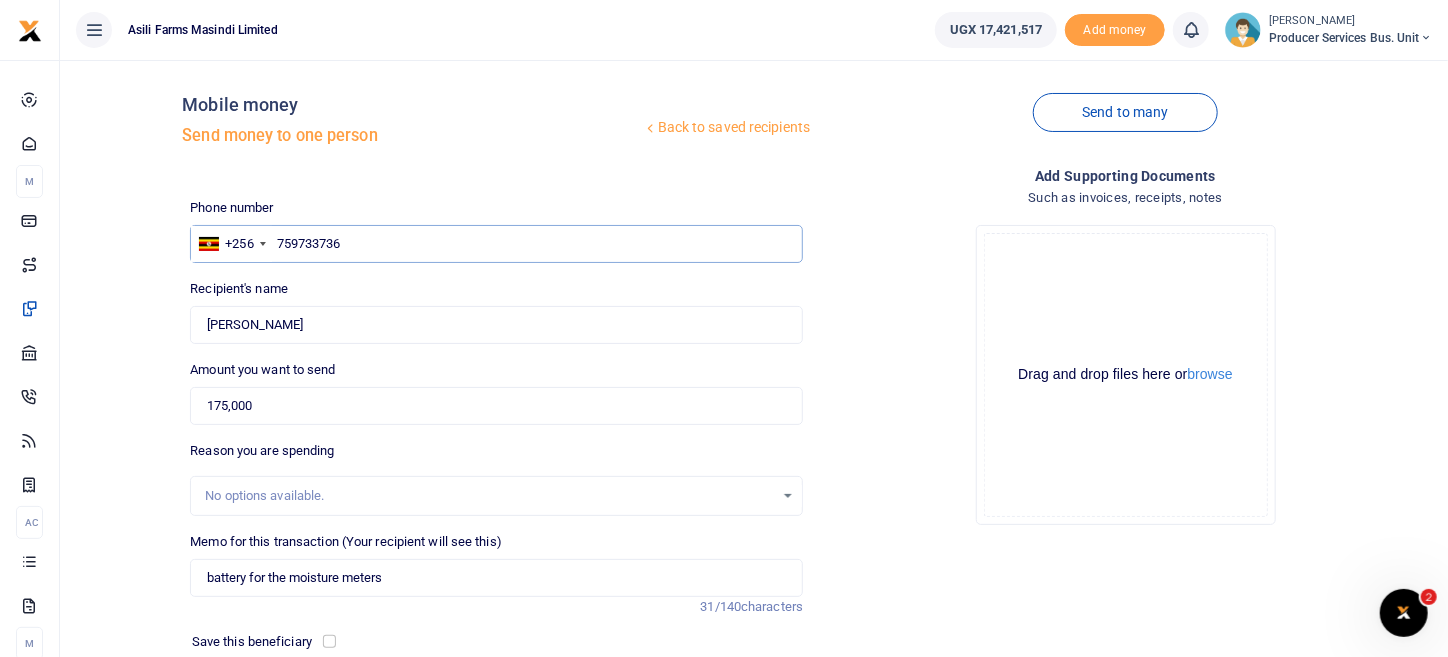 click on "759733736" at bounding box center [496, 244] 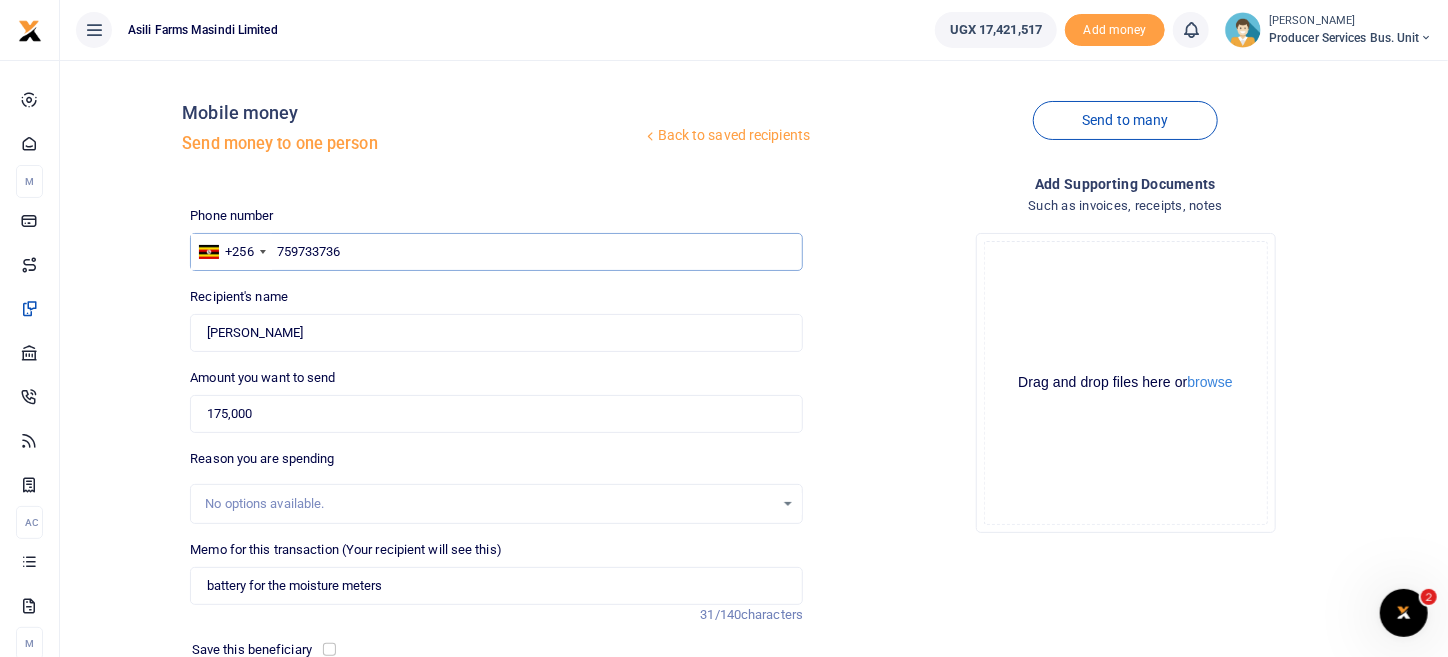 scroll, scrollTop: 208, scrollLeft: 0, axis: vertical 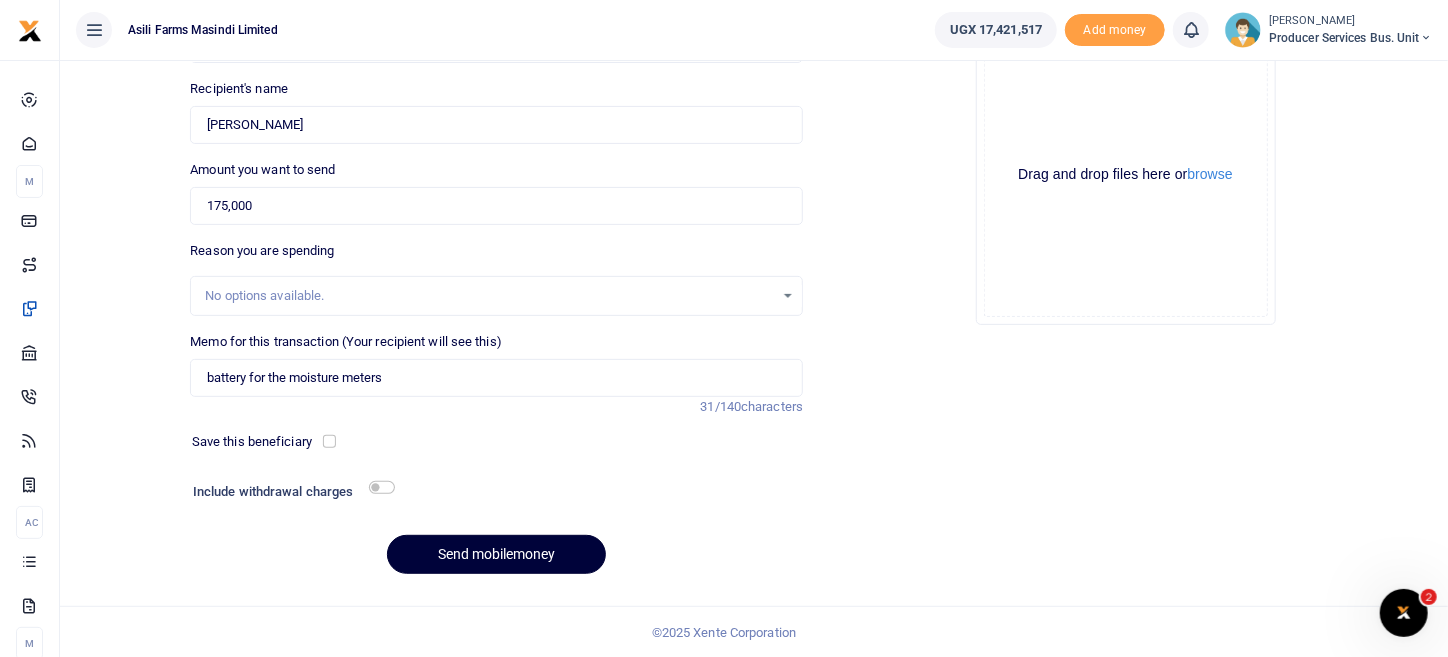 click on "Send mobilemoney" at bounding box center [496, 554] 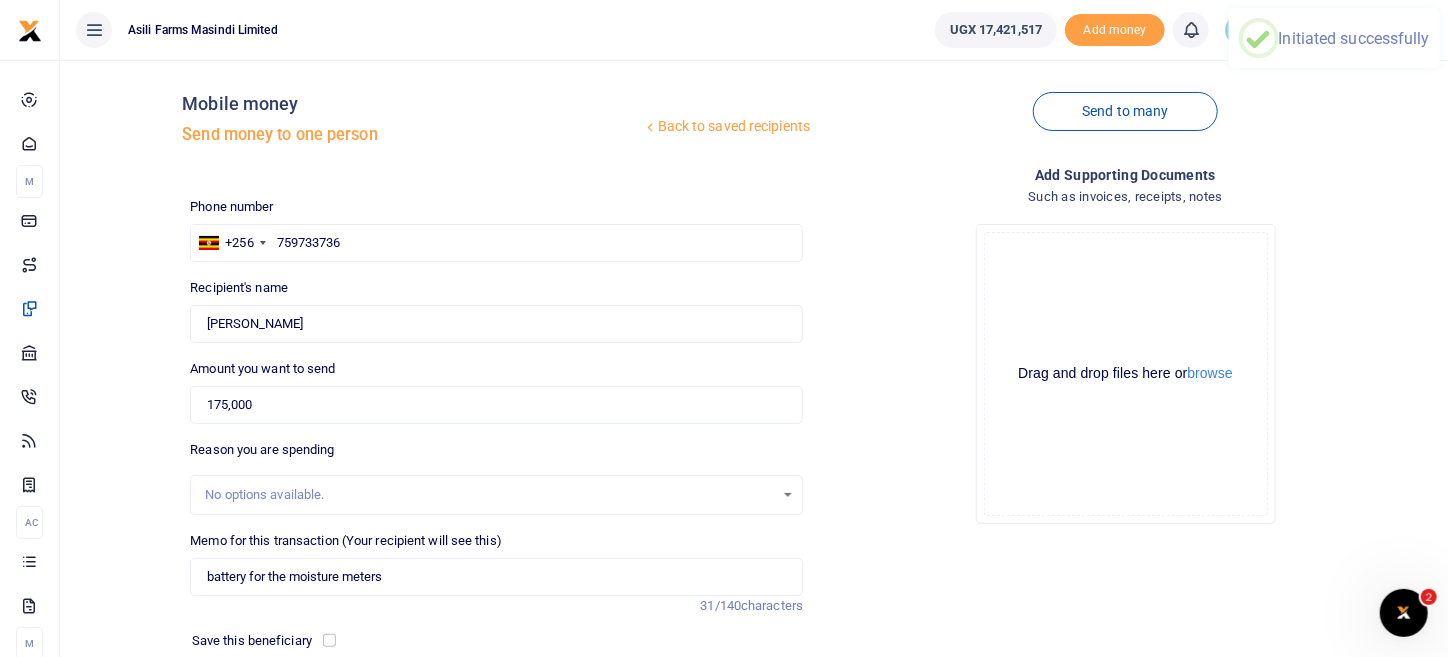 scroll, scrollTop: 0, scrollLeft: 0, axis: both 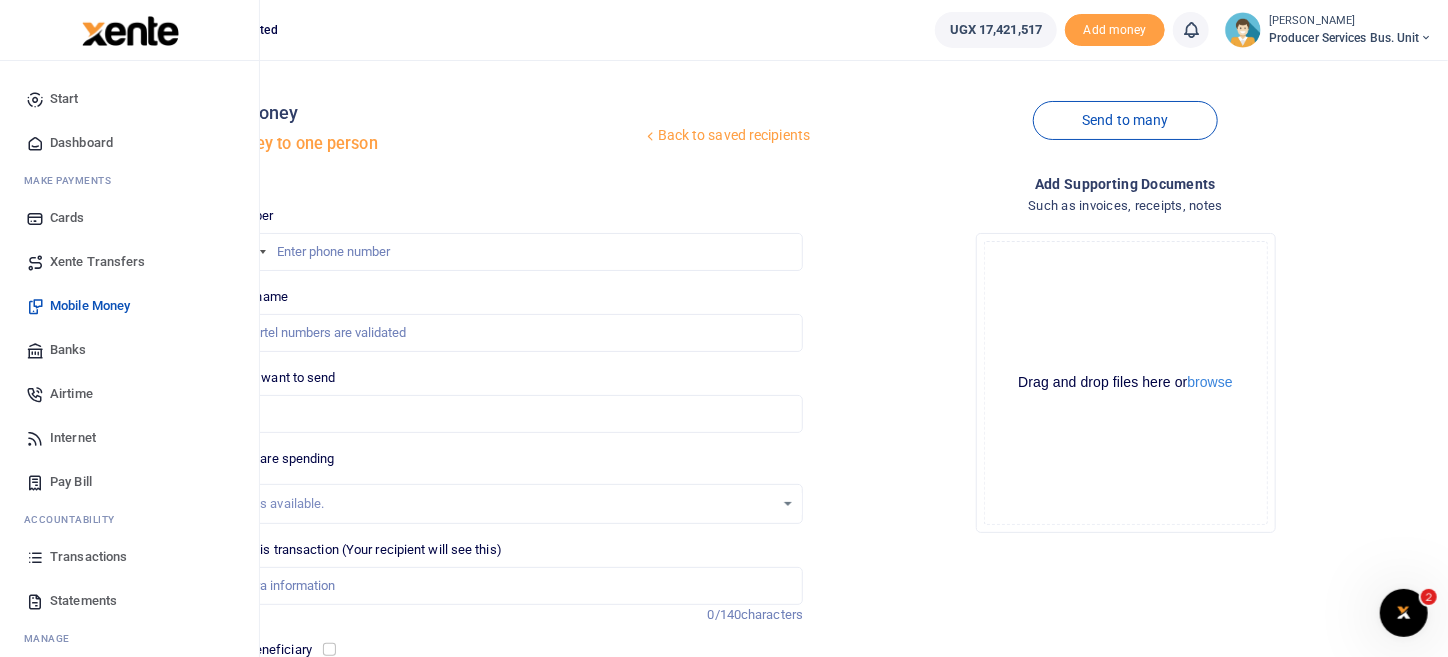 click on "Mobile Money" at bounding box center [90, 306] 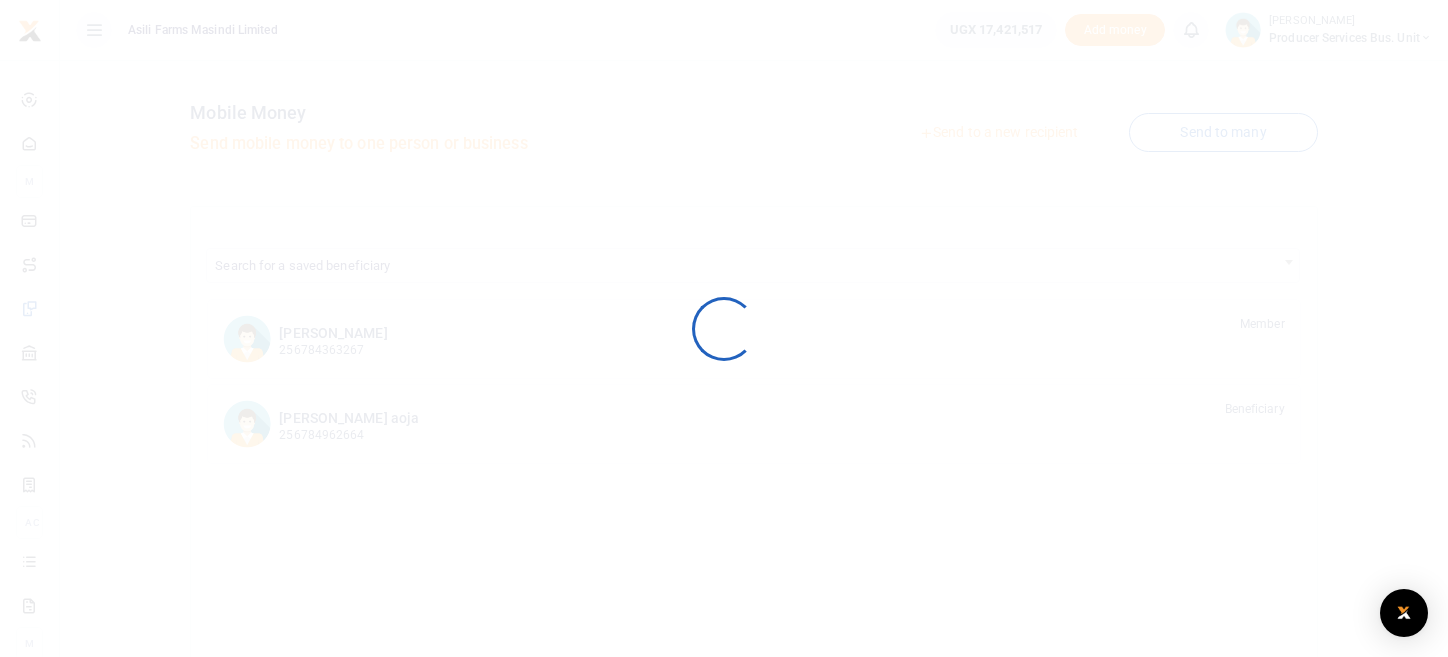 scroll, scrollTop: 0, scrollLeft: 0, axis: both 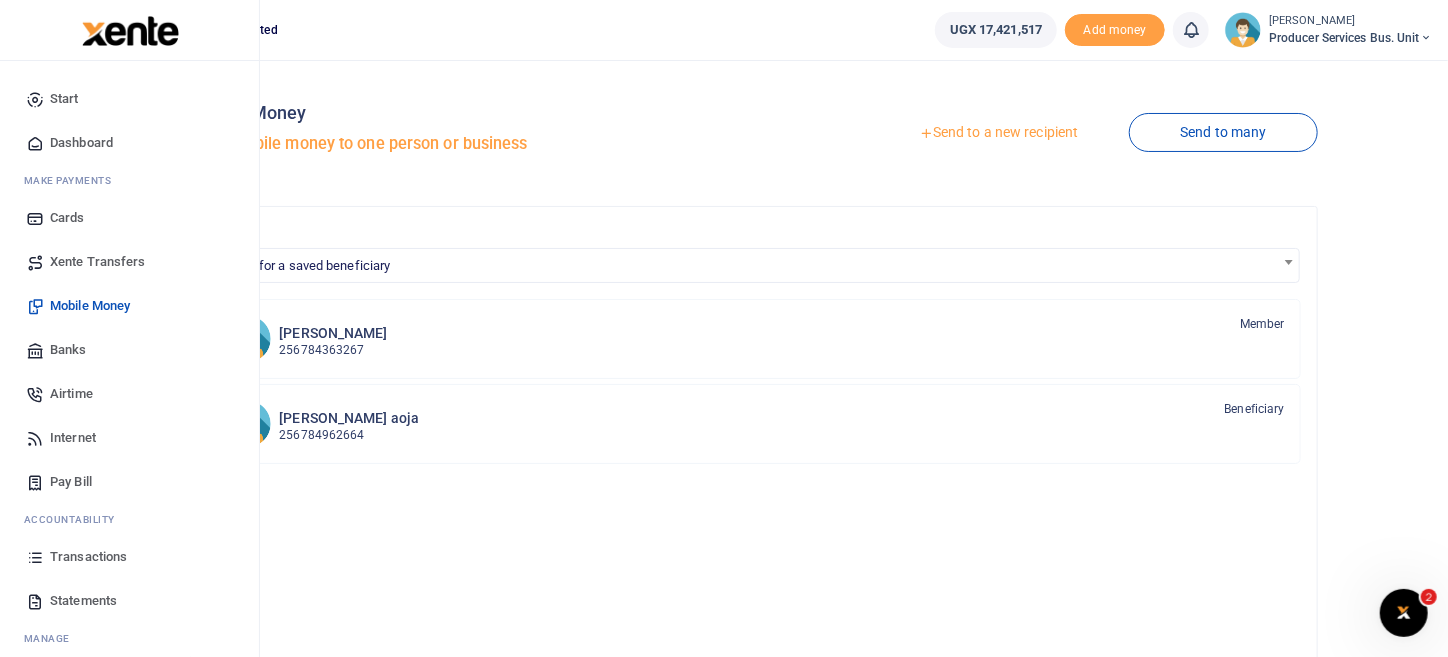click on "Mobile Money" at bounding box center (90, 306) 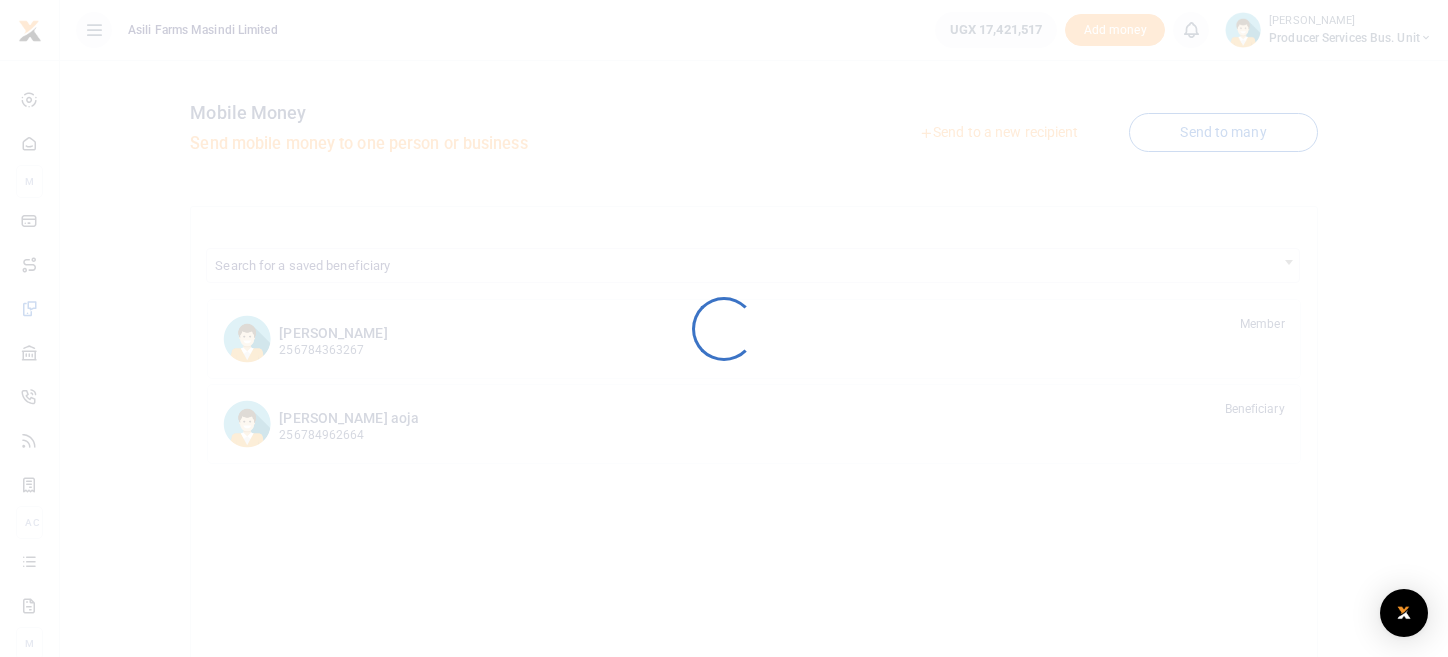 scroll, scrollTop: 0, scrollLeft: 0, axis: both 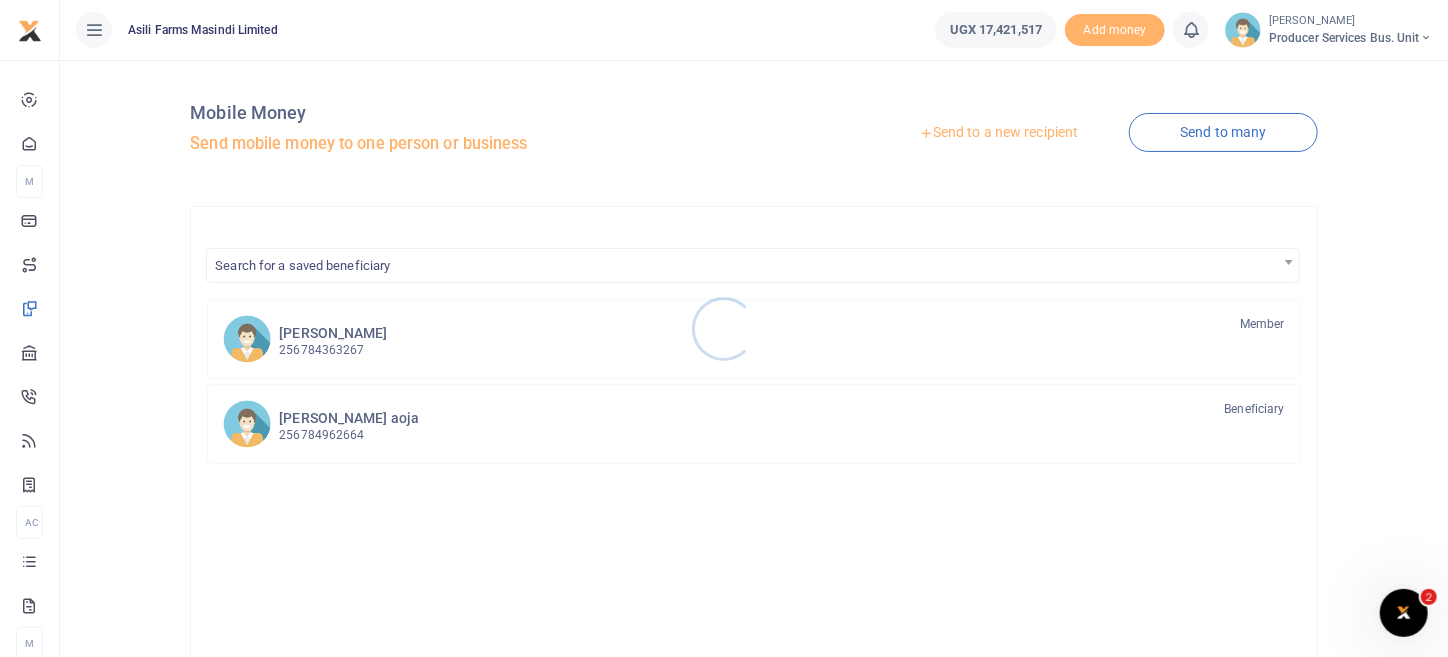click at bounding box center [724, 328] 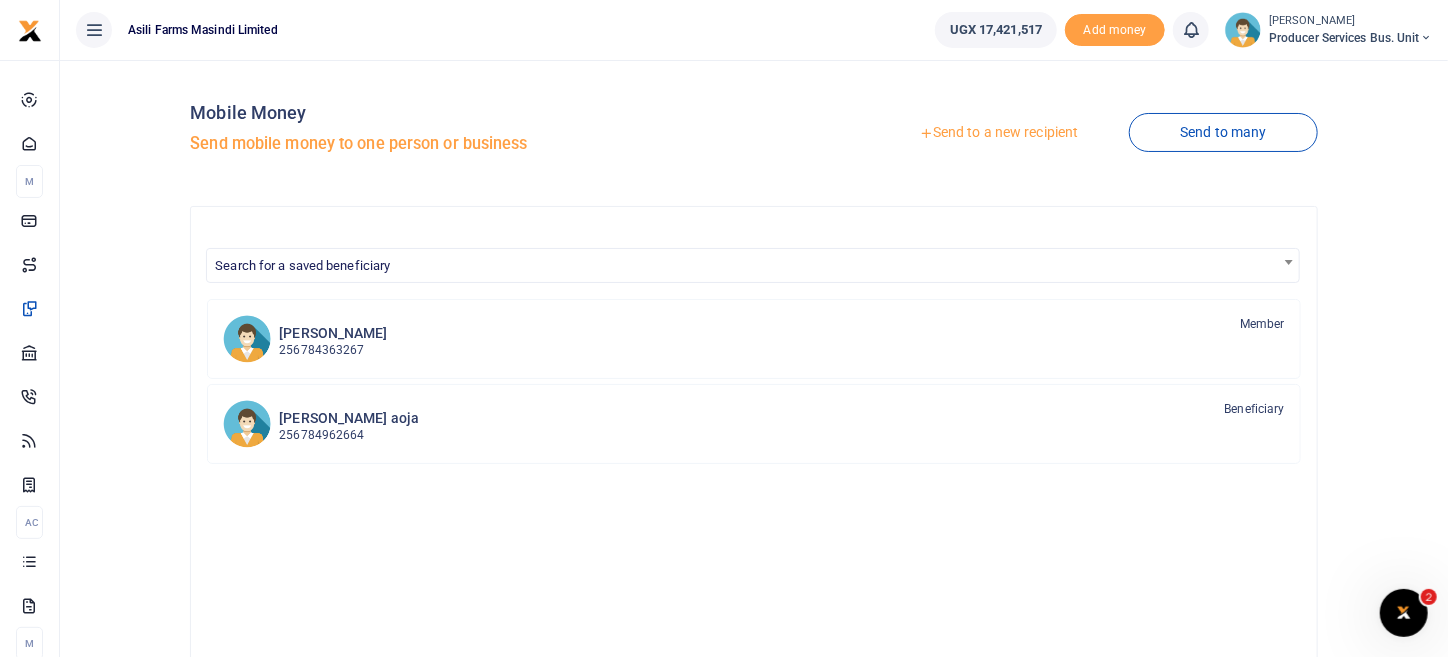 click on "Send to a new recipient" at bounding box center [998, 133] 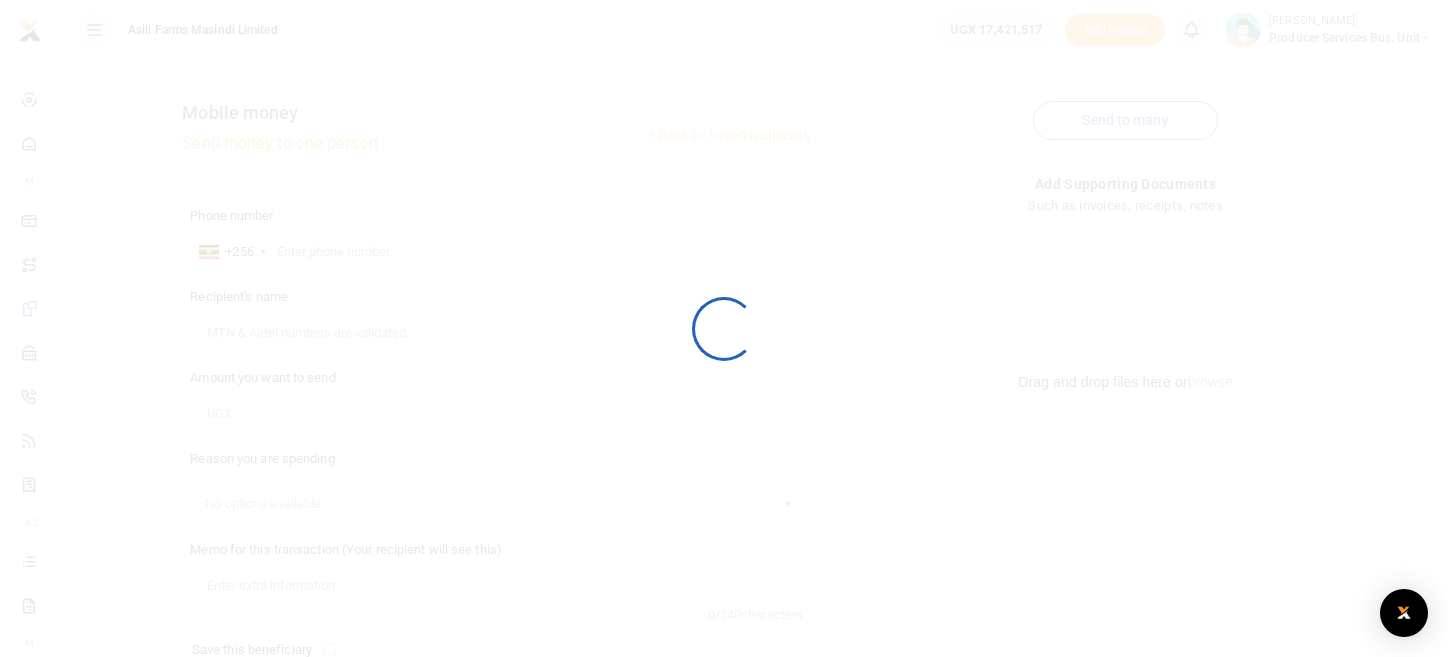scroll, scrollTop: 0, scrollLeft: 0, axis: both 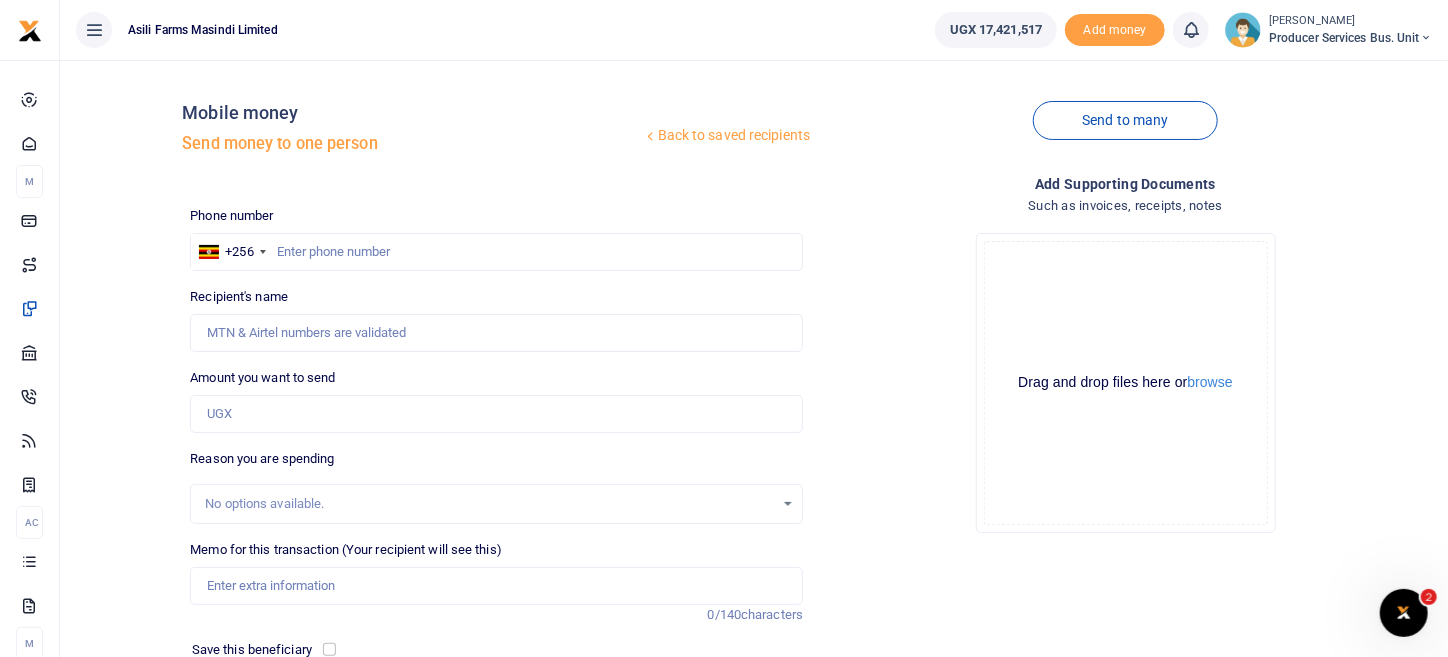 click at bounding box center [724, 328] 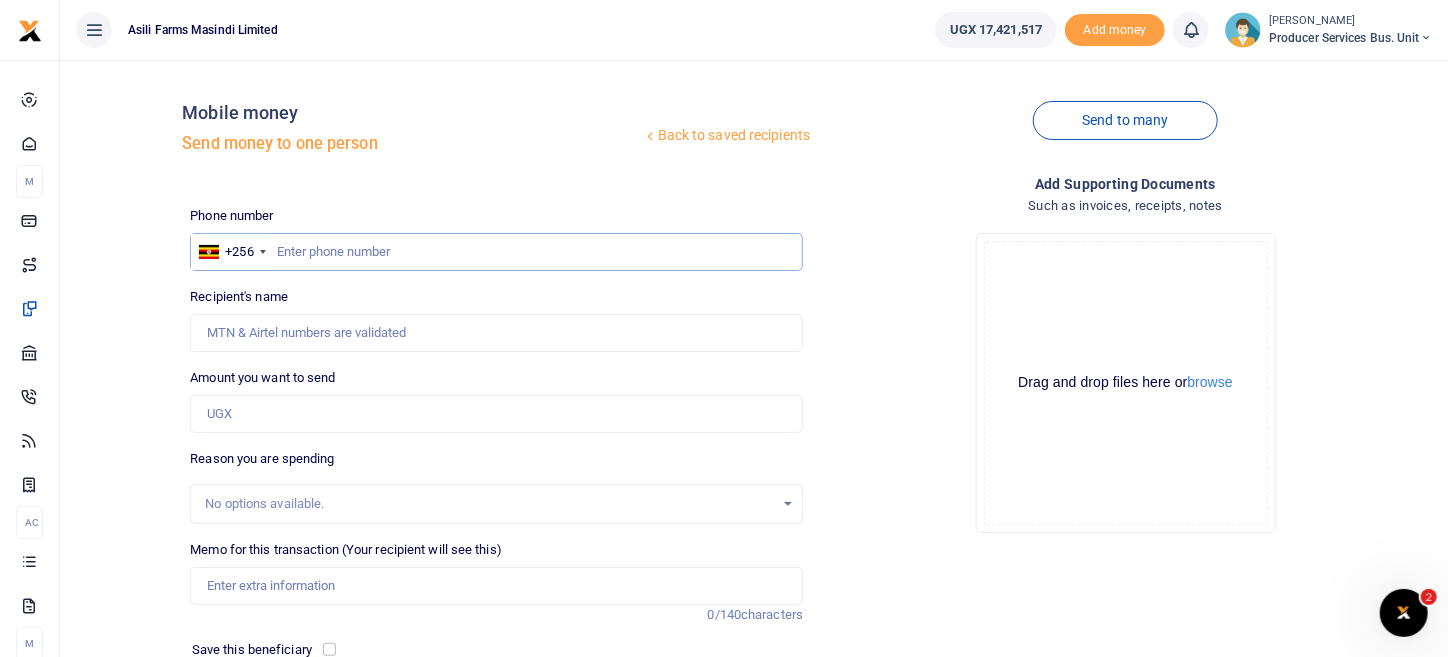 click at bounding box center (496, 252) 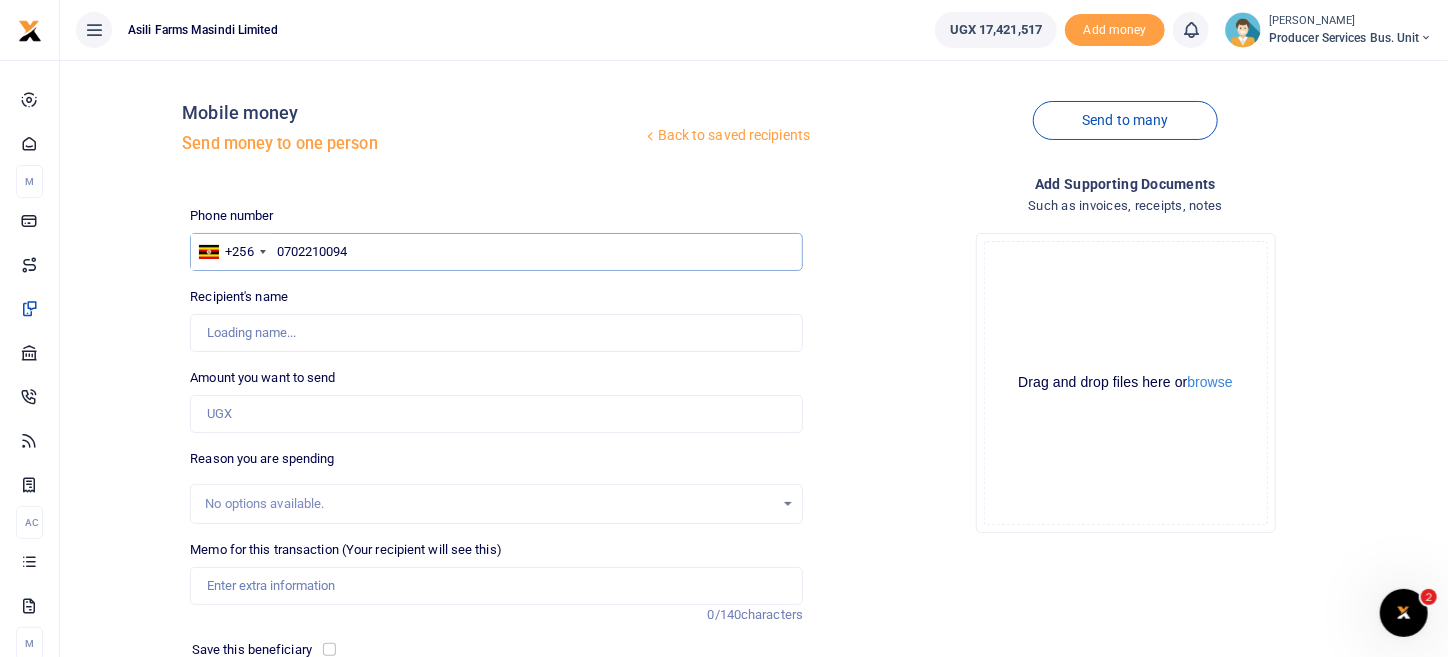 type on "0702210094" 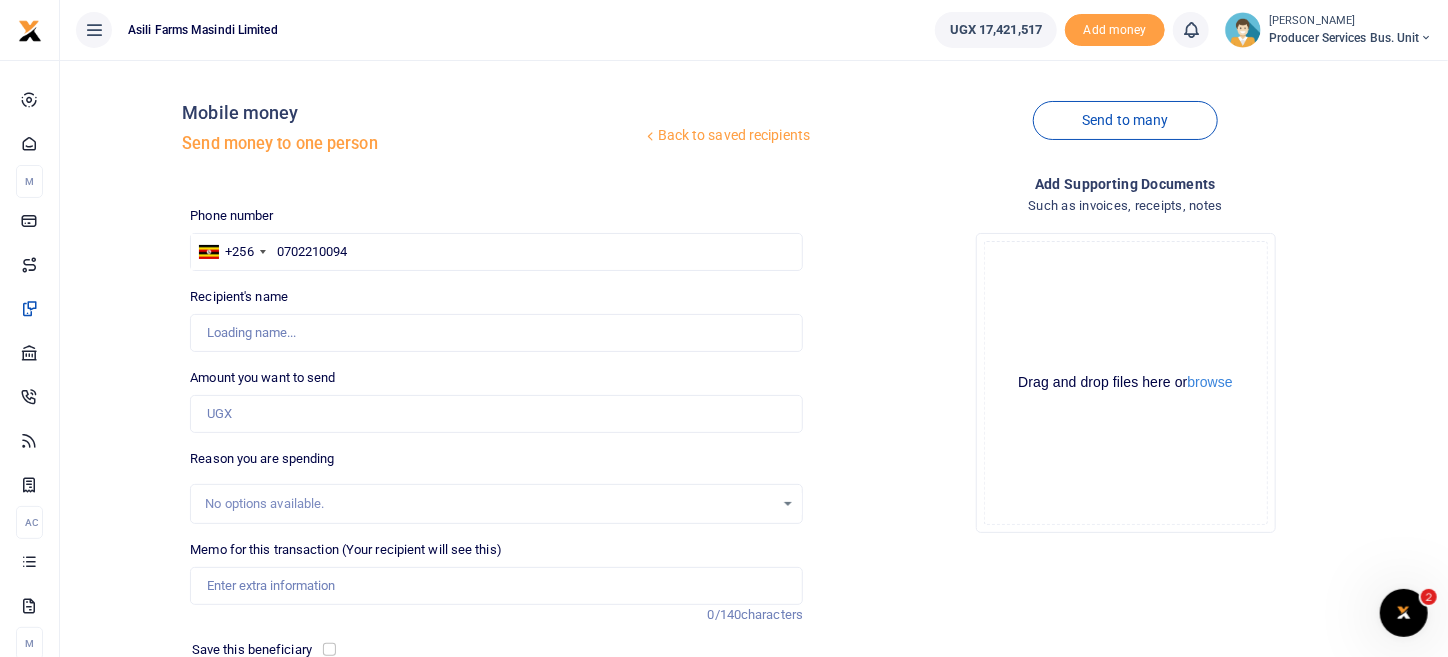 click on "Drop your files here Drag and drop files here or  browse Powered by  Uppy" at bounding box center [1125, 383] 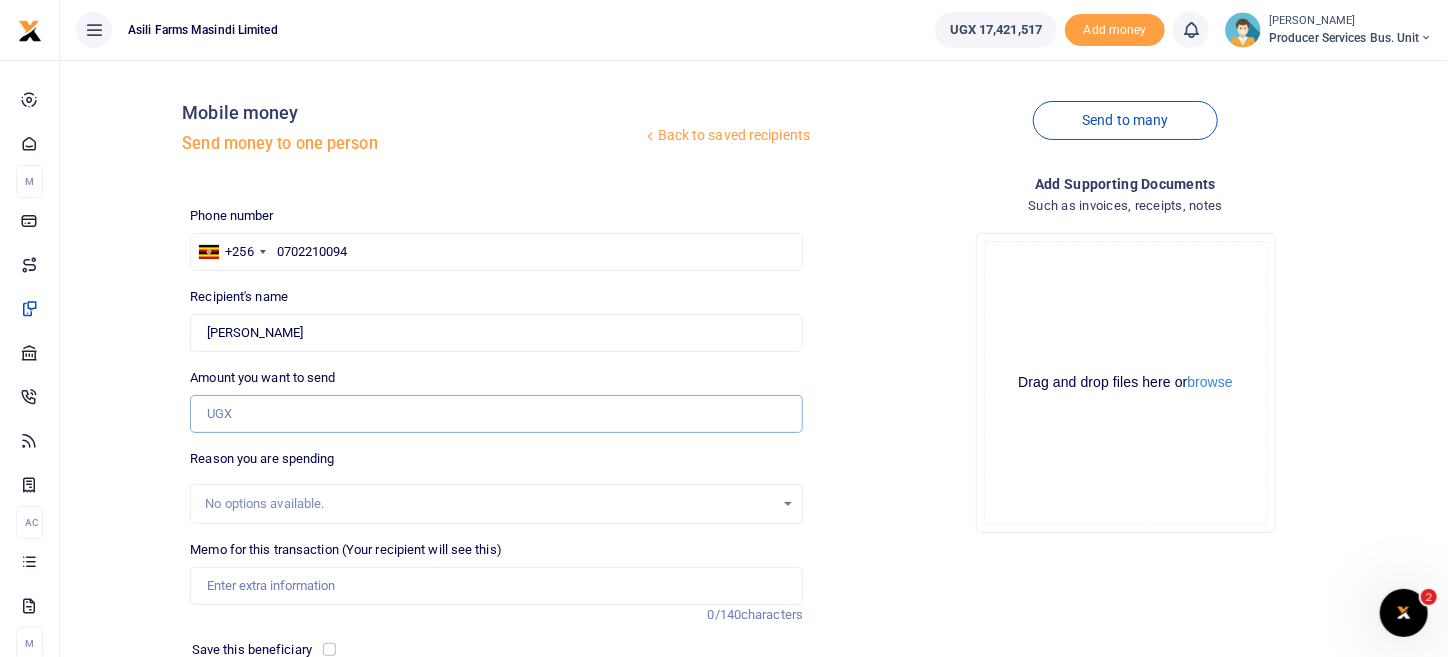 click on "Amount you want to send" at bounding box center [496, 414] 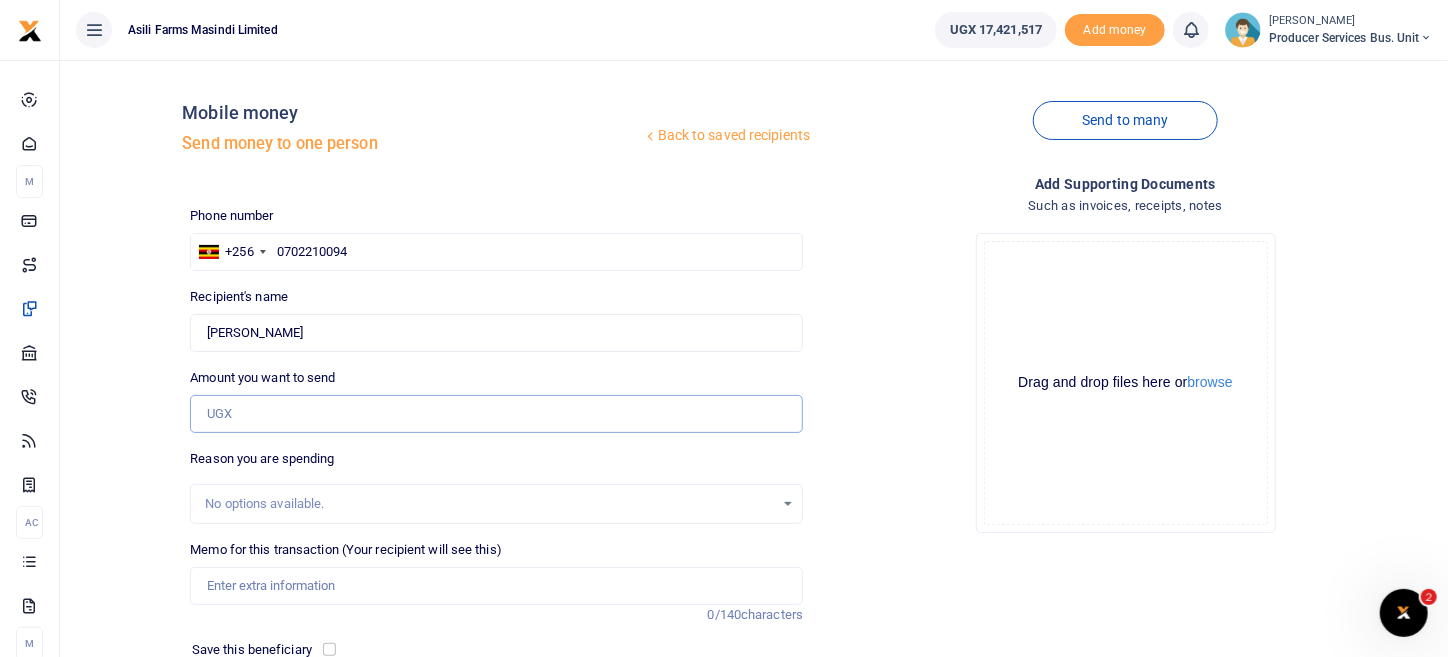 drag, startPoint x: 286, startPoint y: 412, endPoint x: 286, endPoint y: 423, distance: 11 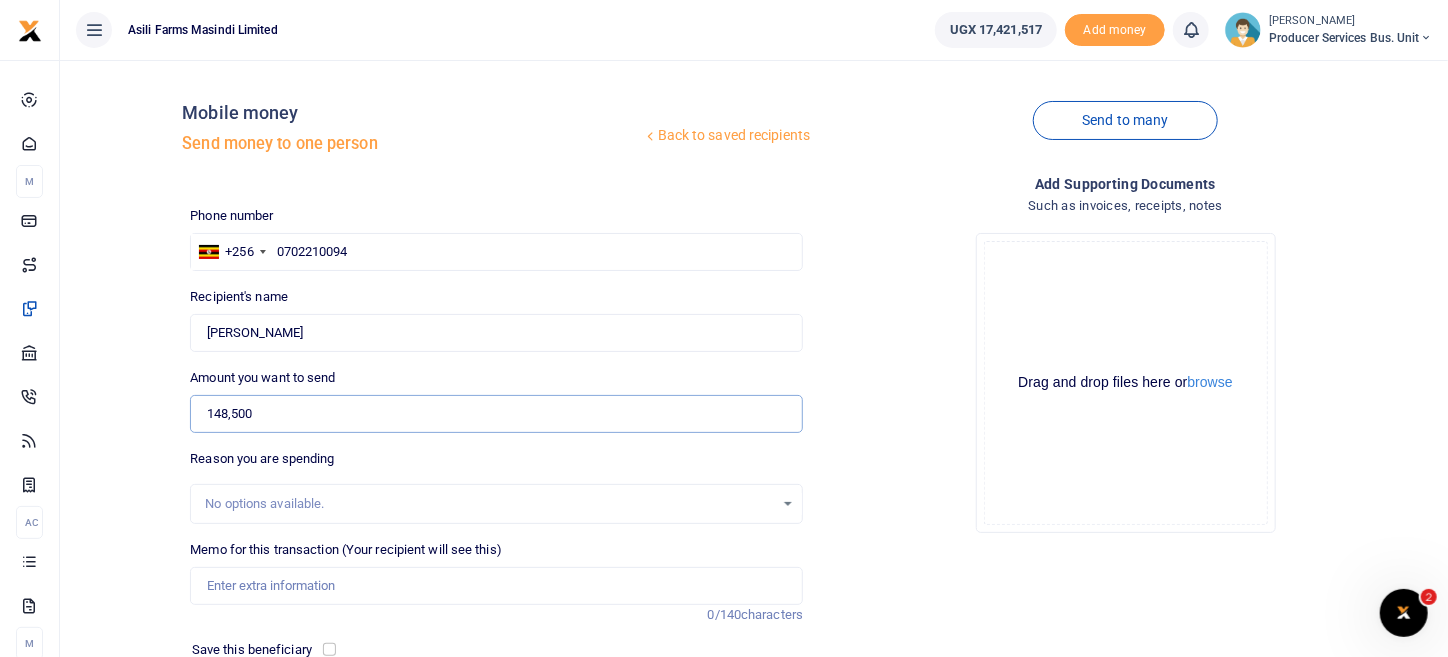 type on "148,500" 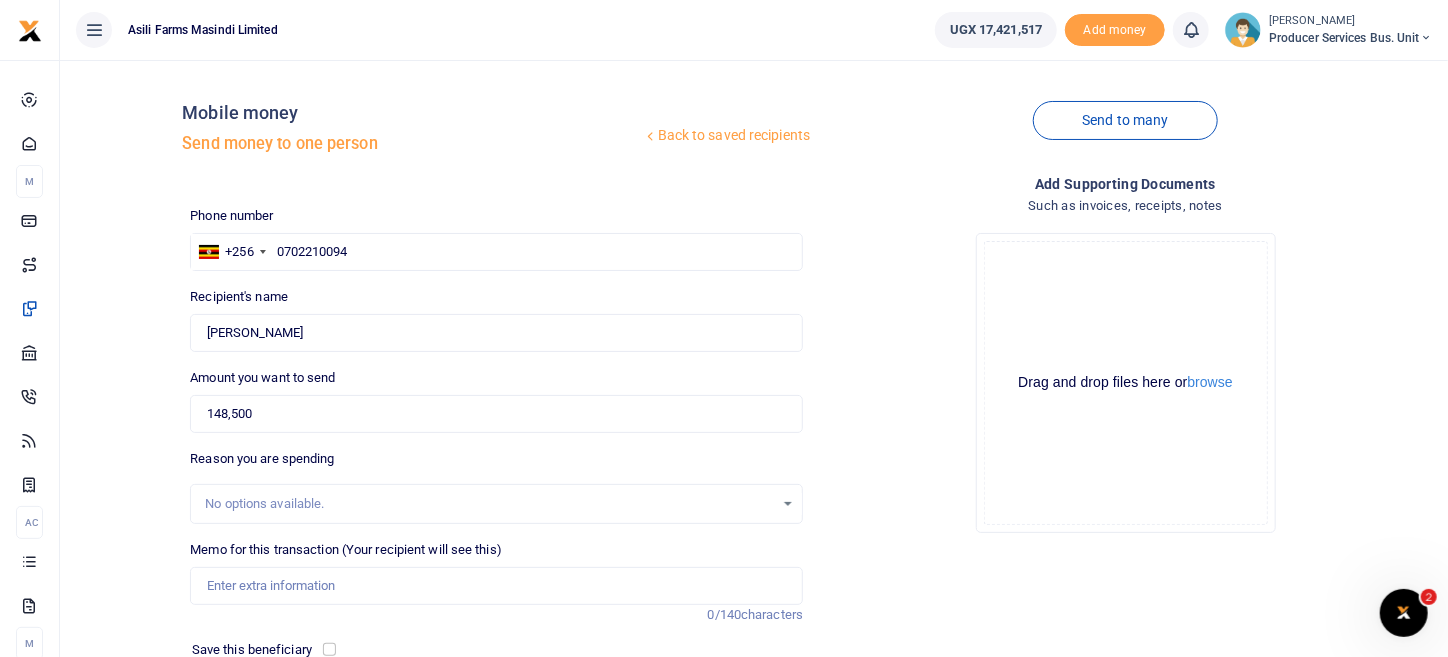 click on "Drop your files here Drag and drop files here or  browse Powered by  Uppy" at bounding box center (1125, 383) 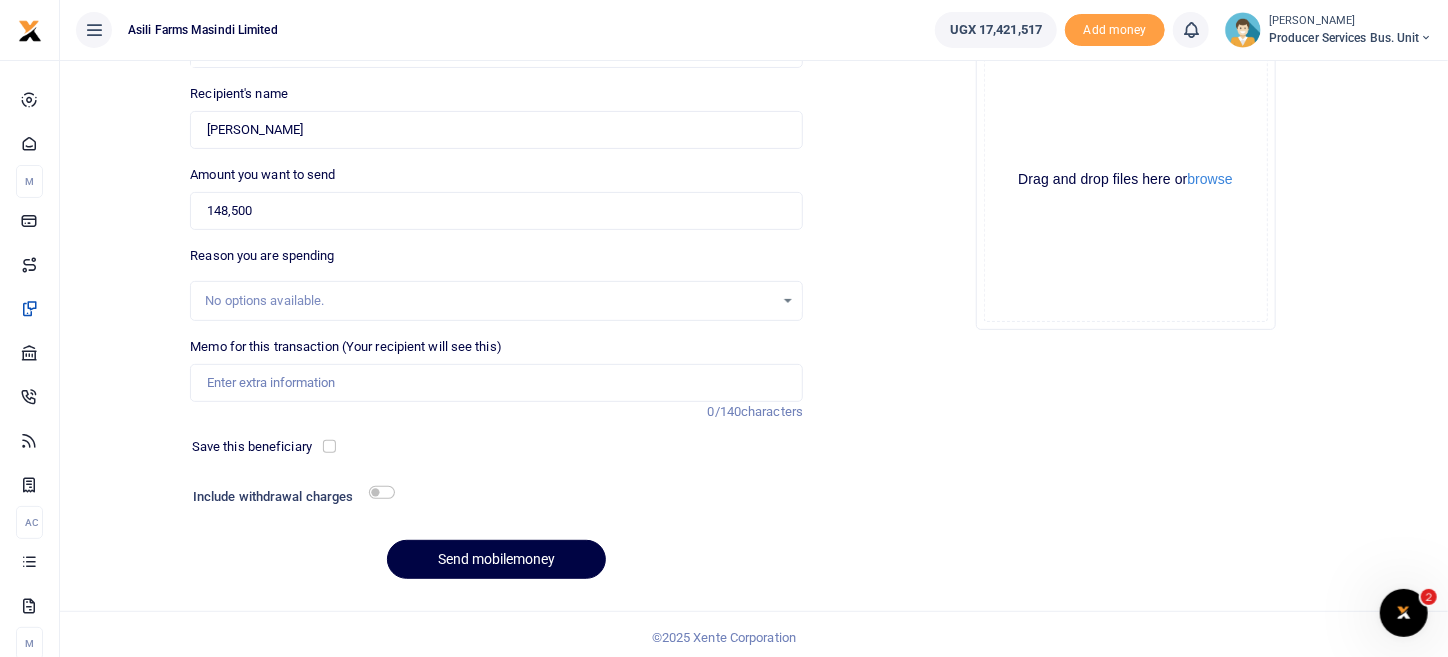 scroll, scrollTop: 208, scrollLeft: 0, axis: vertical 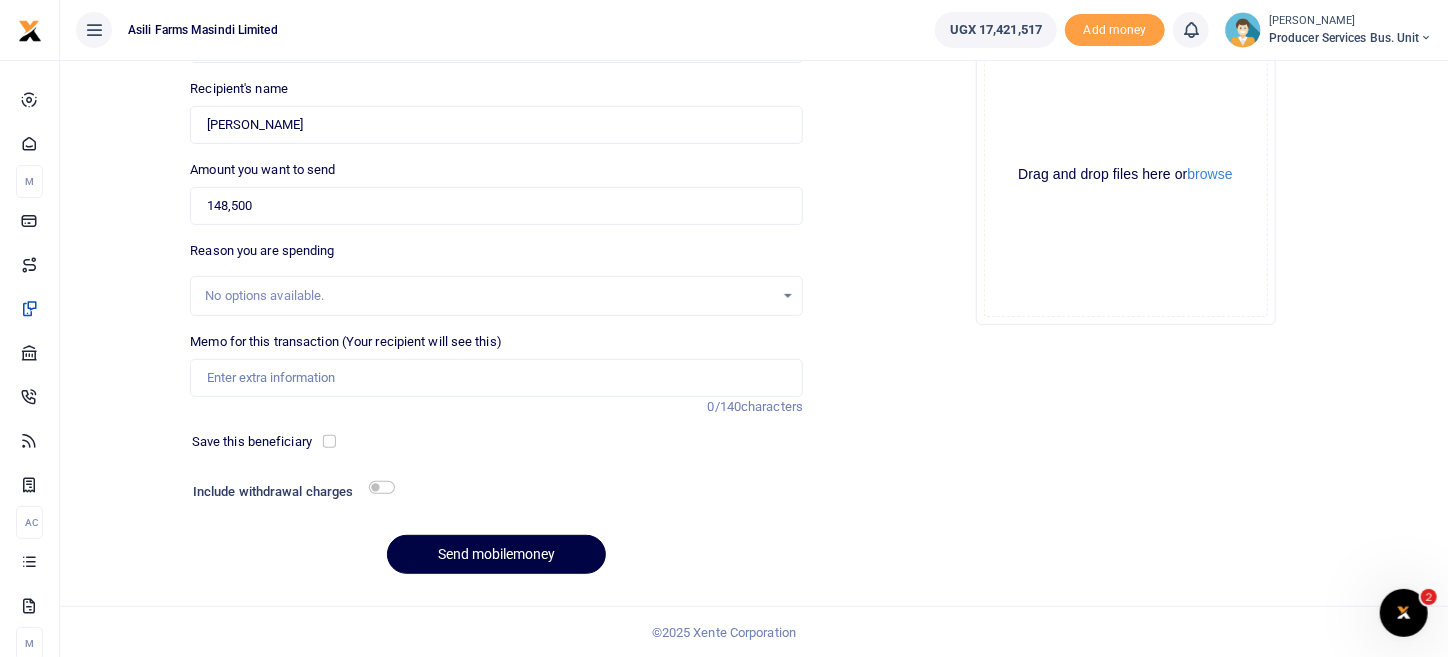 click on "Memo for this transaction (Your recipient will see this)
Reason is required.
0/140  characters" at bounding box center [496, 364] 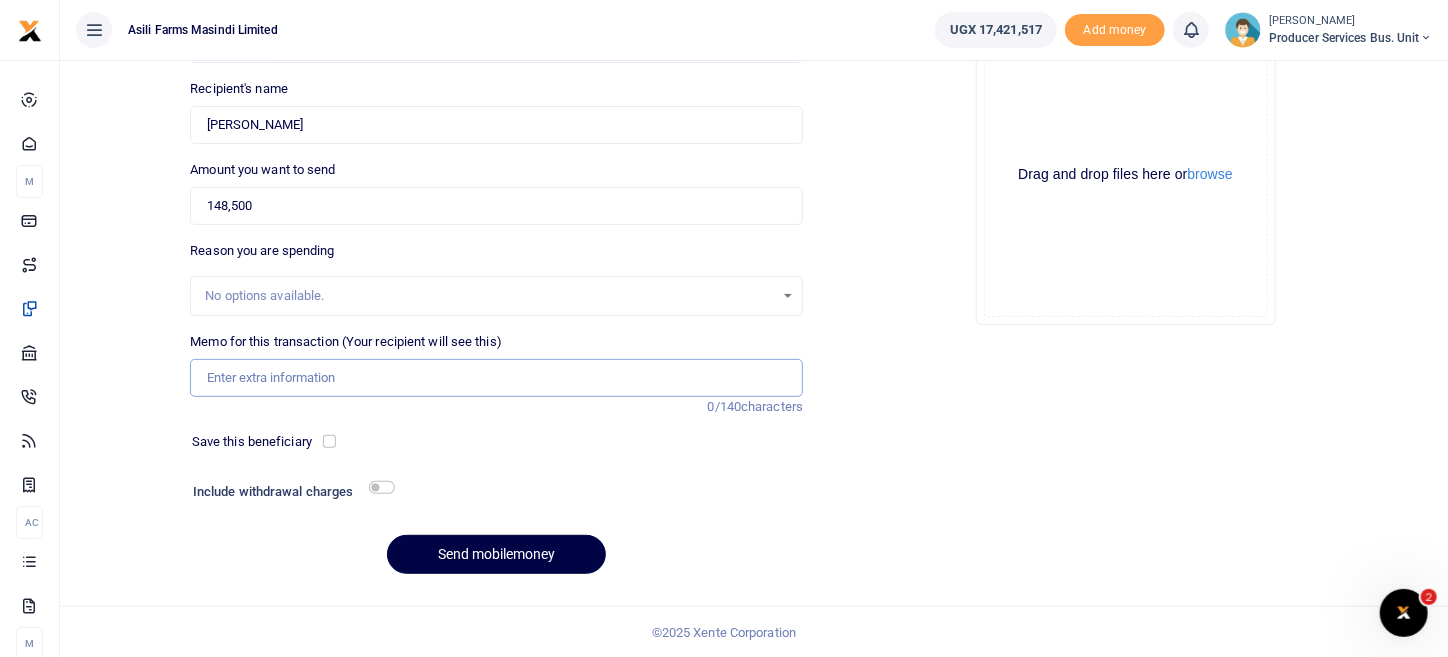 click on "Memo for this transaction (Your recipient will see this)" at bounding box center [496, 378] 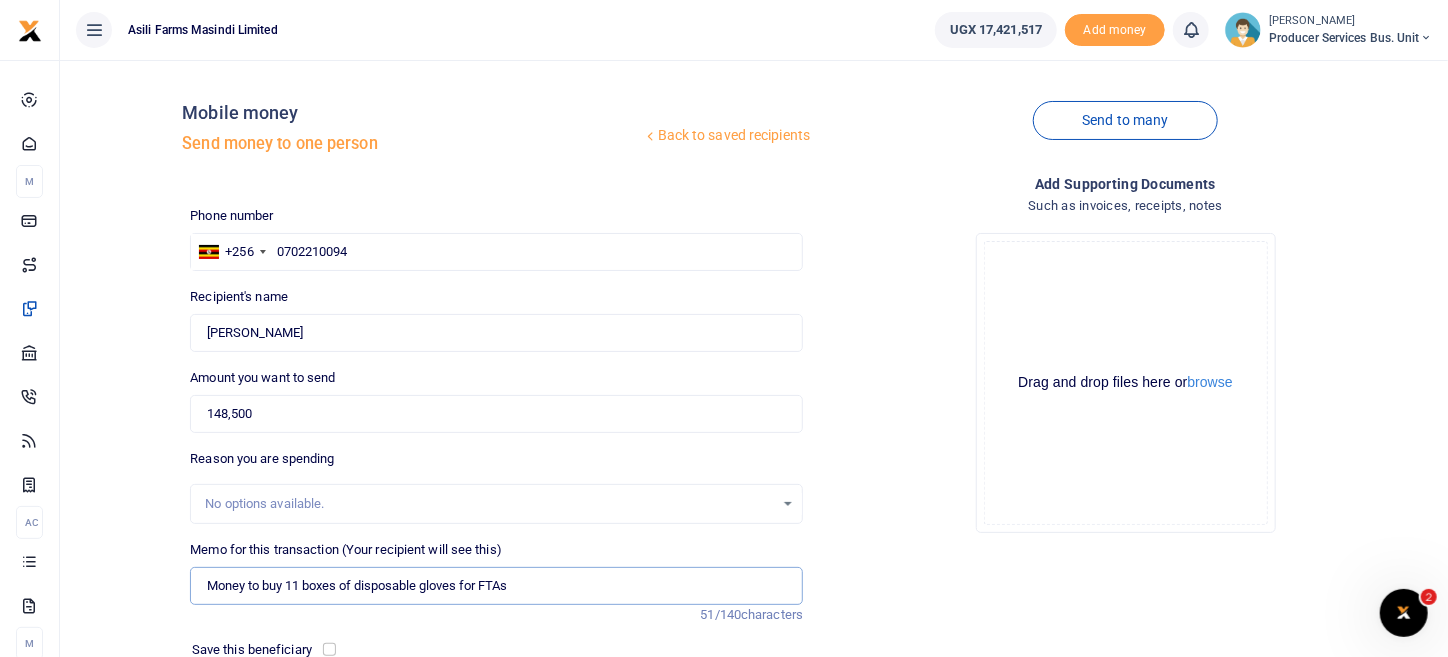 scroll, scrollTop: 208, scrollLeft: 0, axis: vertical 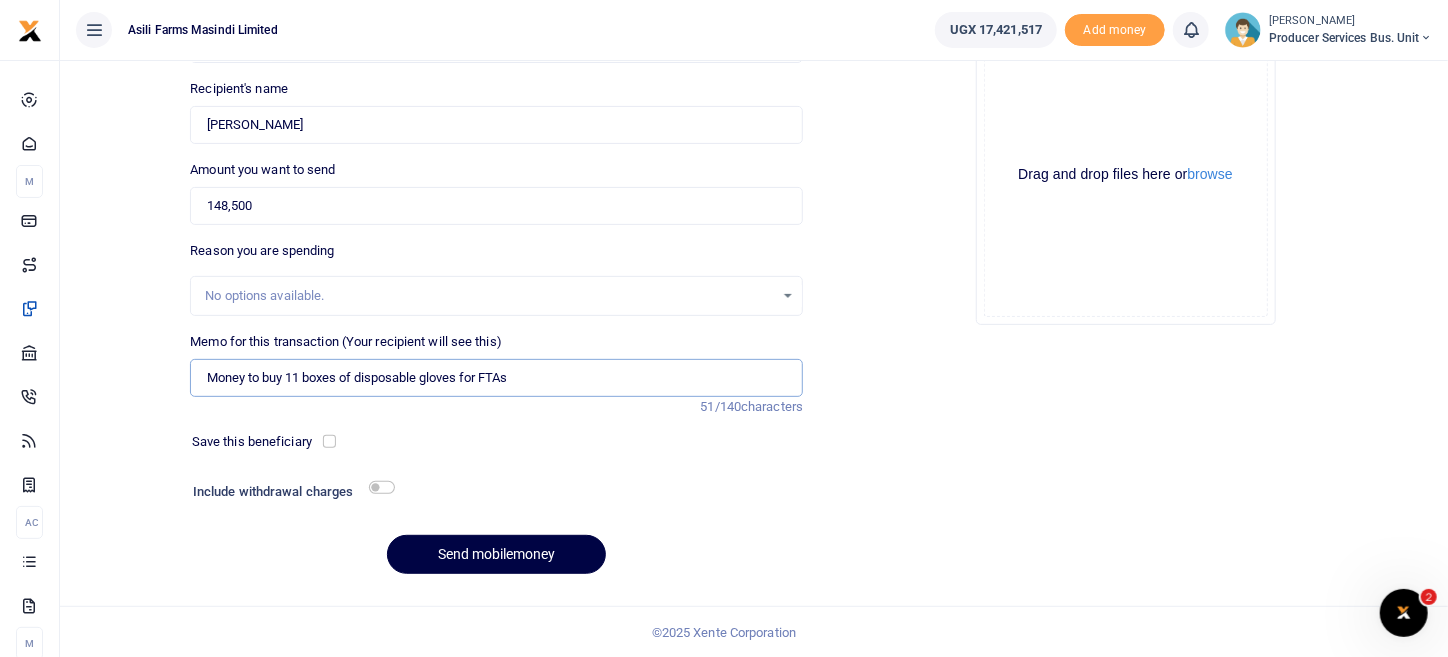type on "Money to buy 11 boxes of disposable gloves for FTAs" 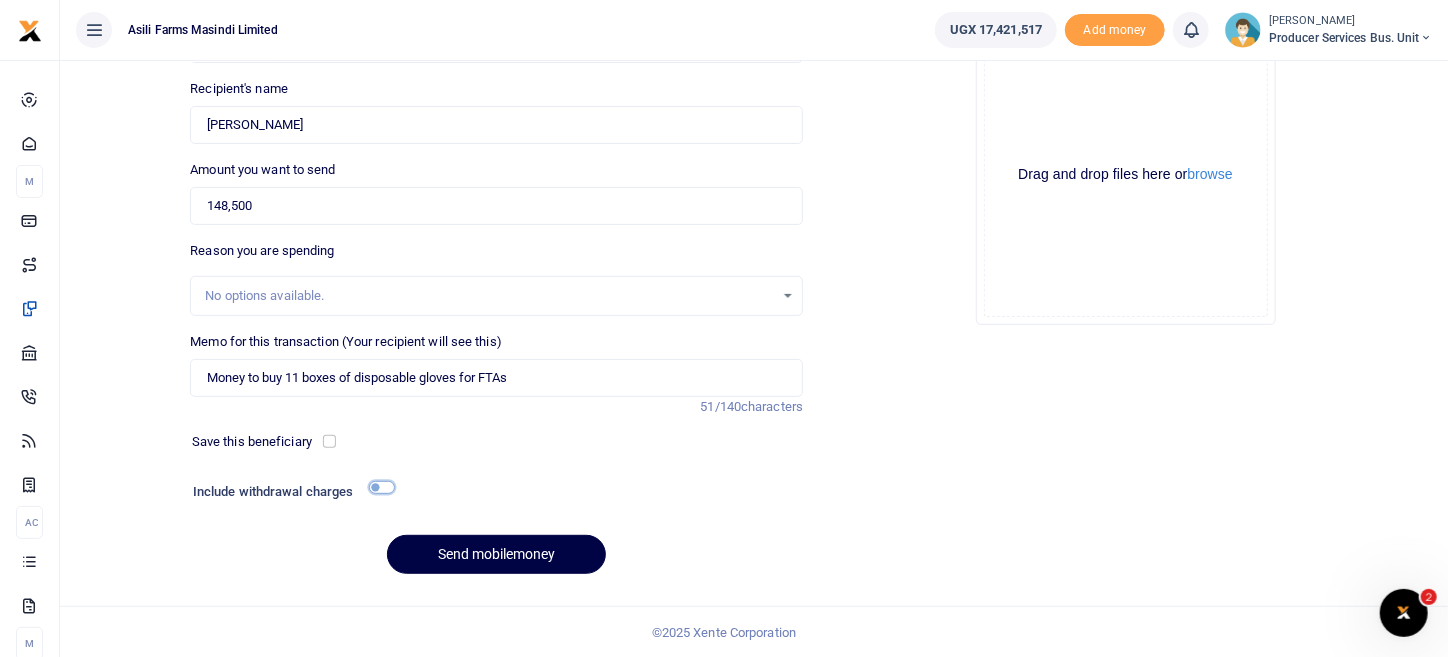 click at bounding box center [382, 487] 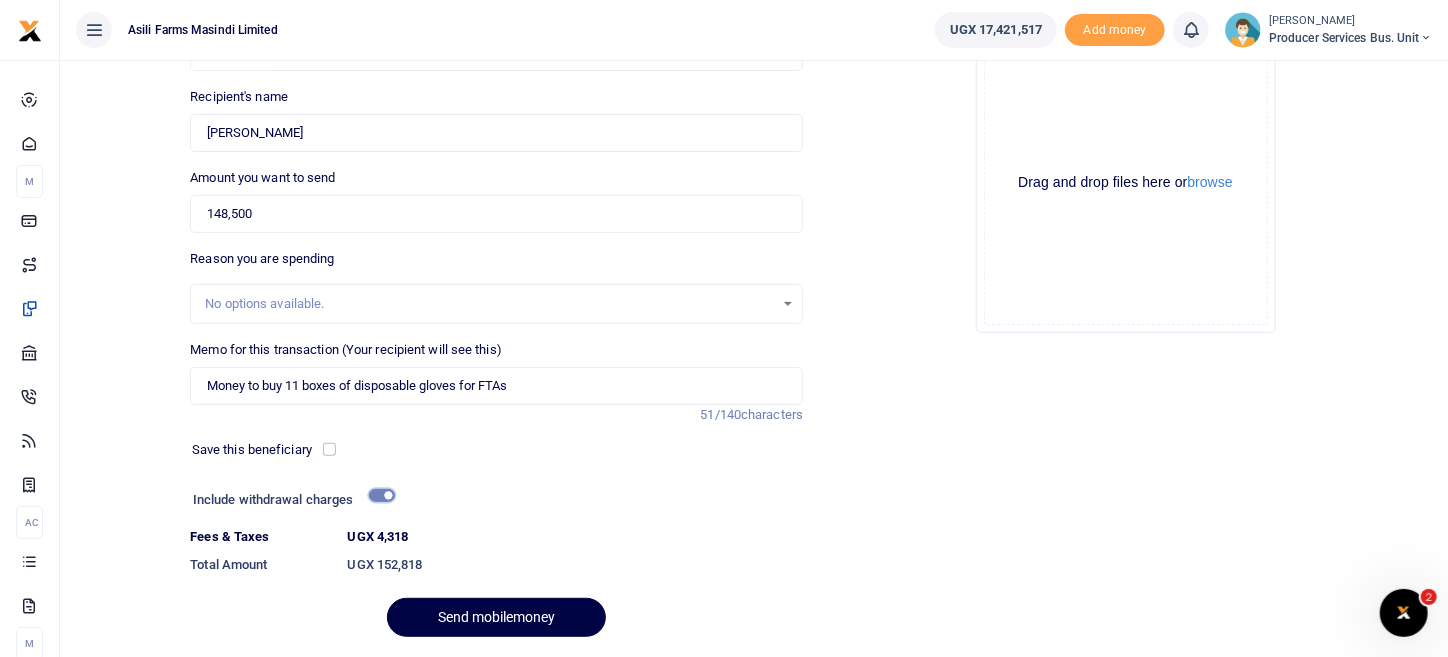 scroll, scrollTop: 262, scrollLeft: 0, axis: vertical 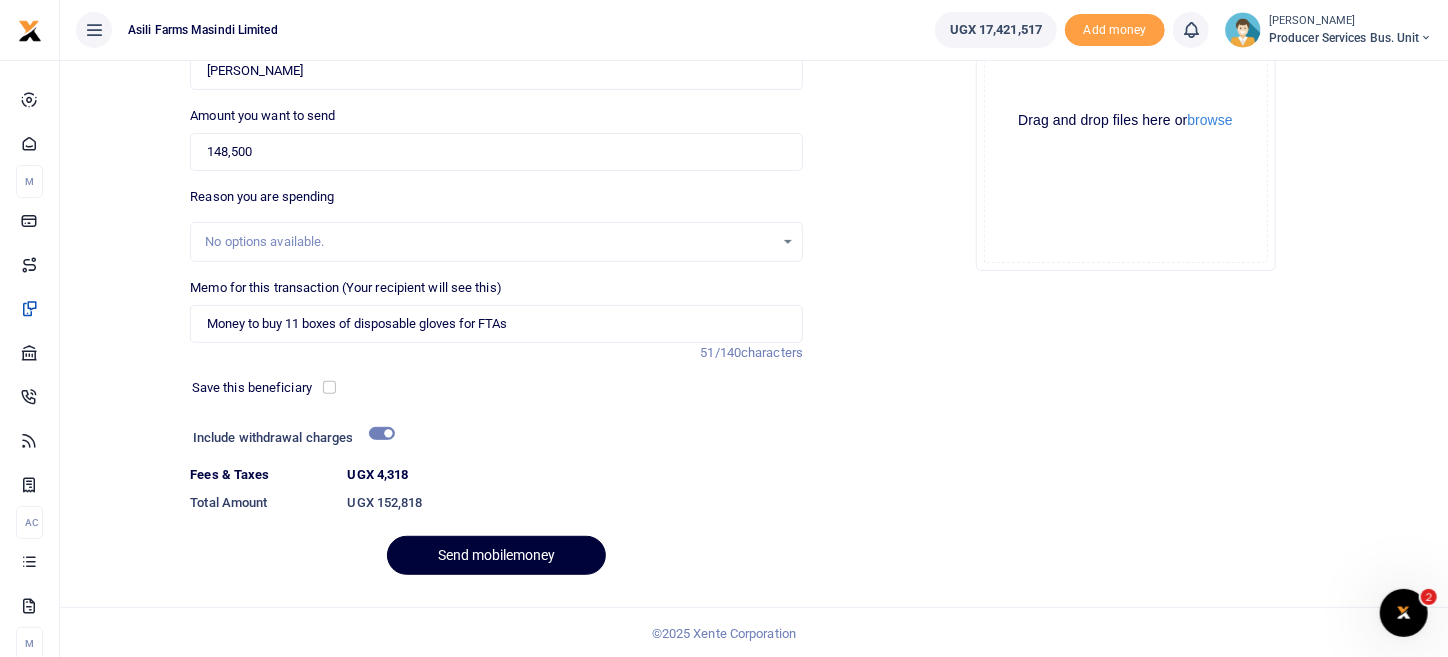 click on "Send mobilemoney" at bounding box center [496, 555] 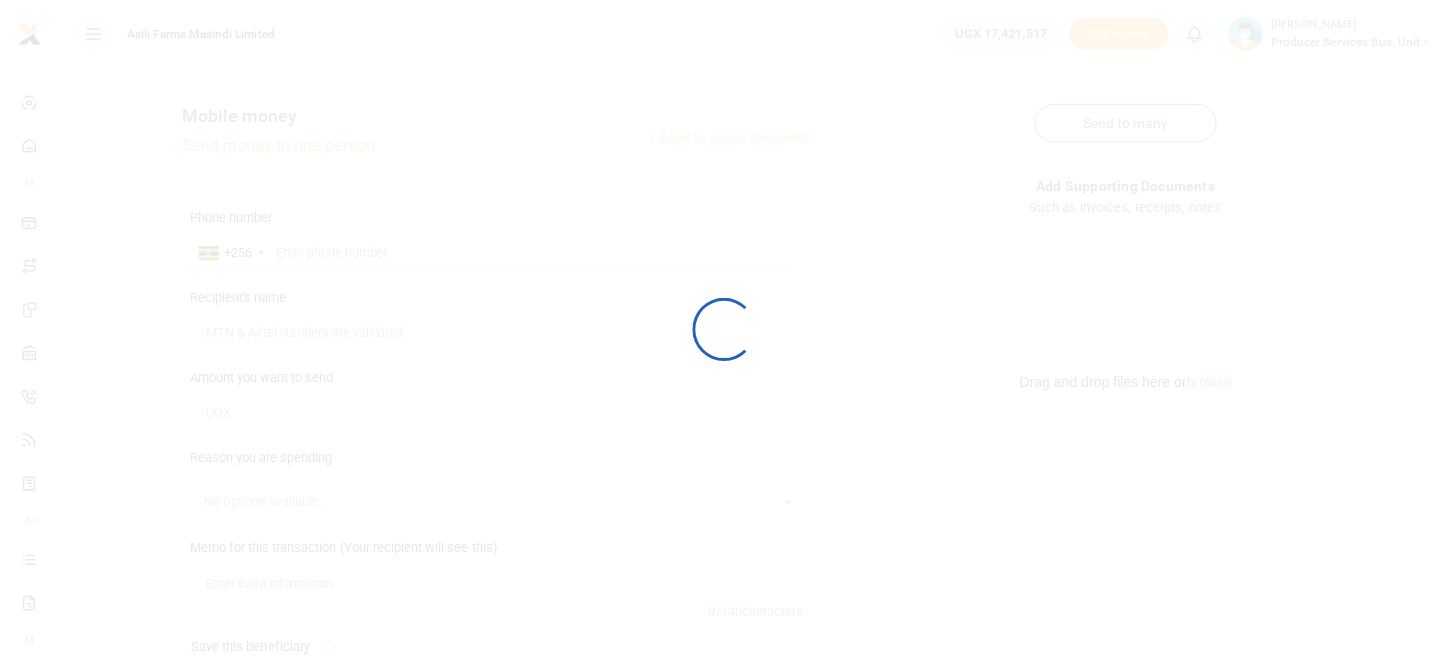 scroll, scrollTop: 208, scrollLeft: 0, axis: vertical 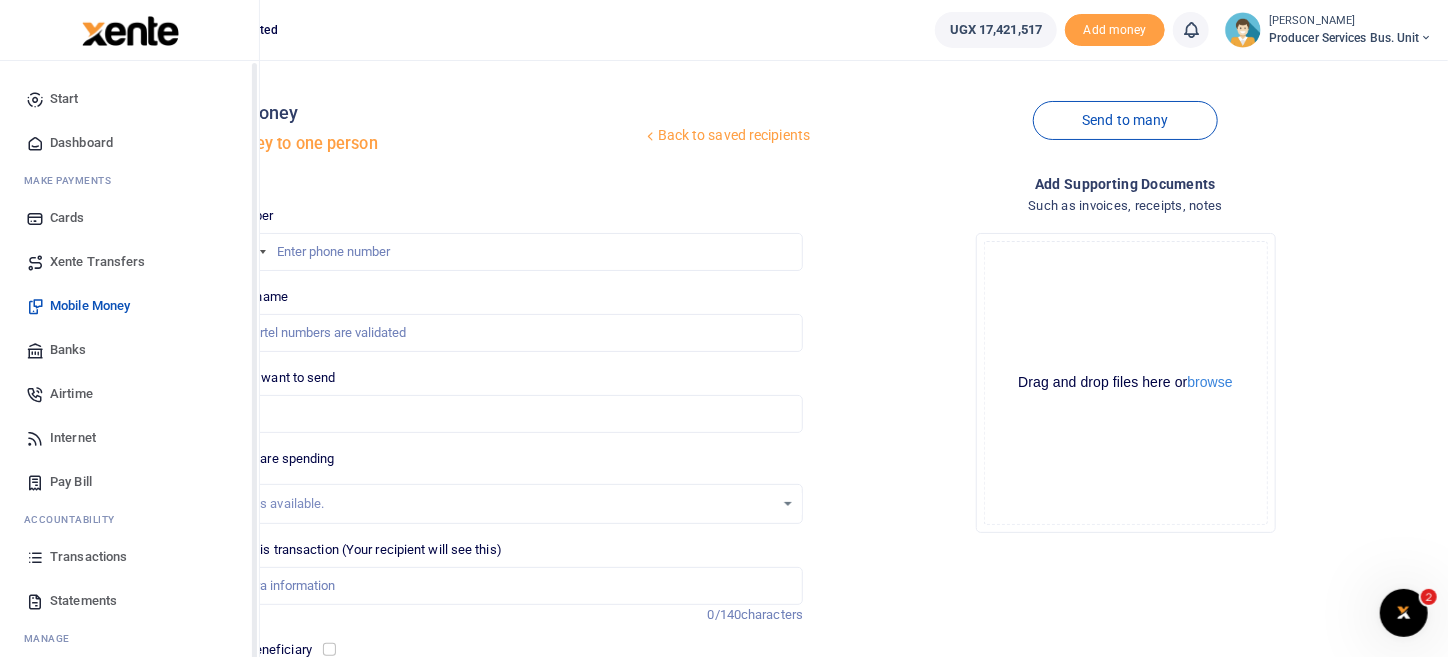 click on "Transactions" at bounding box center (129, 557) 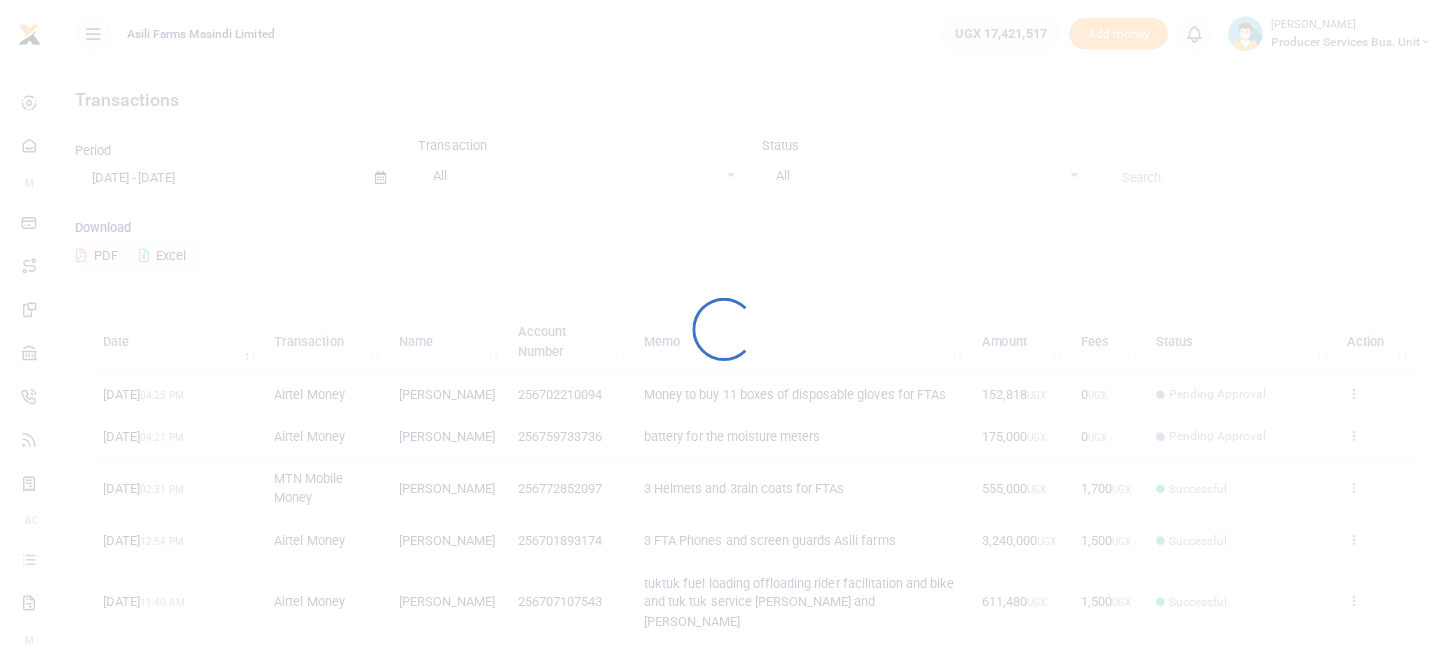 scroll, scrollTop: 0, scrollLeft: 0, axis: both 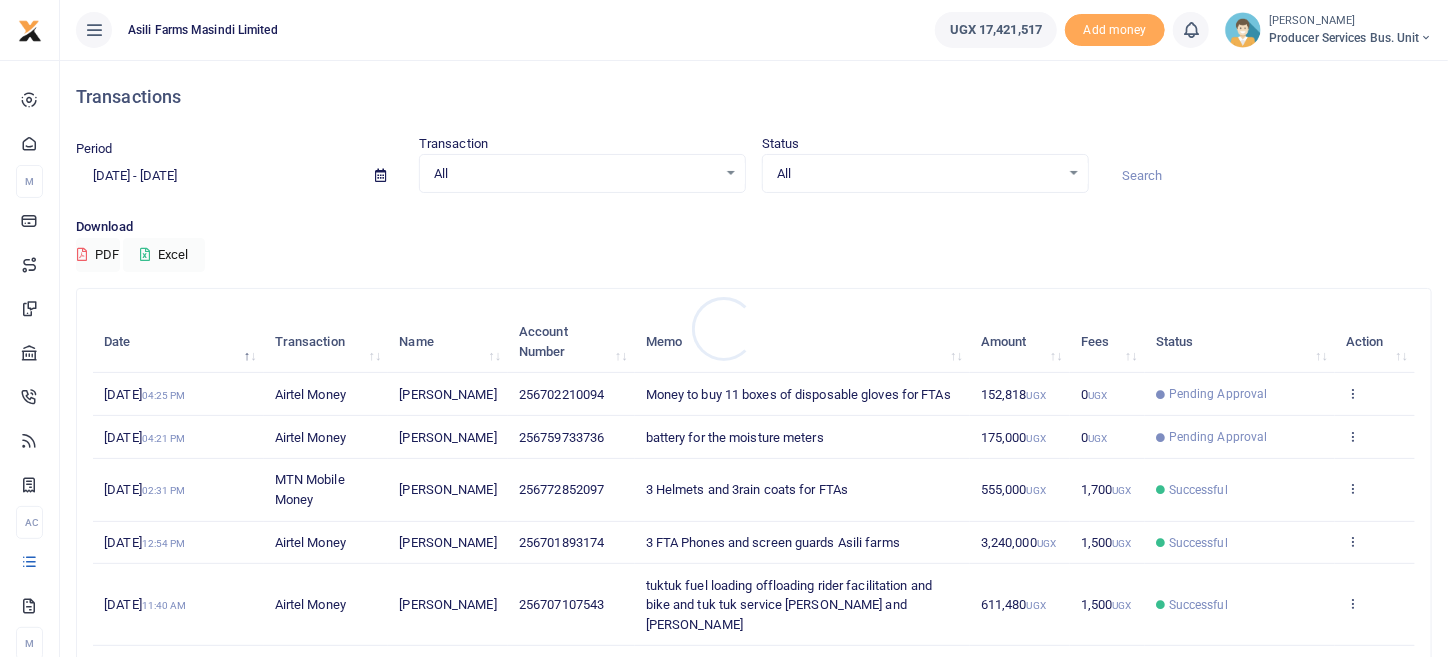 click at bounding box center (724, 328) 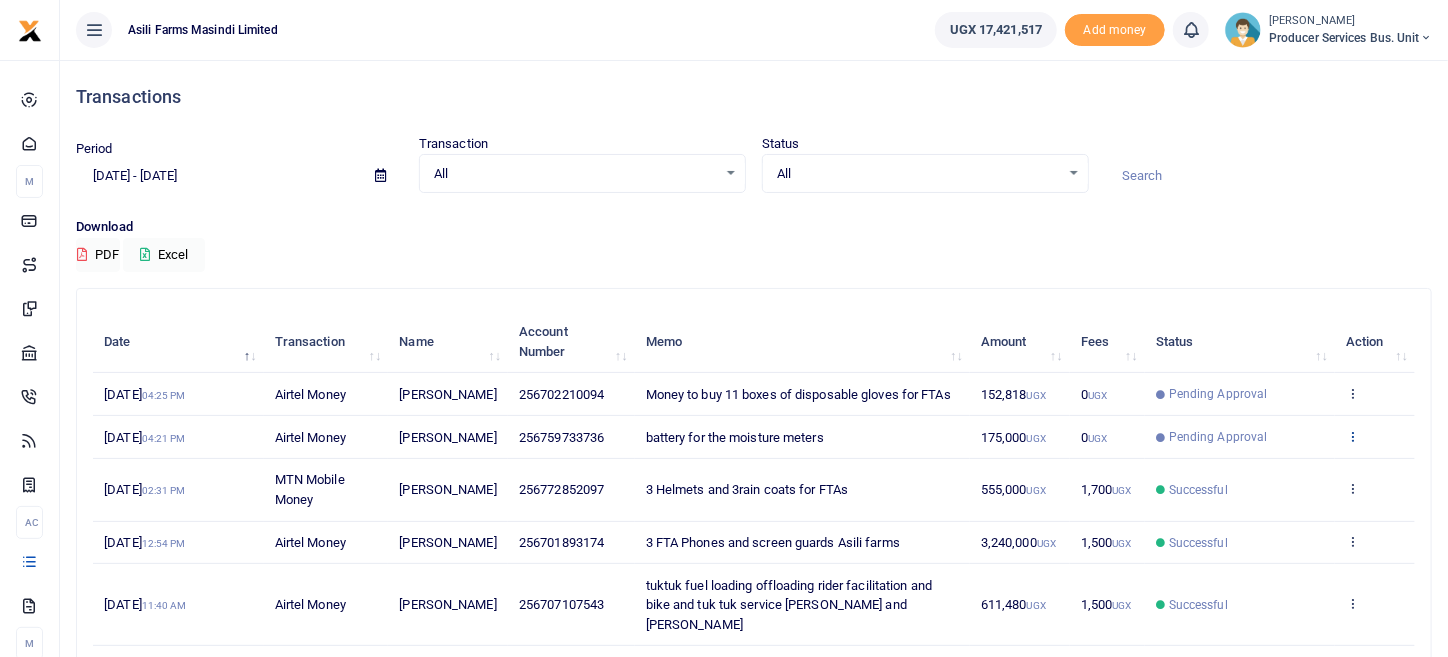 click at bounding box center (1352, 436) 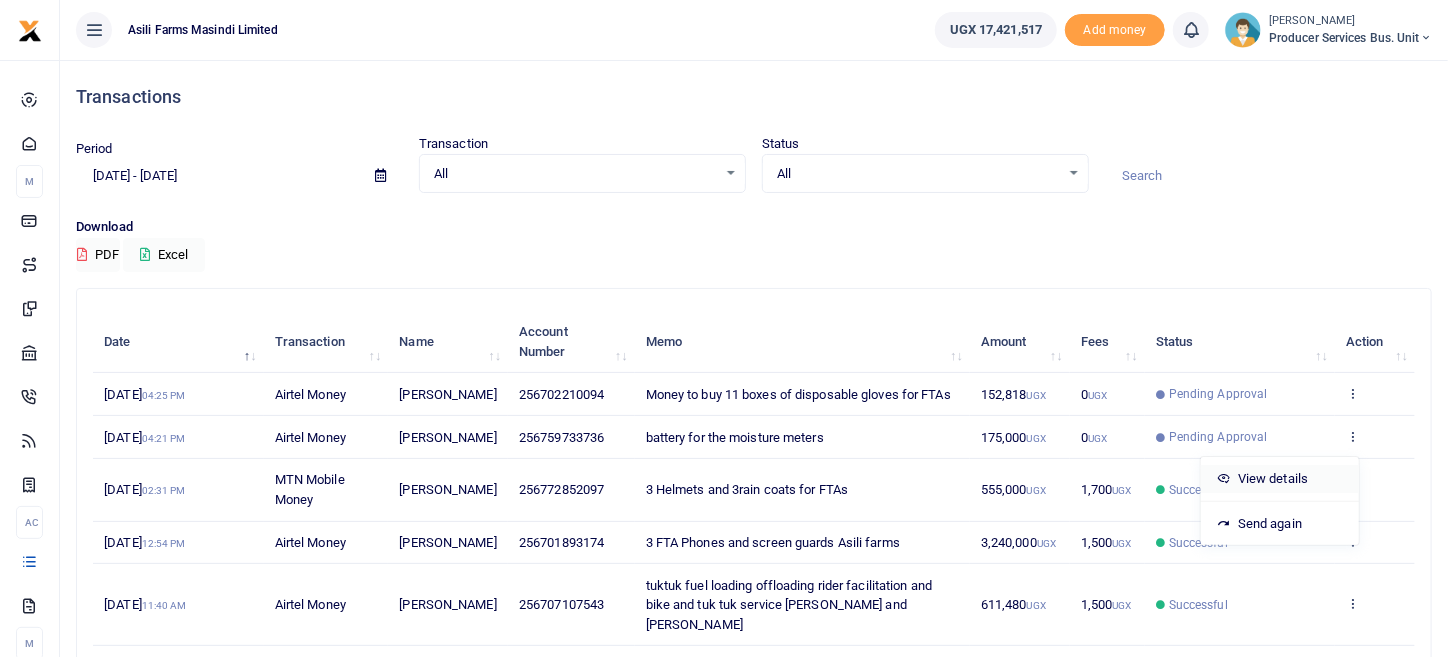 click on "View details" at bounding box center [1280, 479] 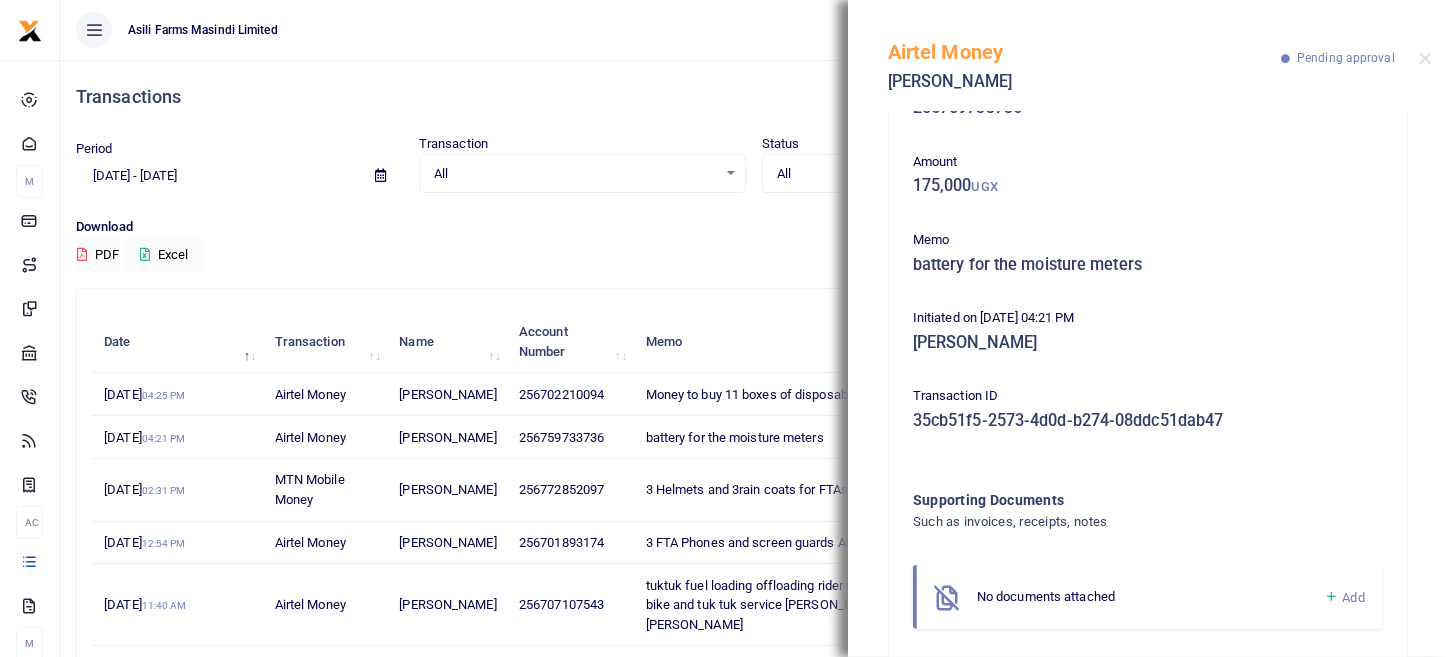 scroll, scrollTop: 102, scrollLeft: 0, axis: vertical 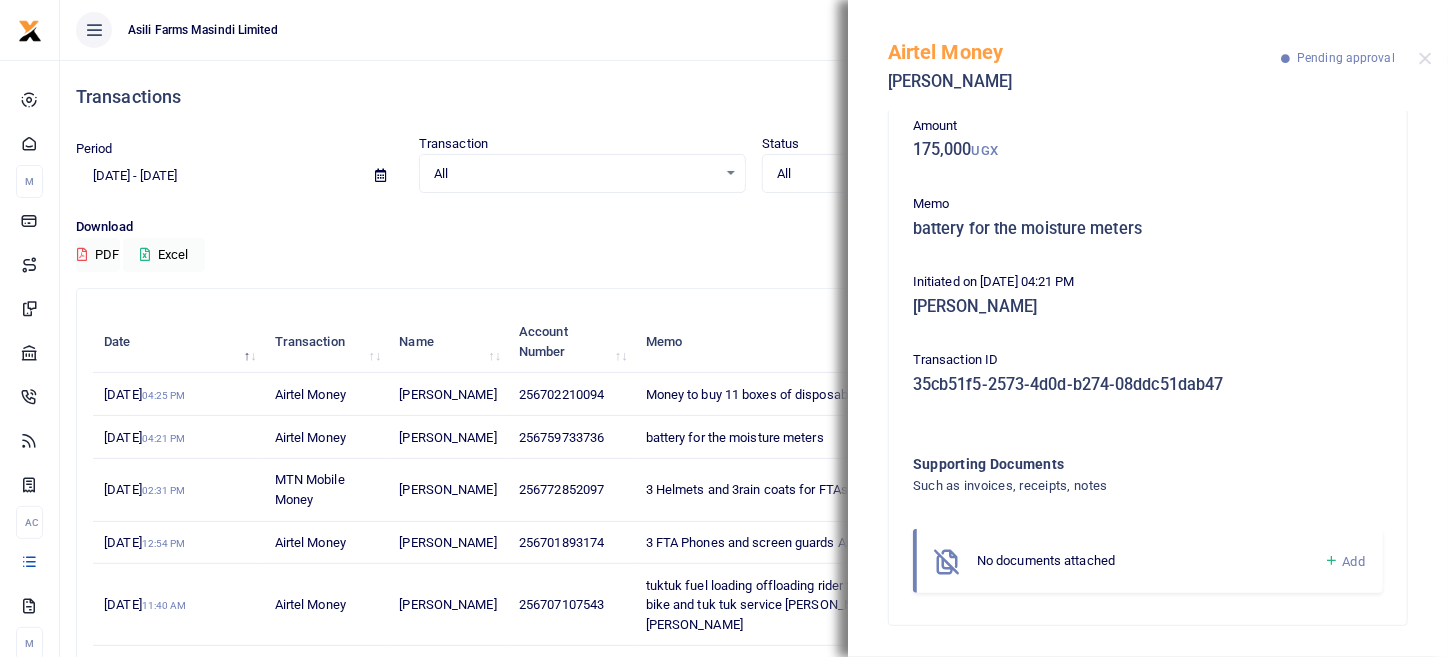 click on "Add" at bounding box center [1354, 561] 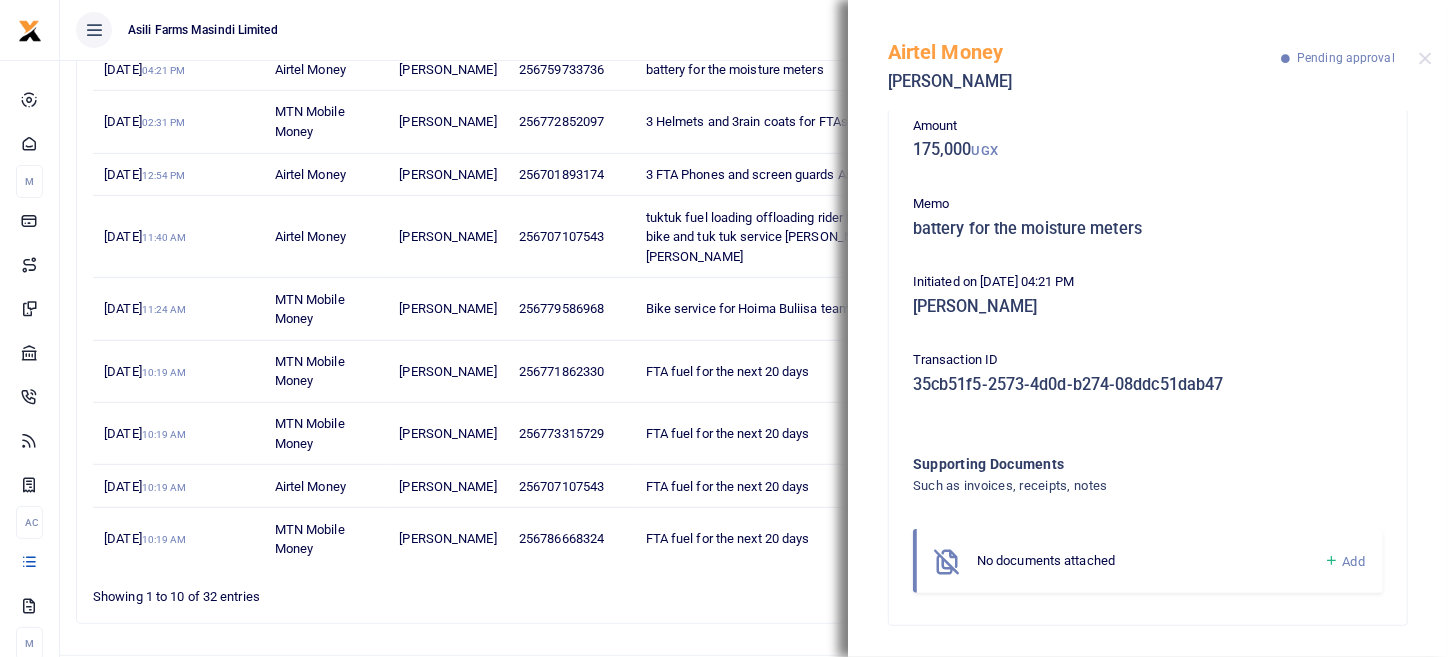 scroll, scrollTop: 400, scrollLeft: 0, axis: vertical 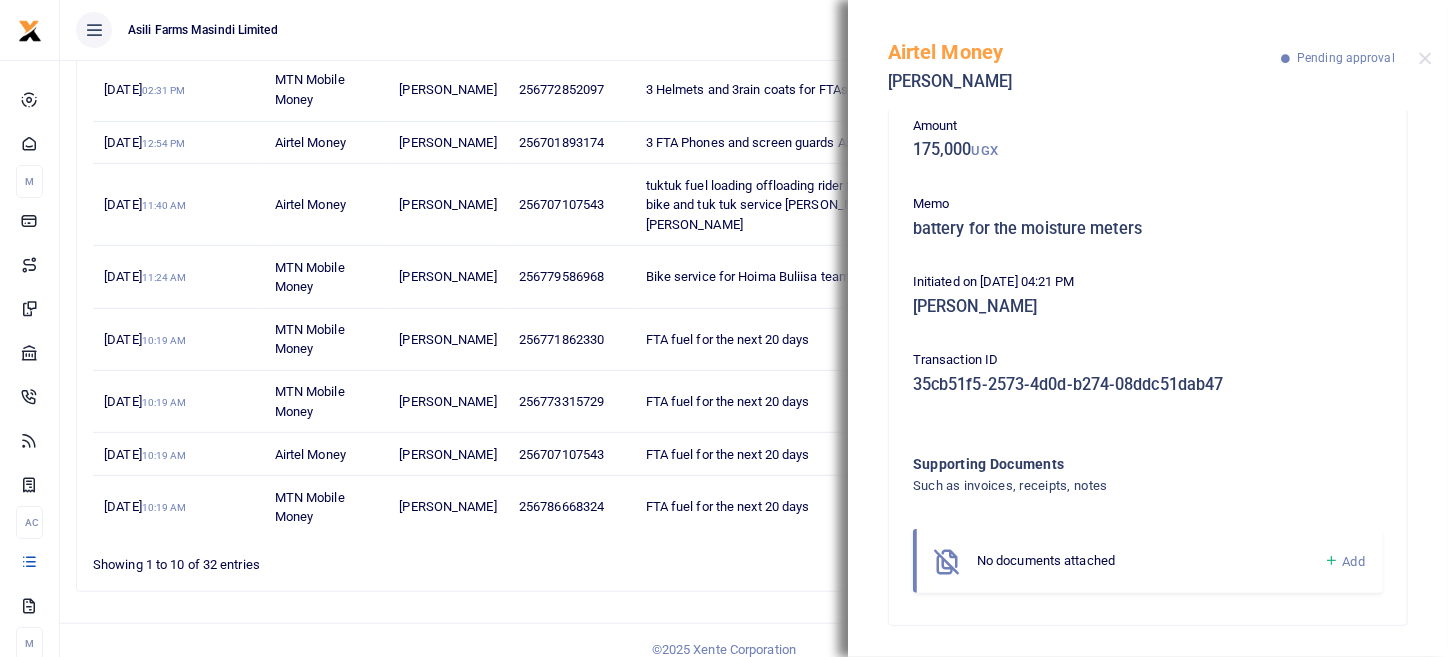 click at bounding box center [1331, 561] 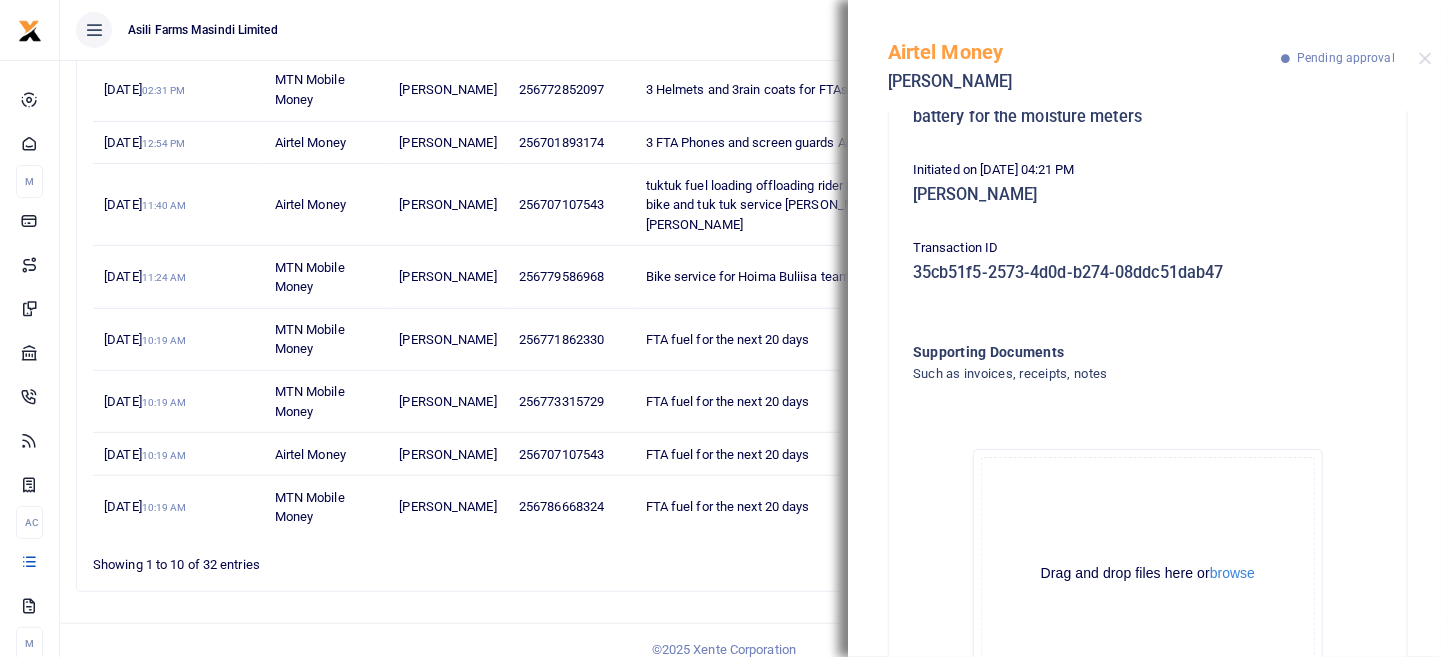 scroll, scrollTop: 327, scrollLeft: 0, axis: vertical 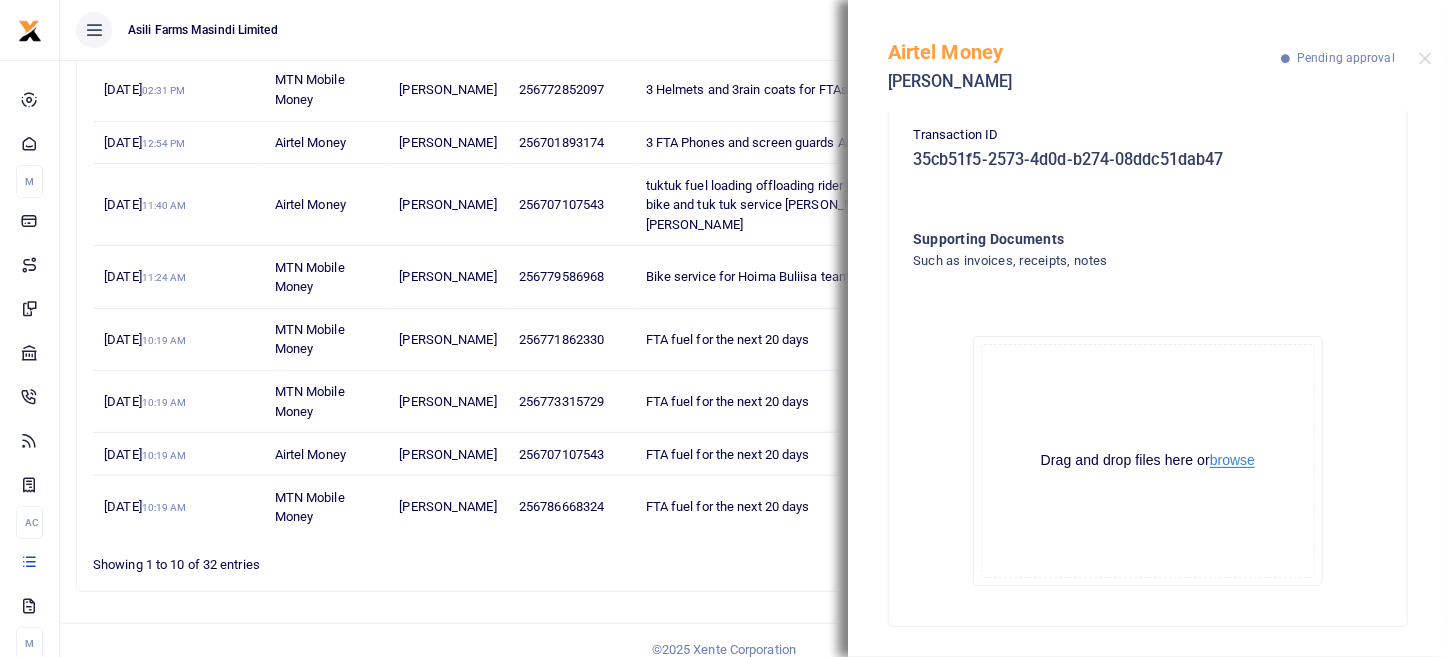 click on "browse" at bounding box center [1232, 460] 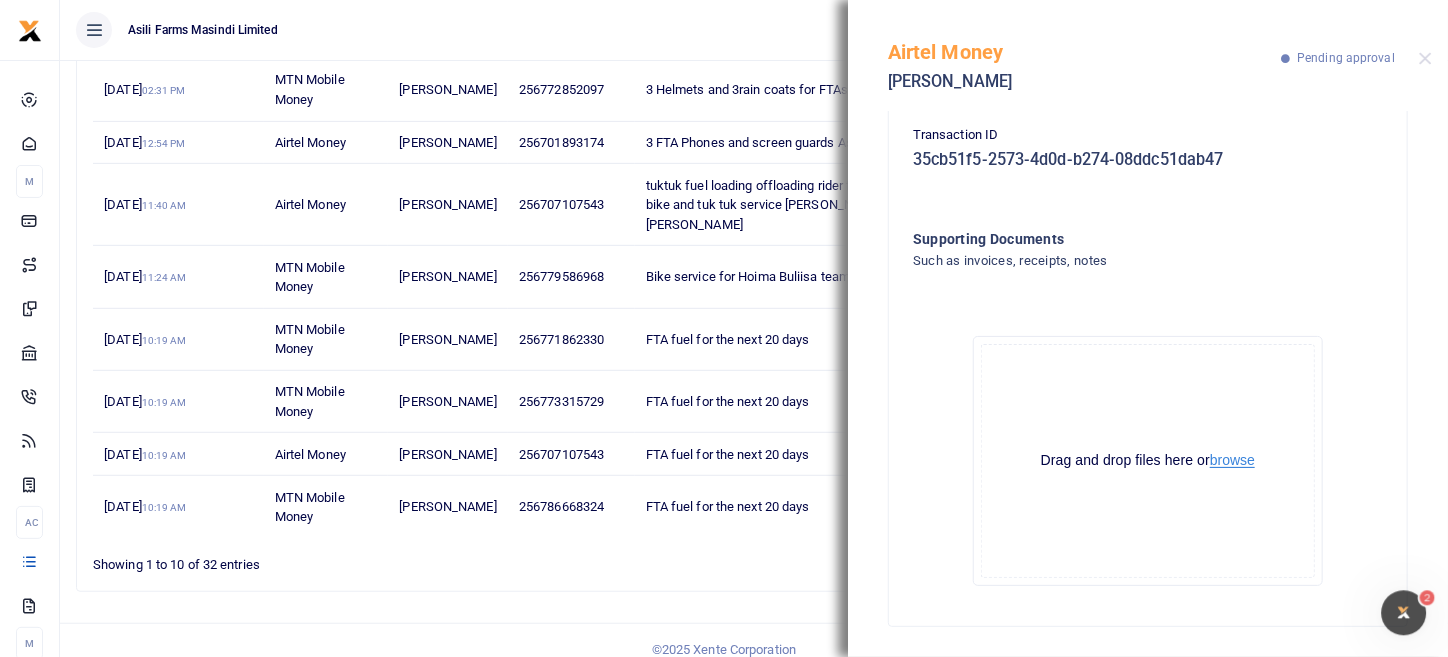 scroll, scrollTop: 0, scrollLeft: 0, axis: both 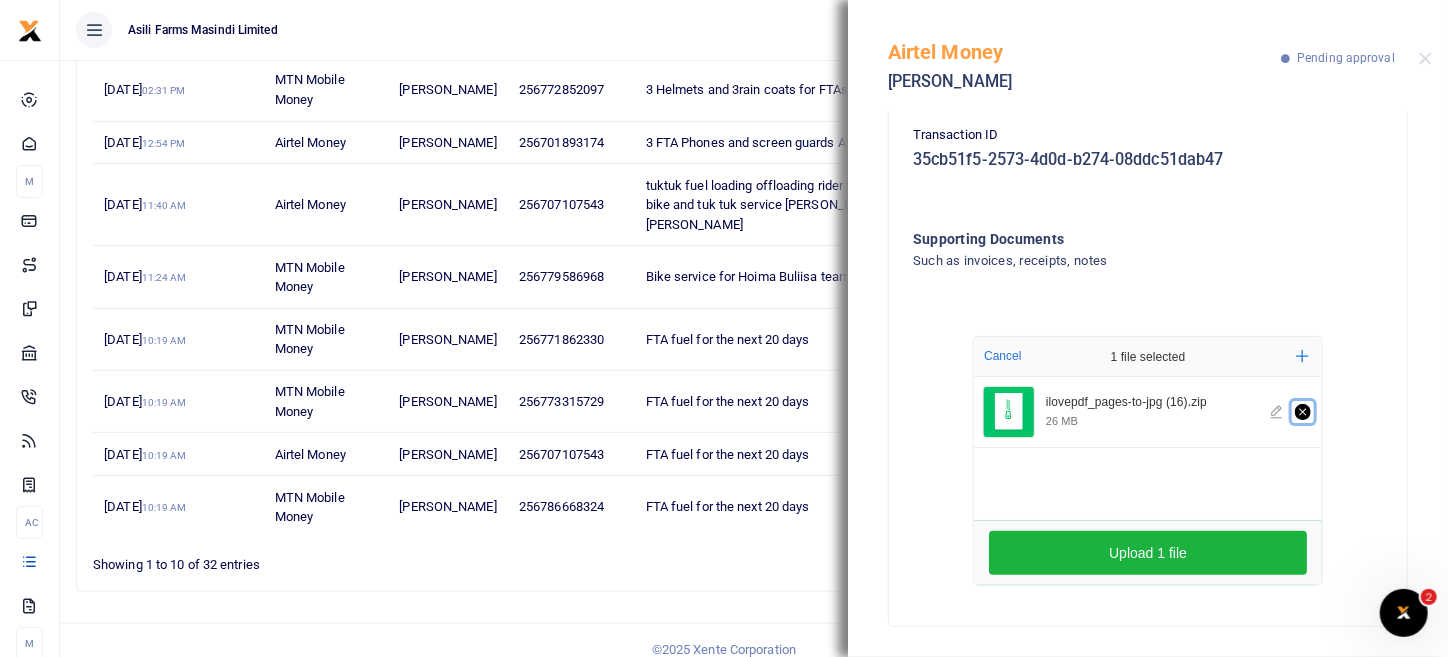 click 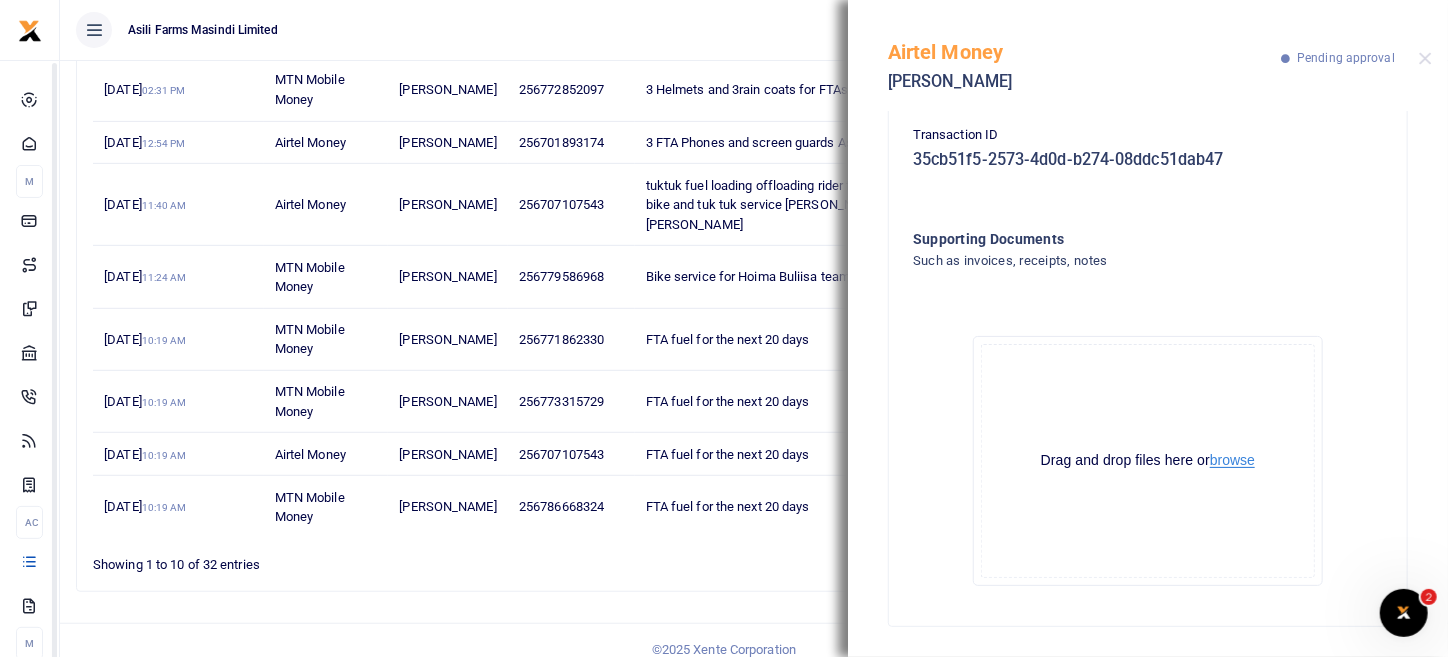 click on "browse" at bounding box center (1232, 460) 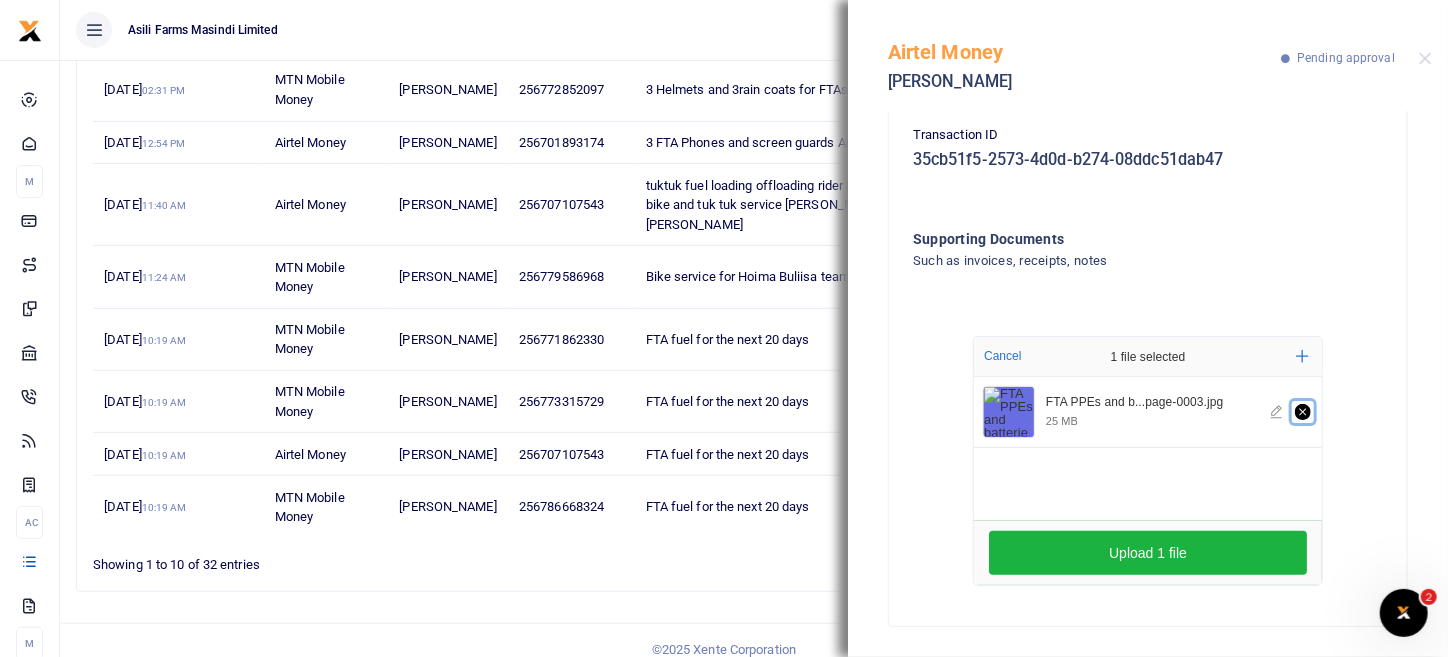 click 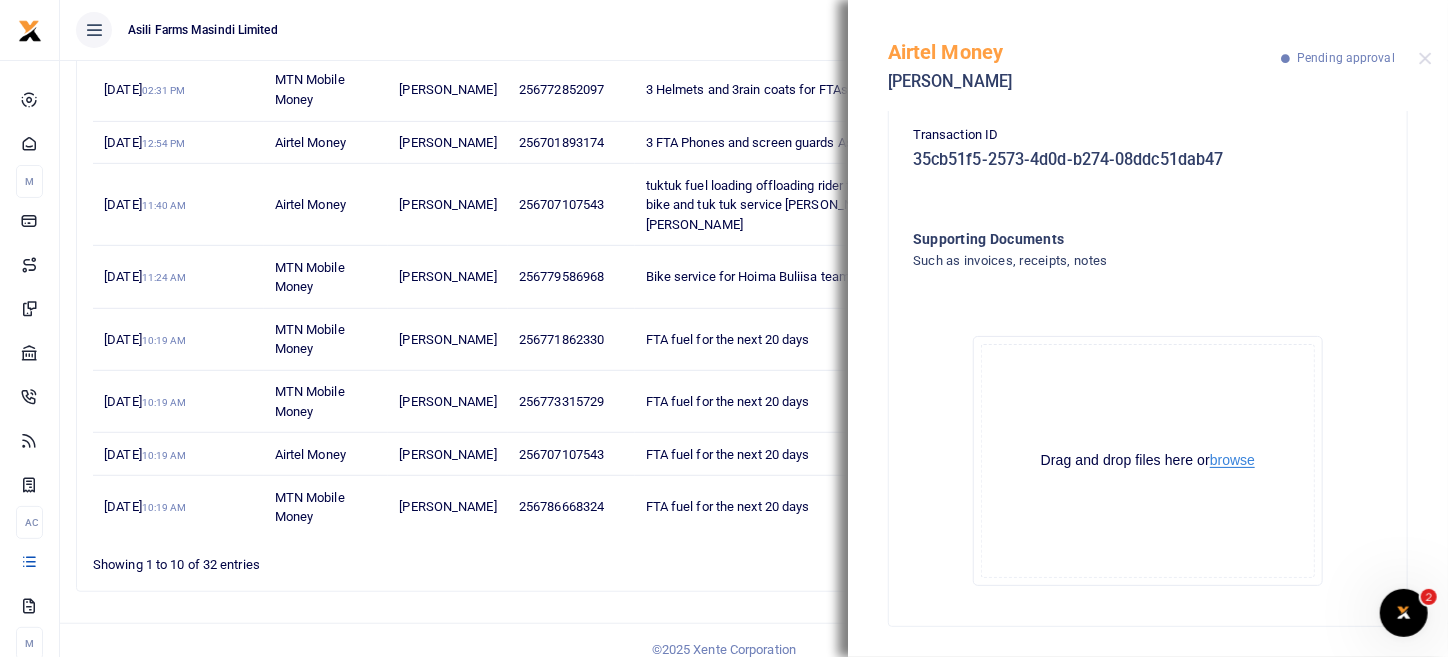 click on "browse" at bounding box center [1232, 460] 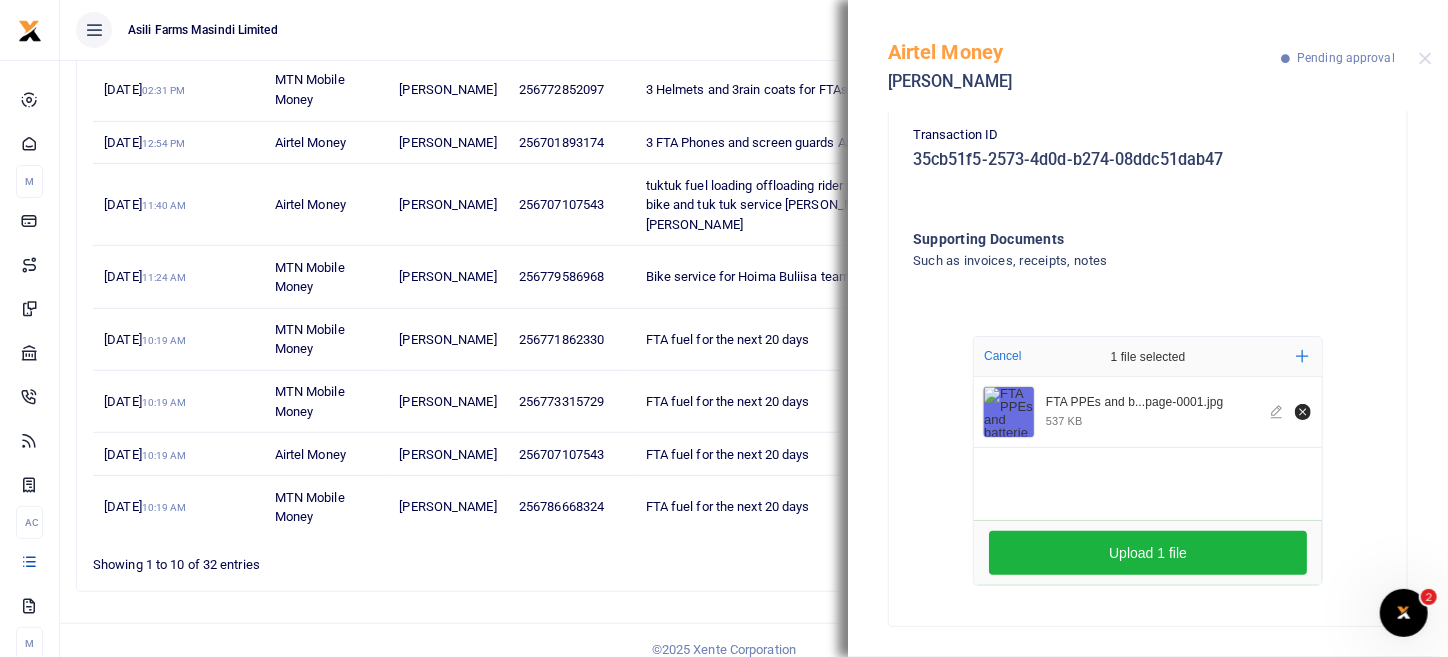 click on "FTA PPEs and b...page-0001.jpg" at bounding box center [1152, 403] 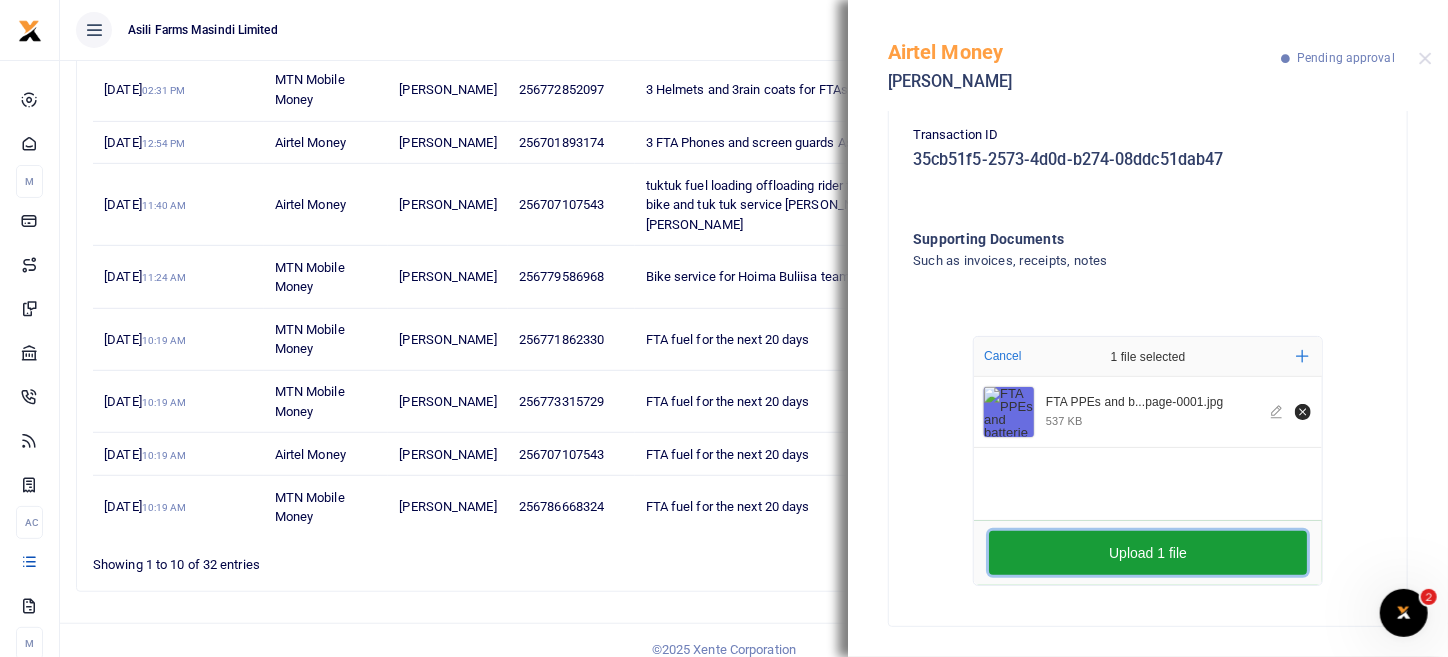 click on "Upload 1 file" at bounding box center (1148, 553) 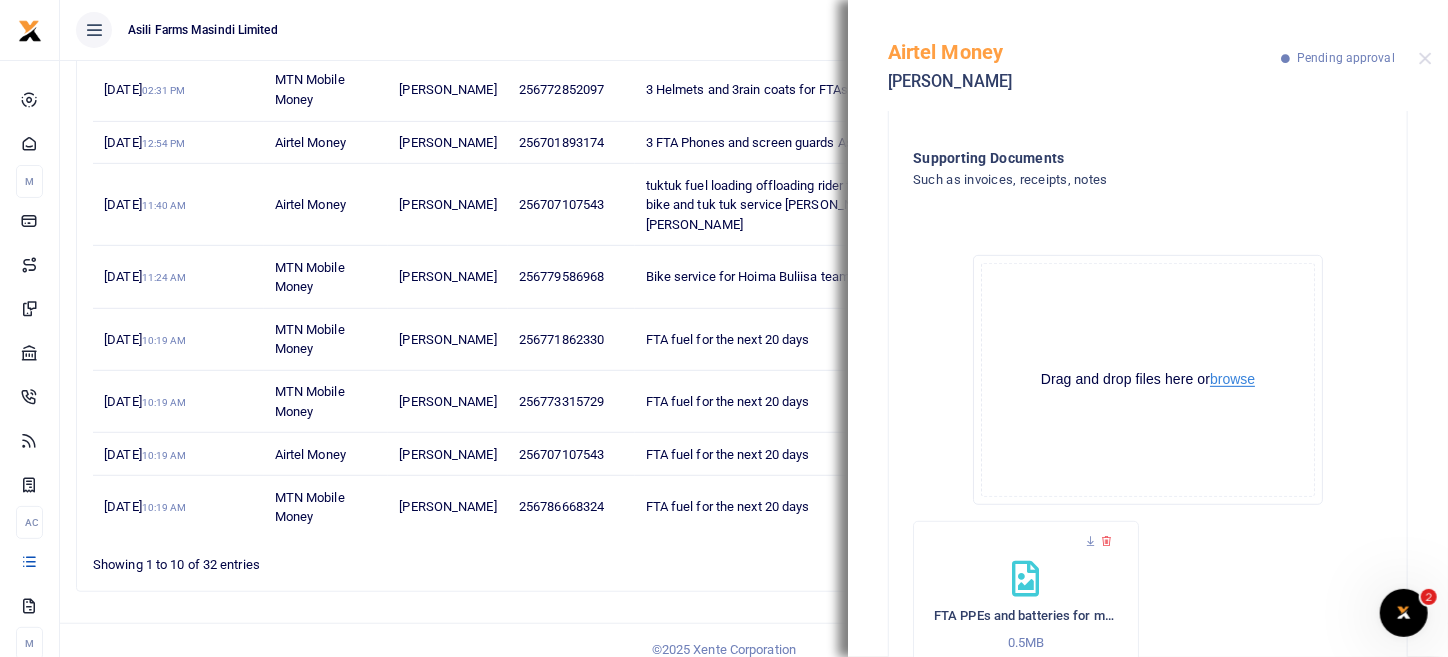 scroll, scrollTop: 518, scrollLeft: 0, axis: vertical 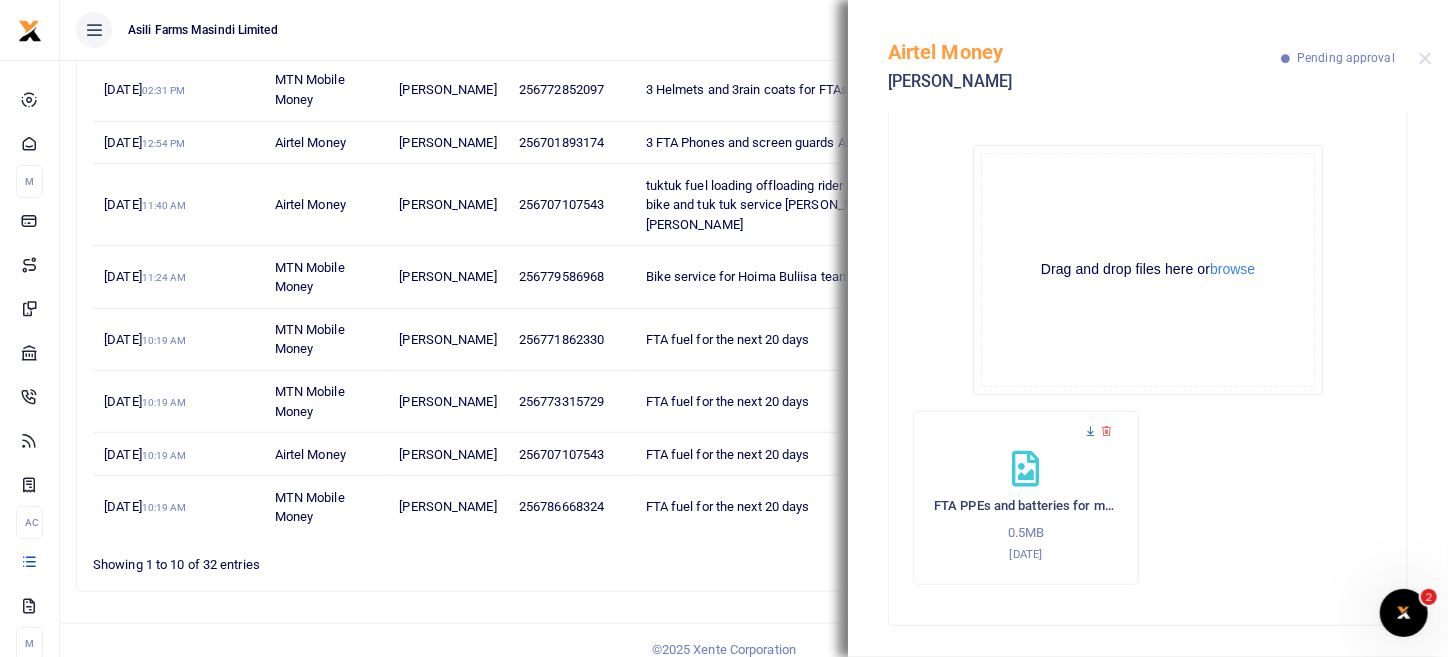 click at bounding box center (1090, 431) 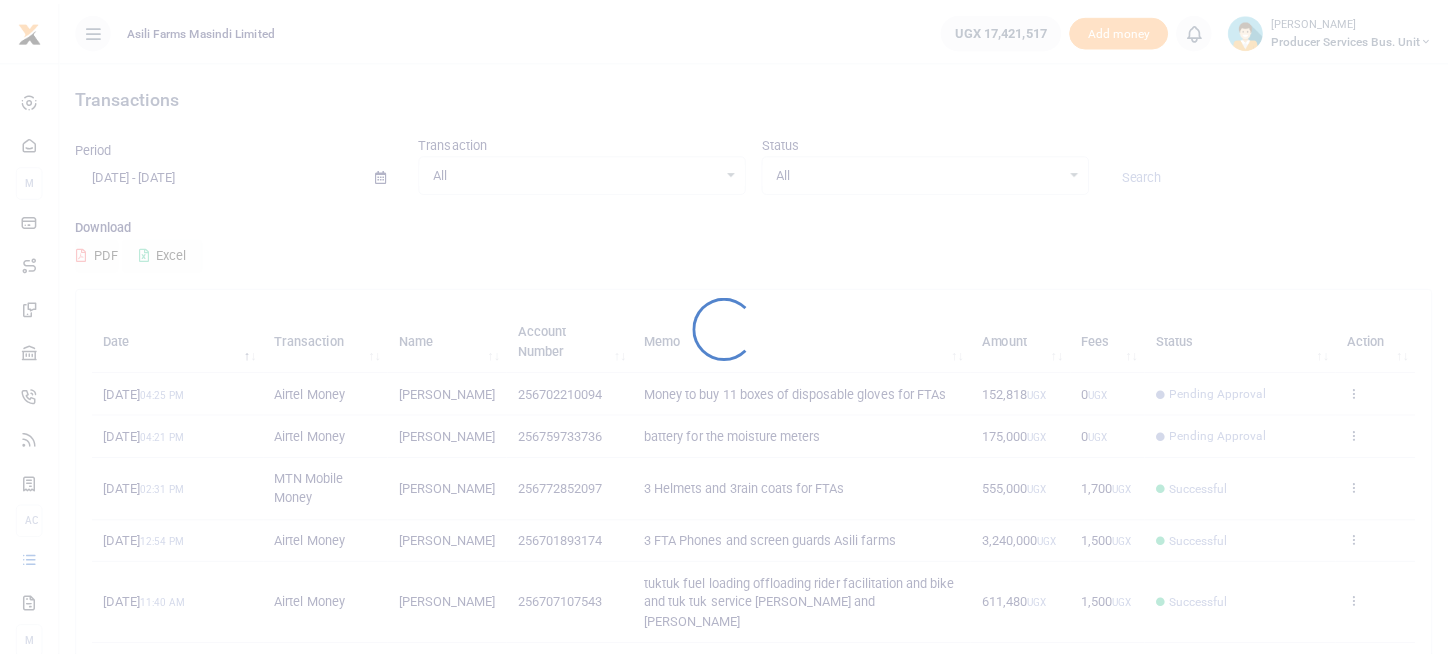 scroll, scrollTop: 0, scrollLeft: 0, axis: both 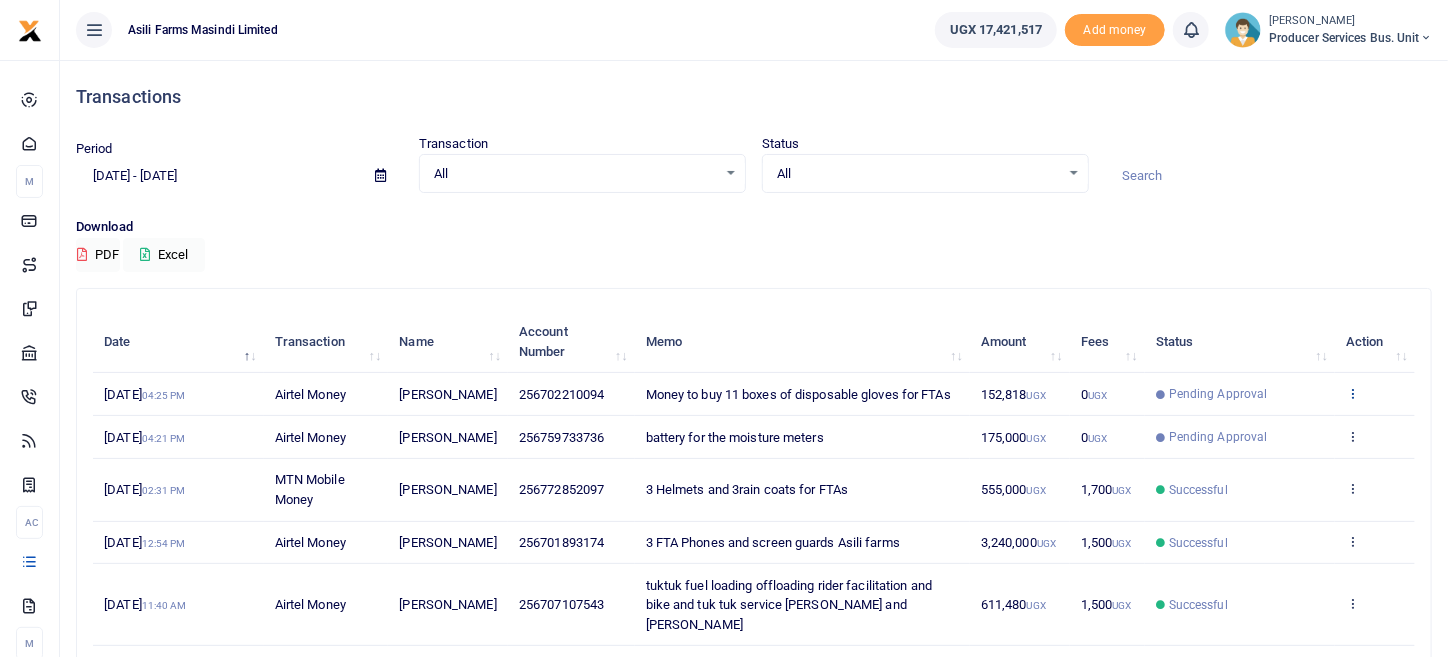 click at bounding box center (1352, 393) 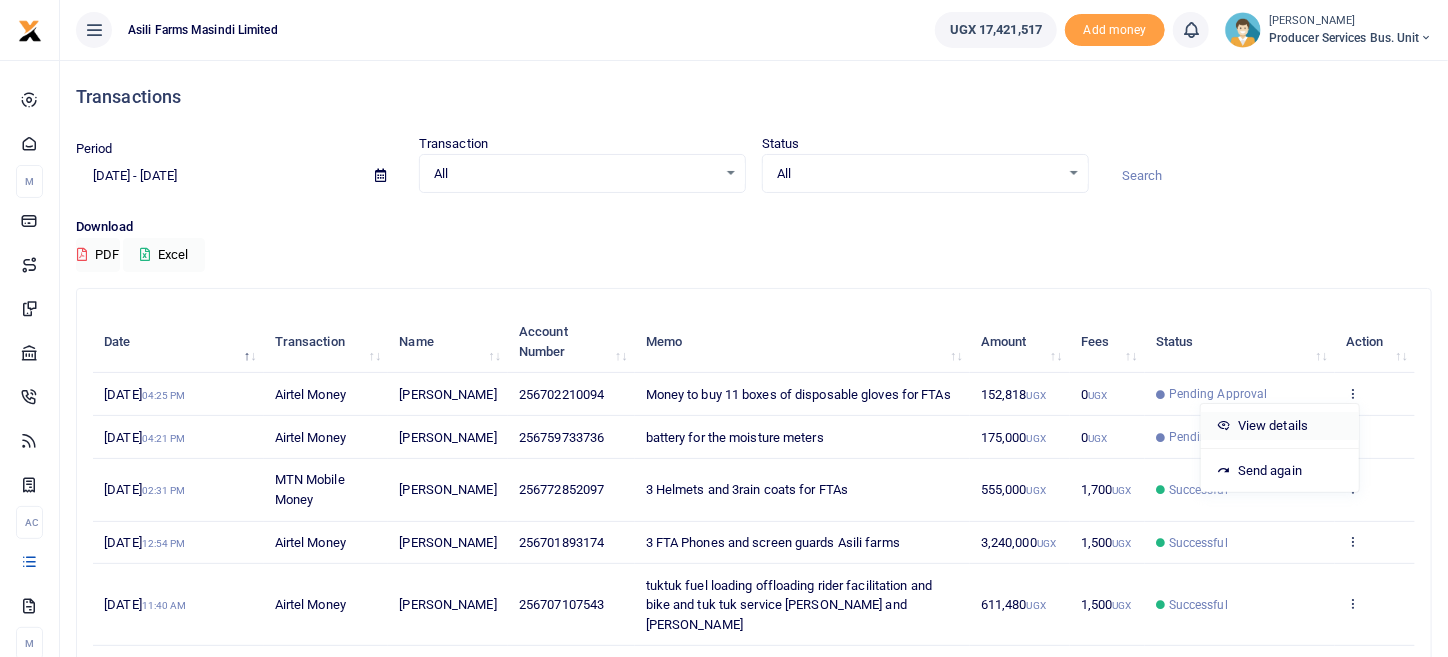 click on "View details" at bounding box center (1280, 426) 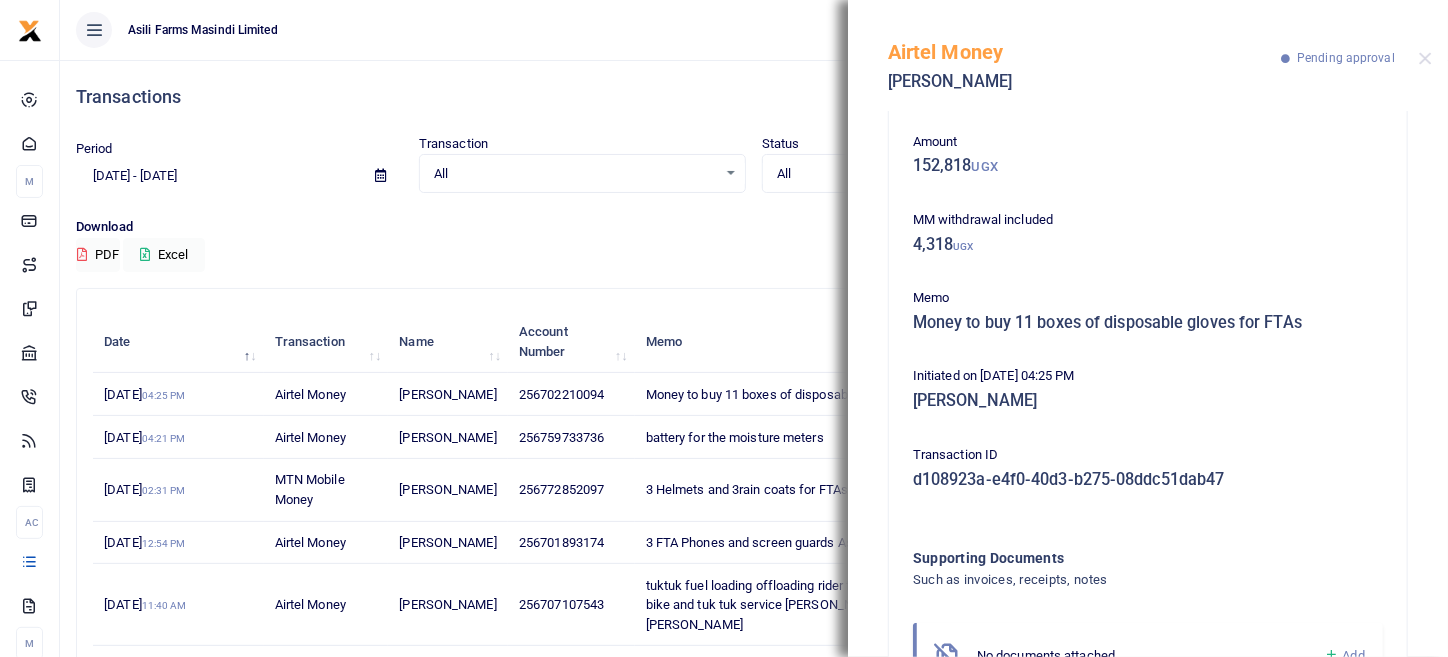 scroll, scrollTop: 180, scrollLeft: 0, axis: vertical 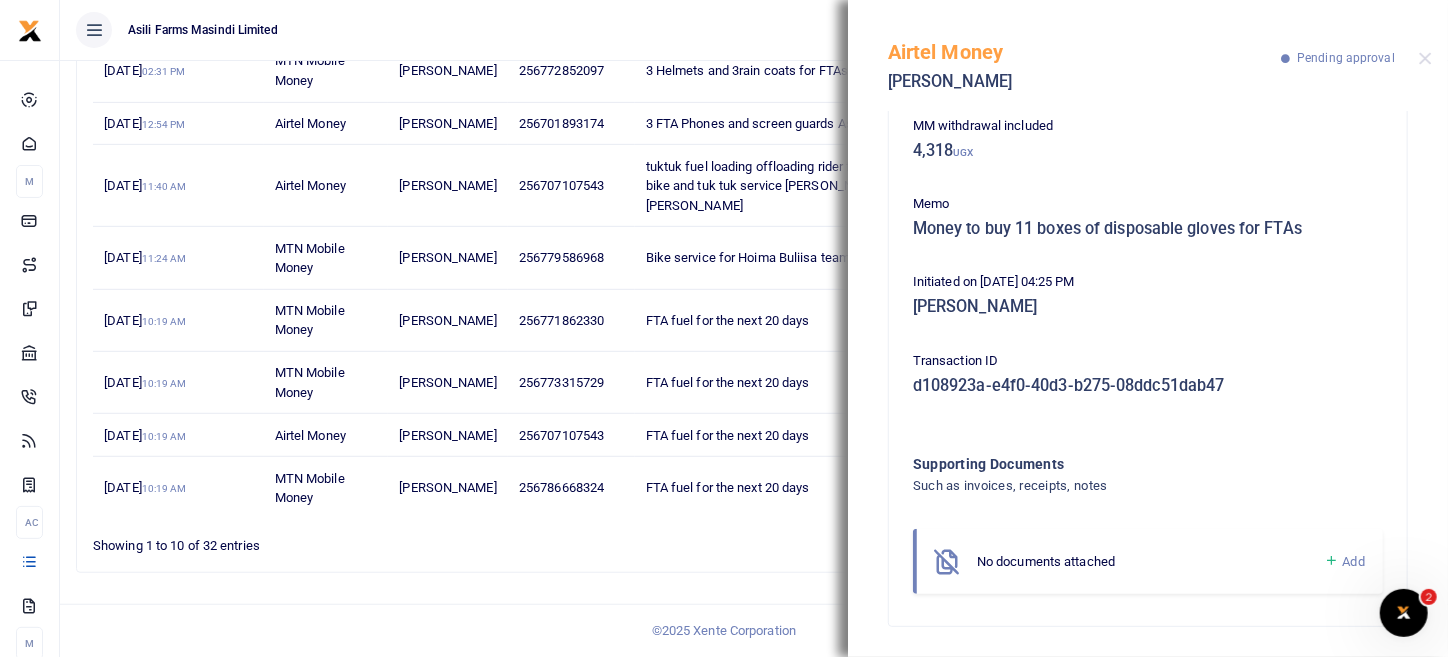 click at bounding box center (1331, 561) 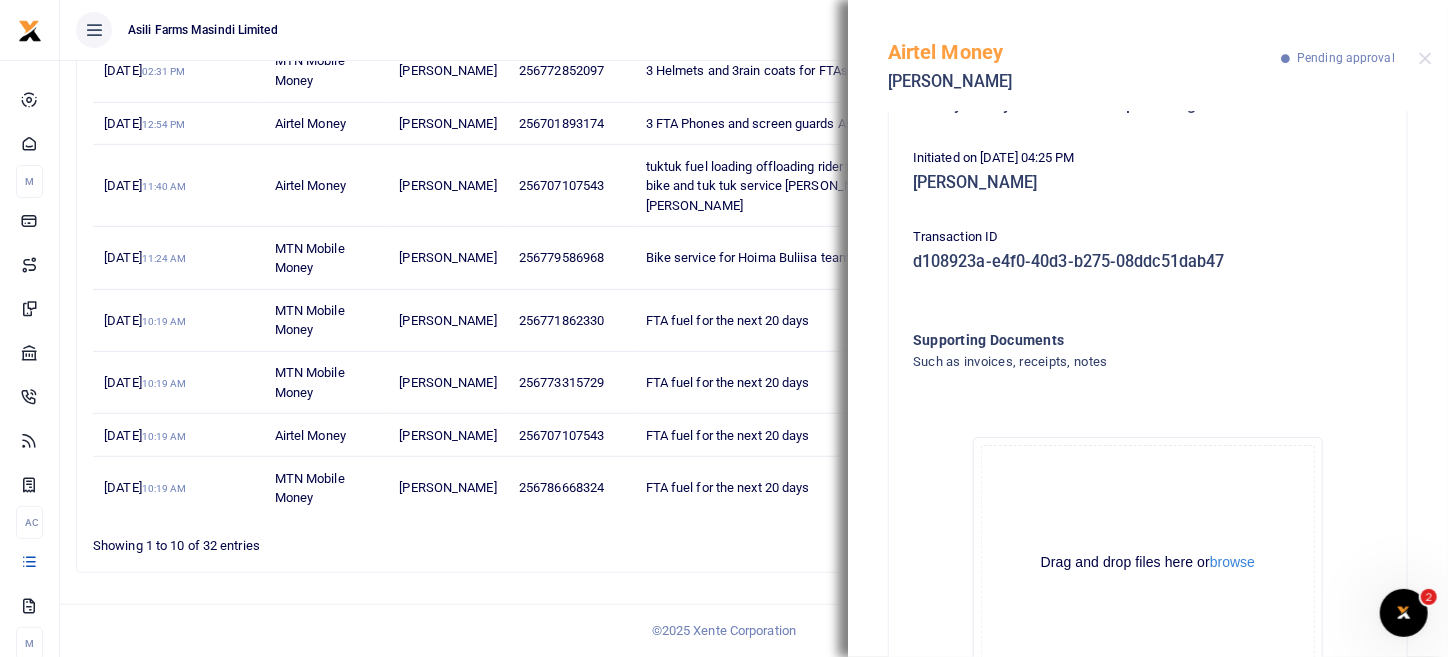 scroll, scrollTop: 406, scrollLeft: 0, axis: vertical 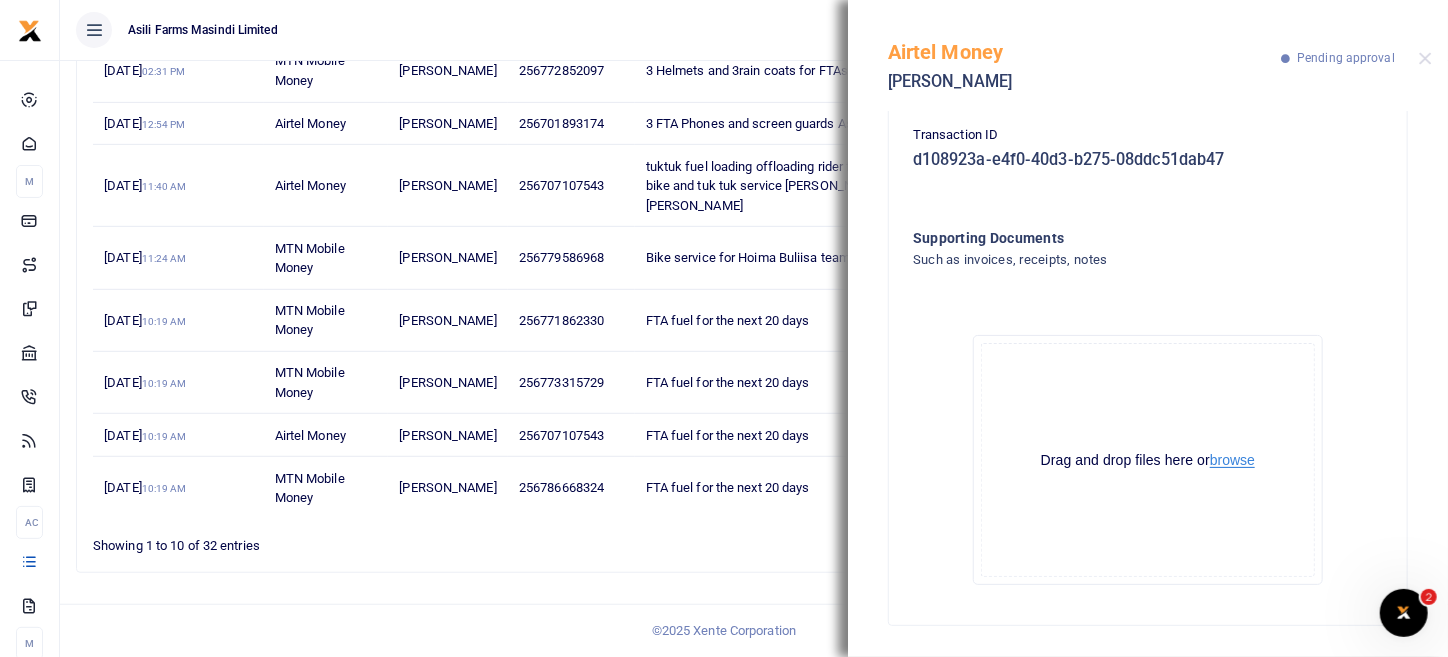 click on "browse" at bounding box center [1232, 460] 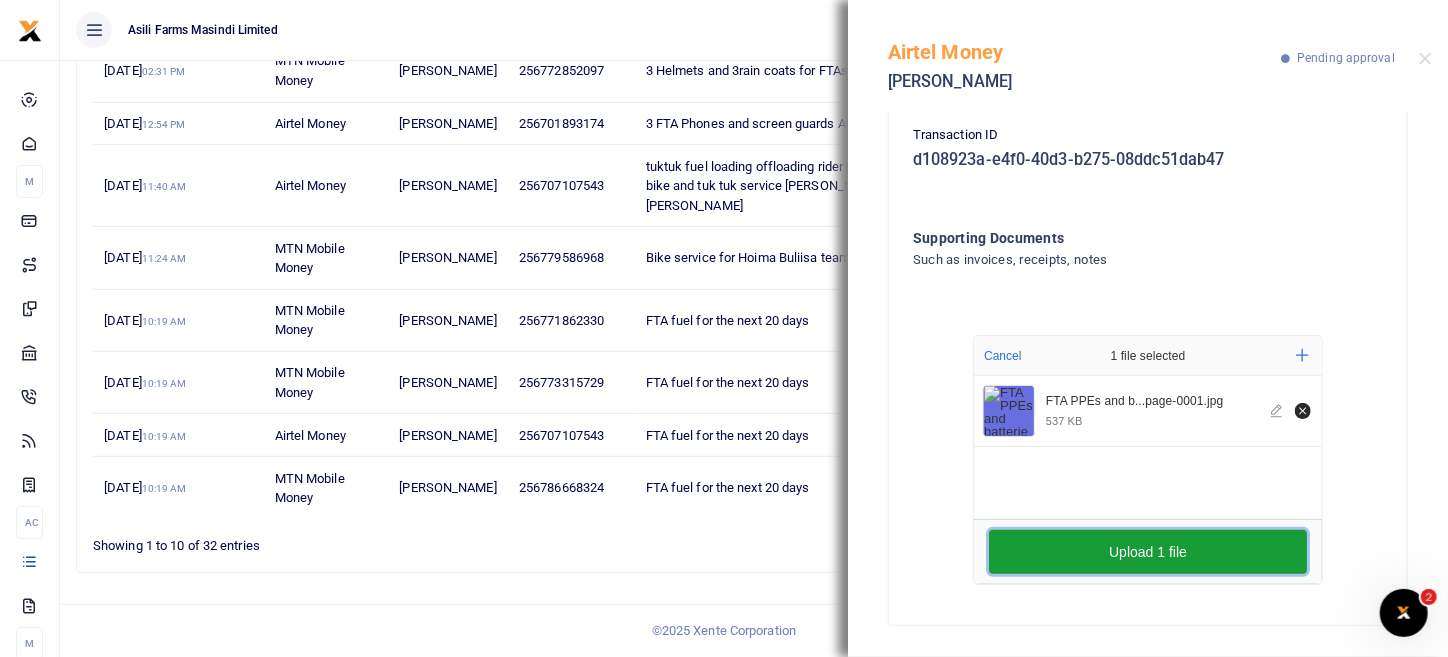 click on "Upload 1 file" at bounding box center [1148, 552] 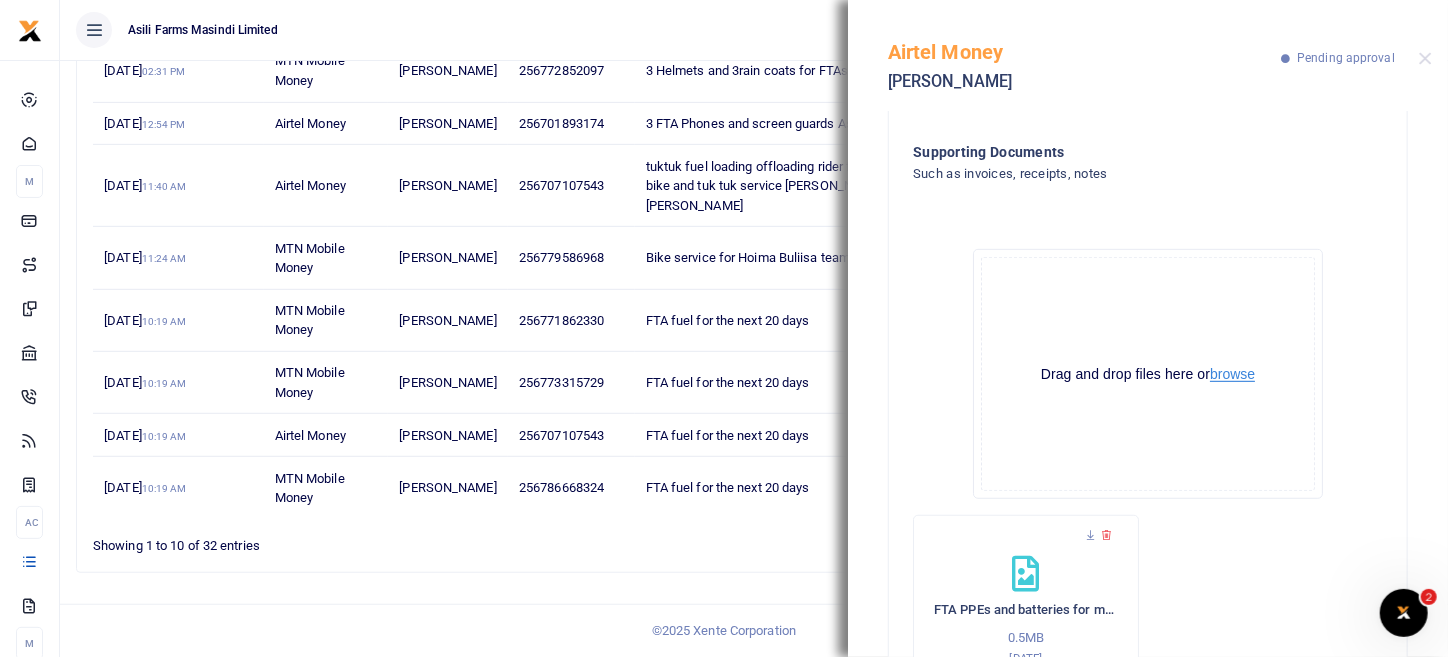 scroll, scrollTop: 595, scrollLeft: 0, axis: vertical 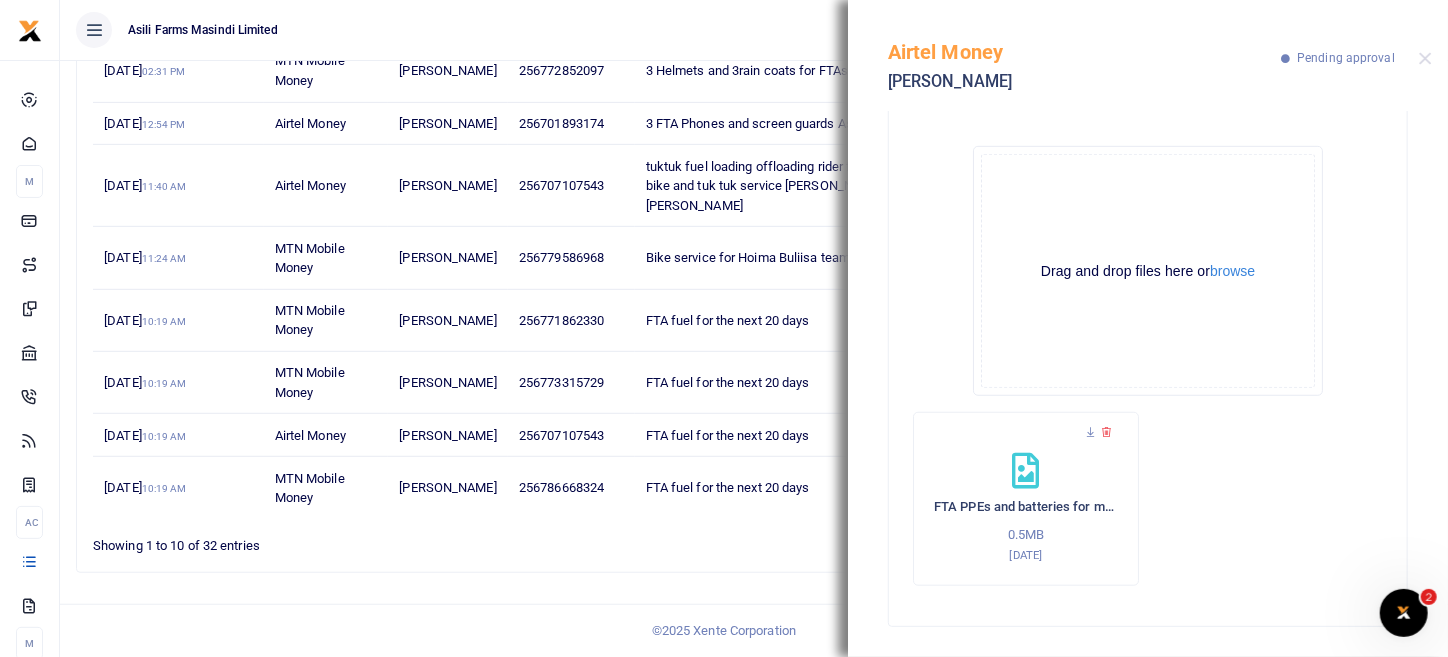 click at bounding box center [1025, 471] 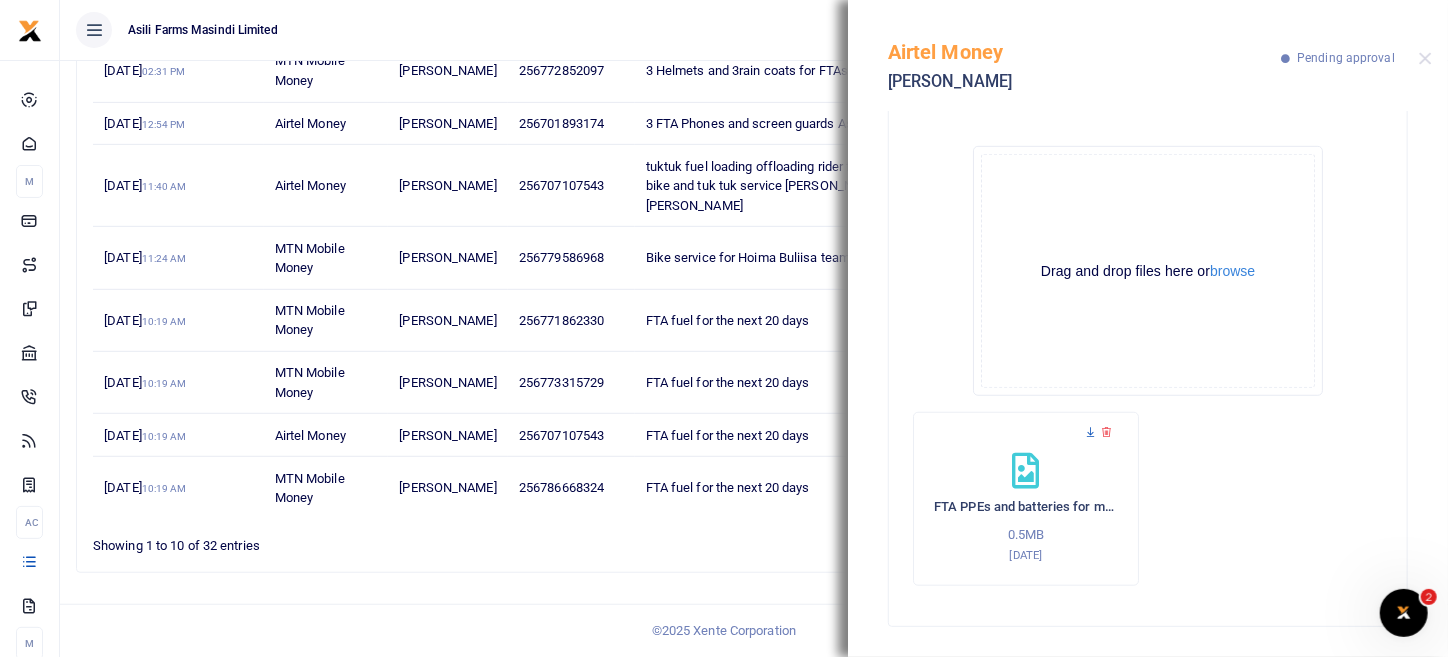 click at bounding box center (1090, 432) 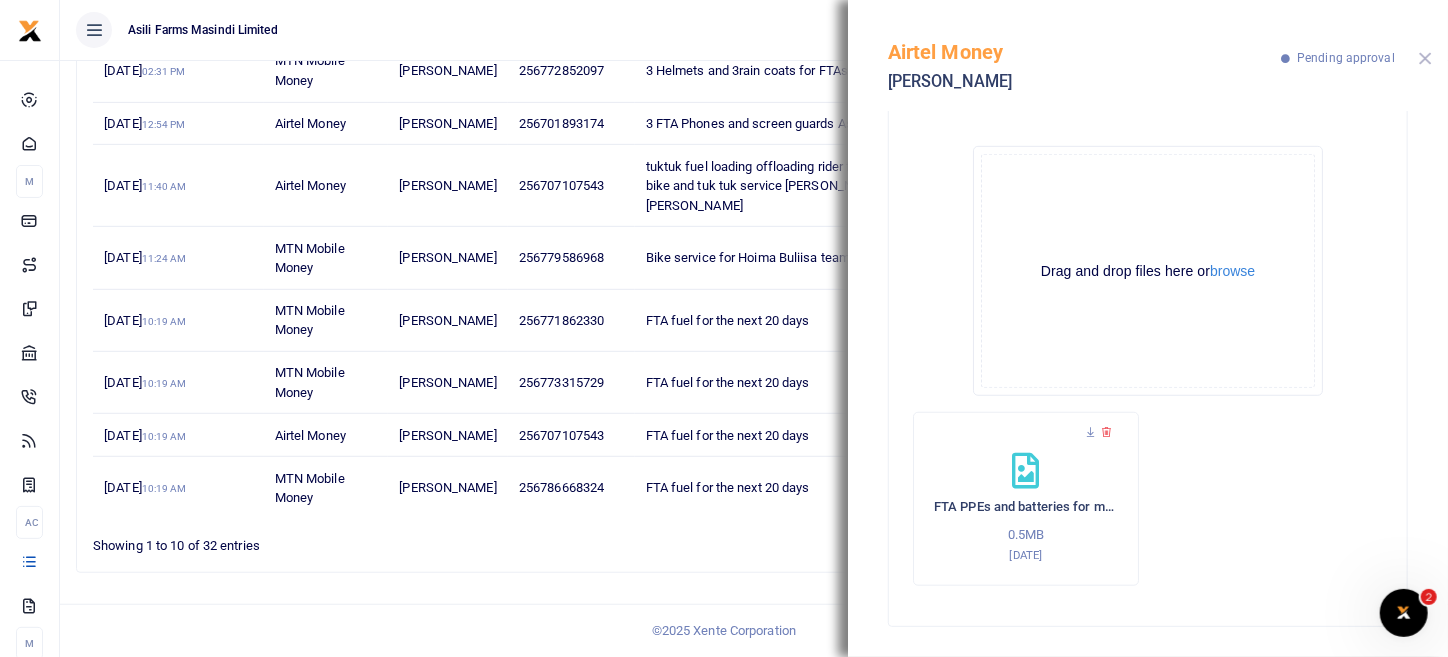 click at bounding box center (1425, 58) 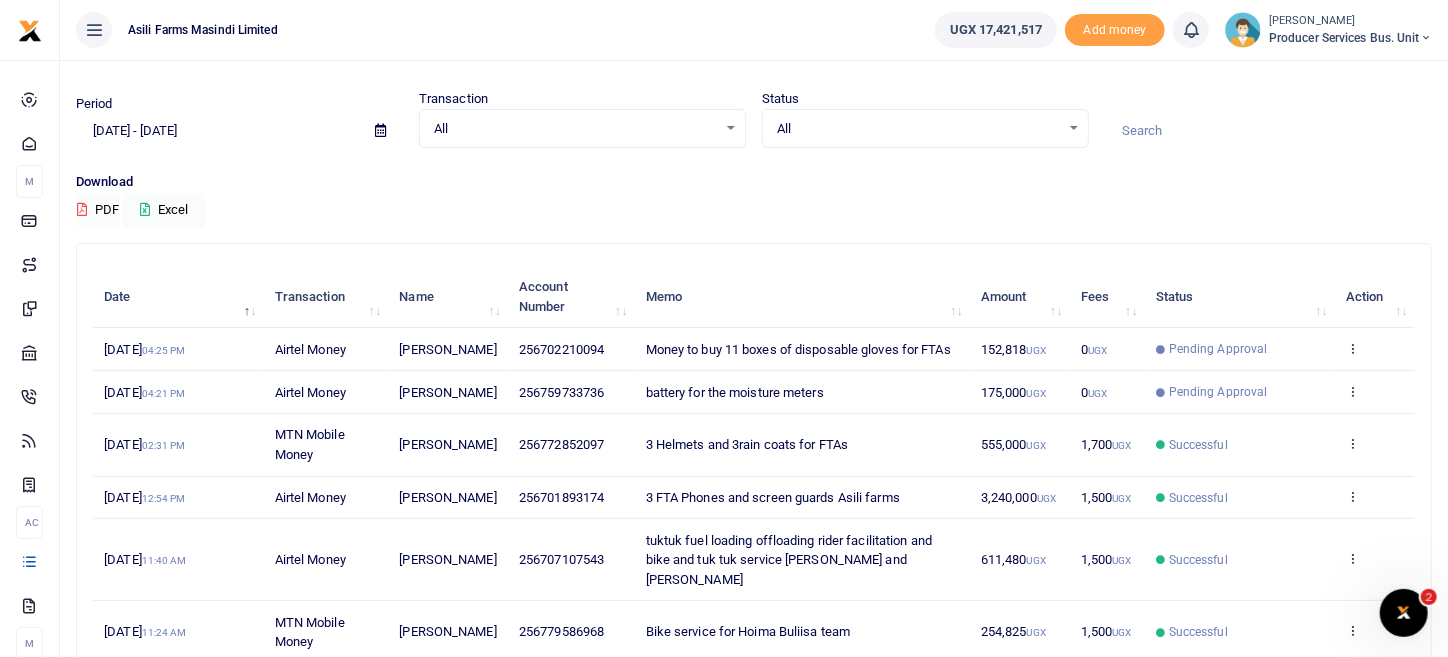 scroll, scrollTop: 33, scrollLeft: 0, axis: vertical 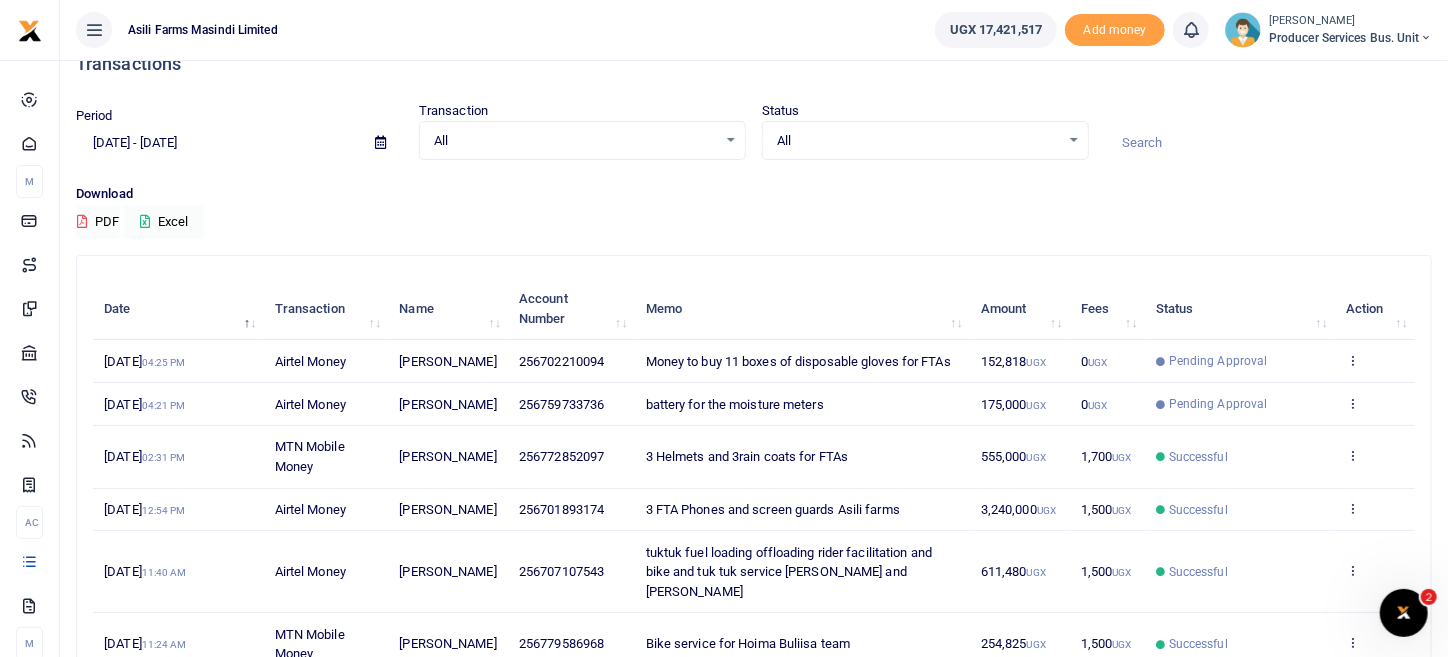 click on "View details
Send again" at bounding box center [1375, 361] 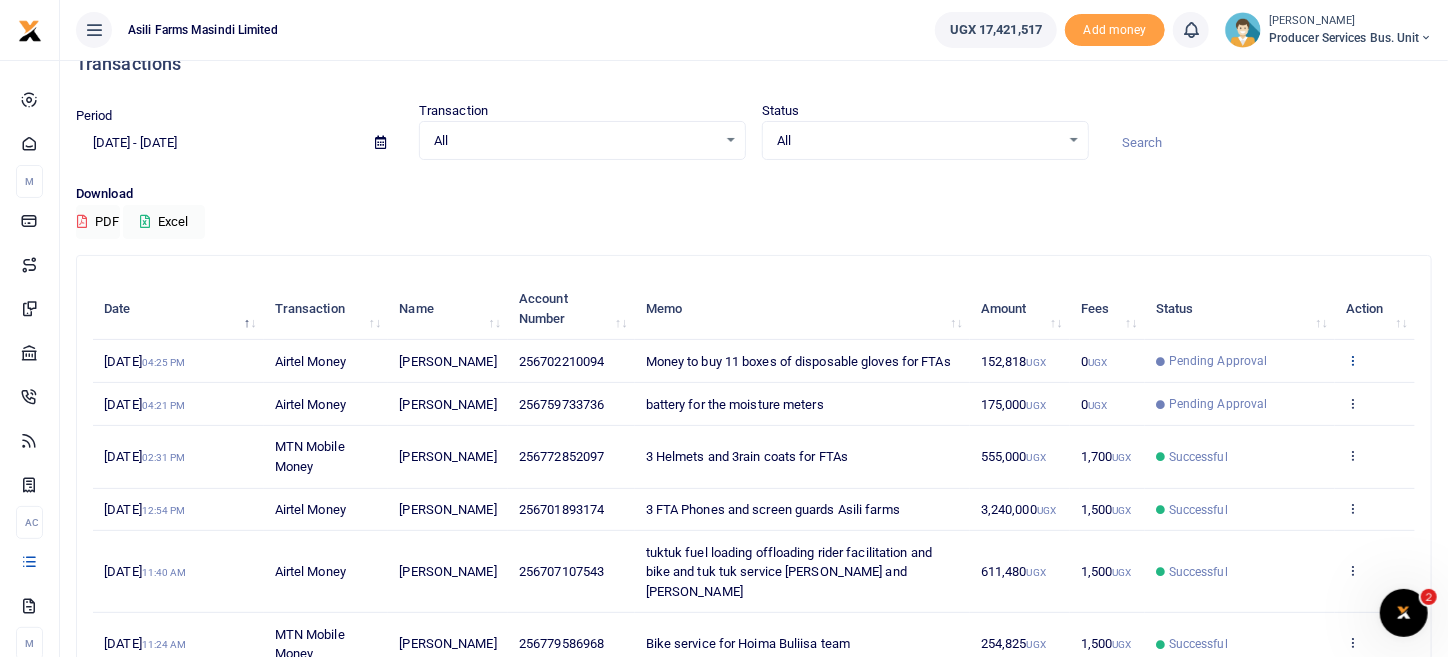 click at bounding box center (1352, 360) 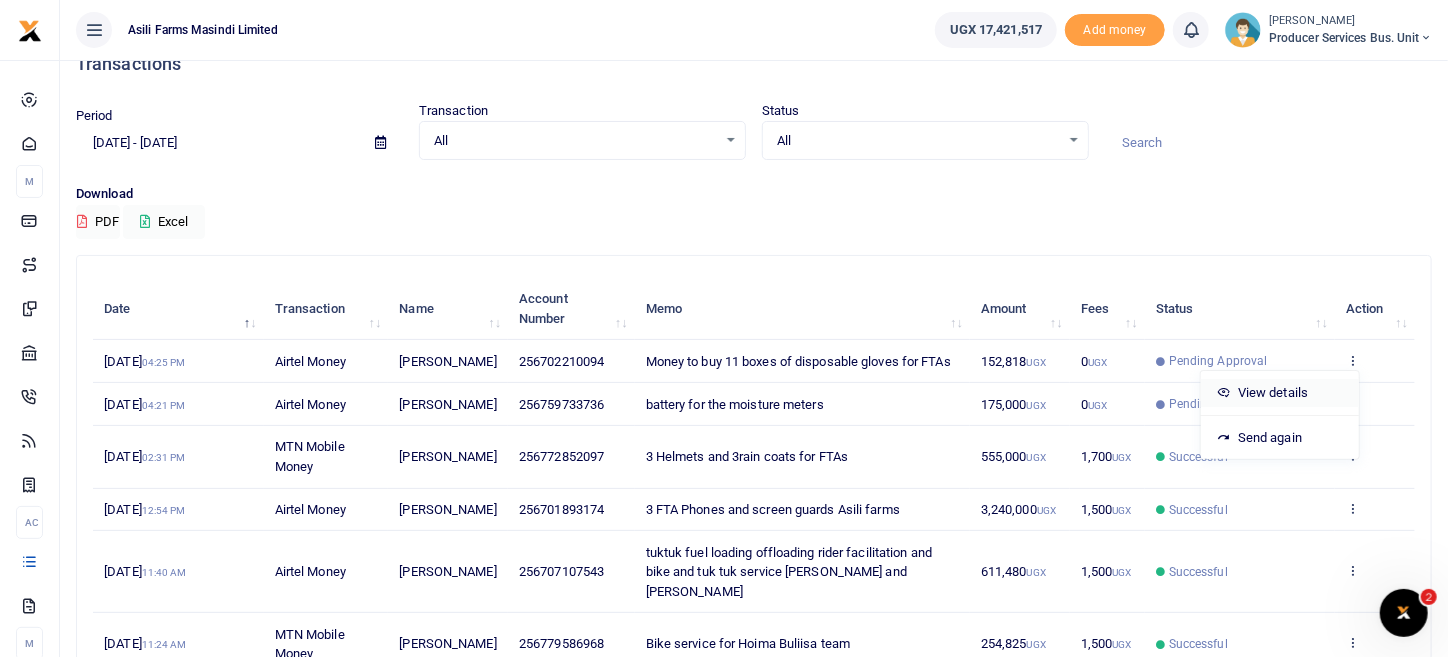 click on "View details" at bounding box center [1280, 393] 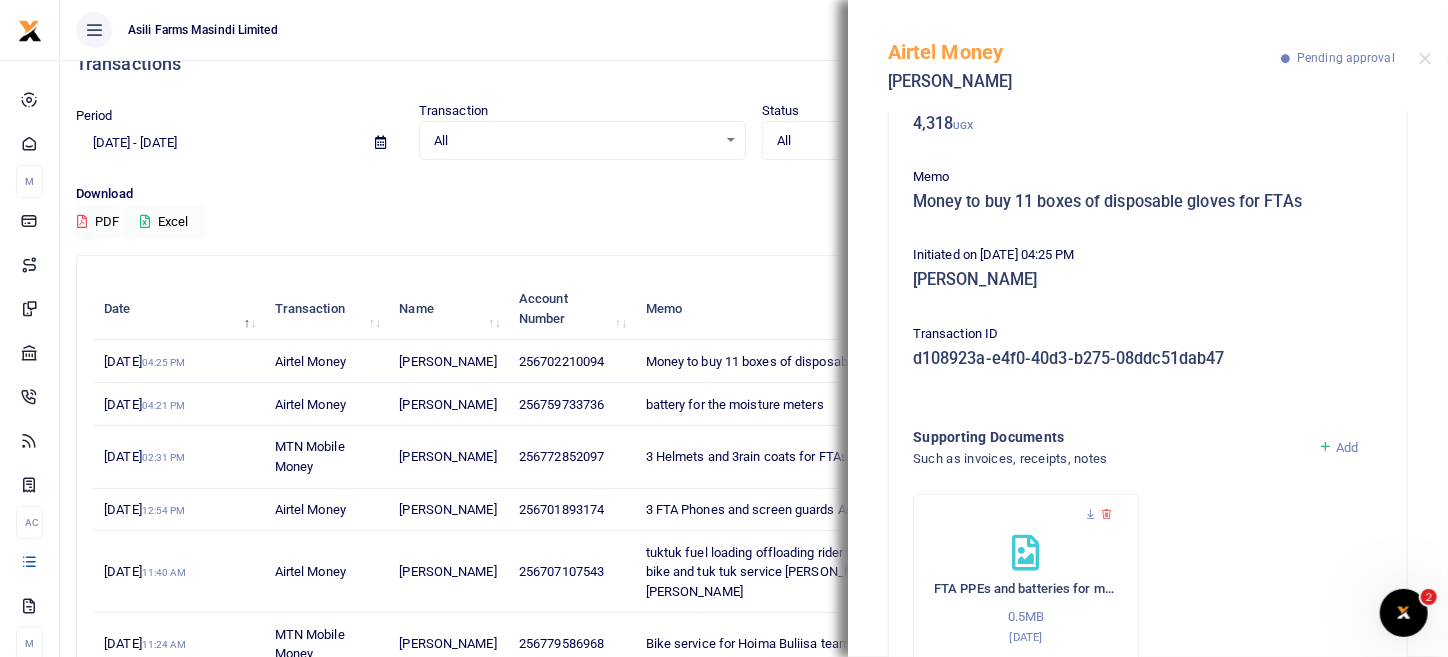 scroll, scrollTop: 265, scrollLeft: 0, axis: vertical 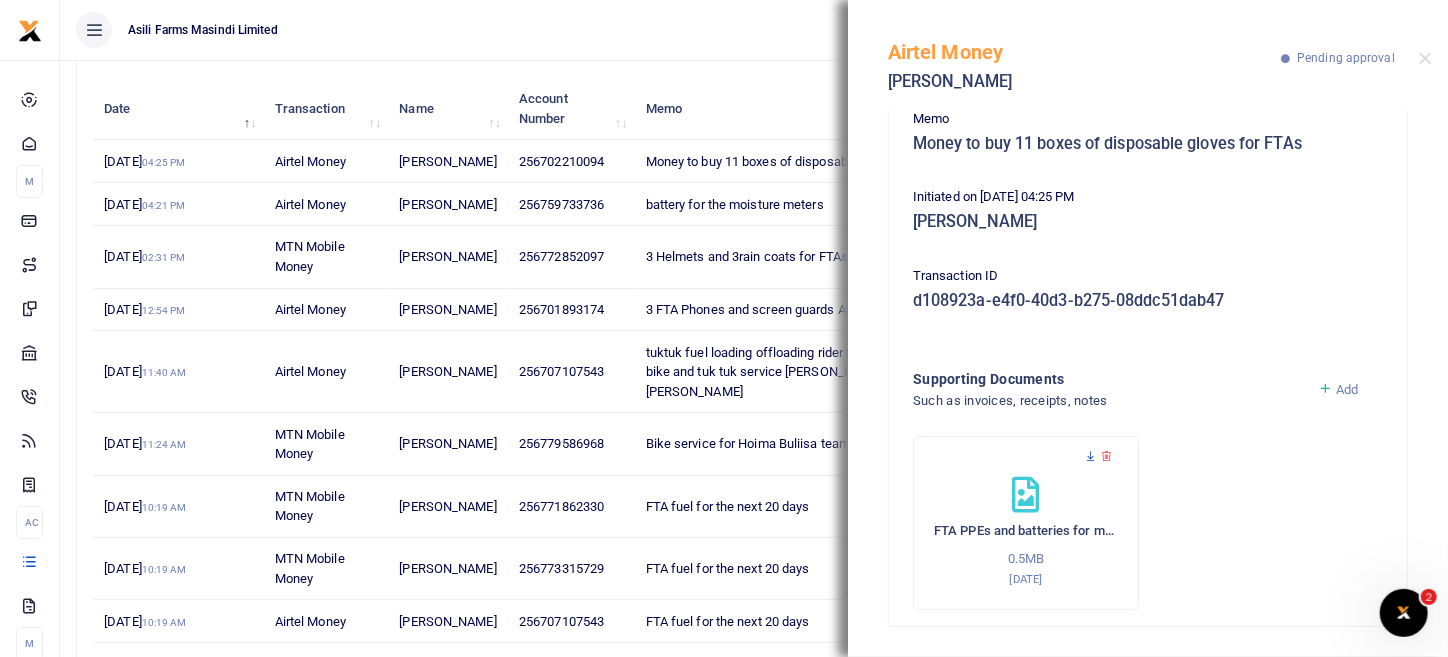 click at bounding box center [1090, 456] 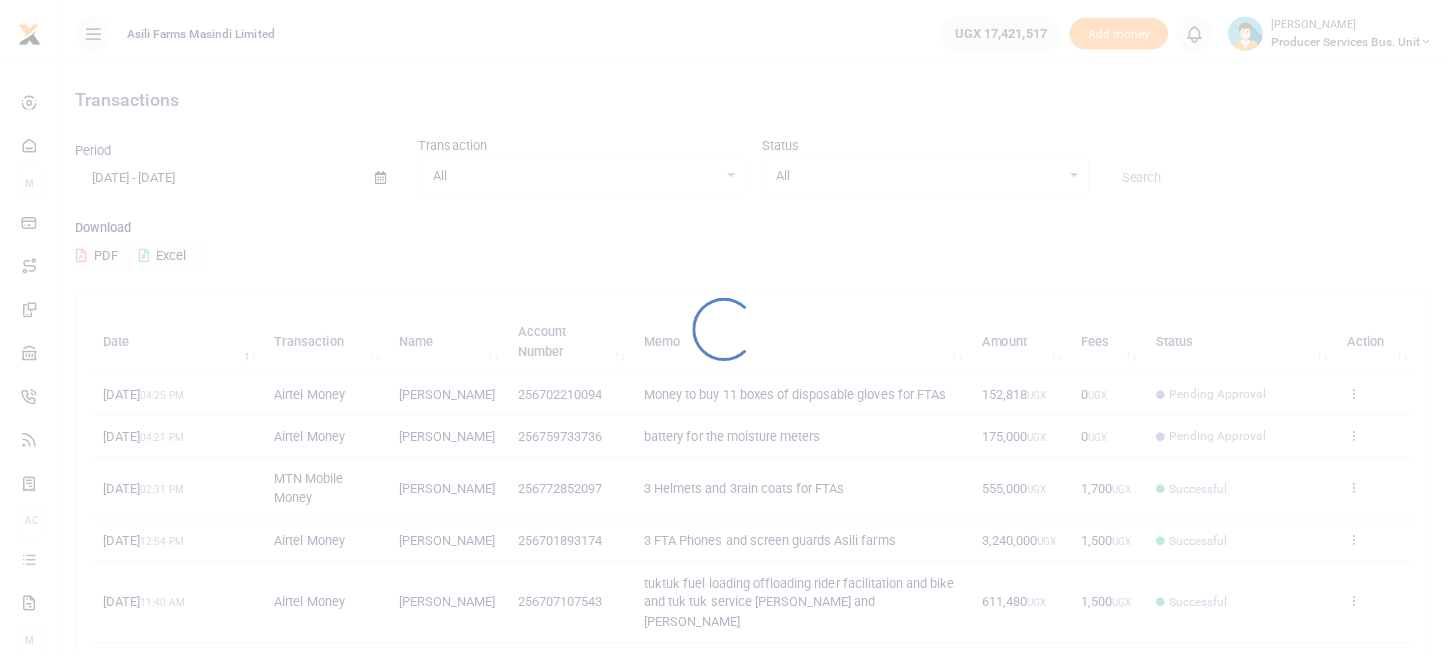 scroll, scrollTop: 0, scrollLeft: 0, axis: both 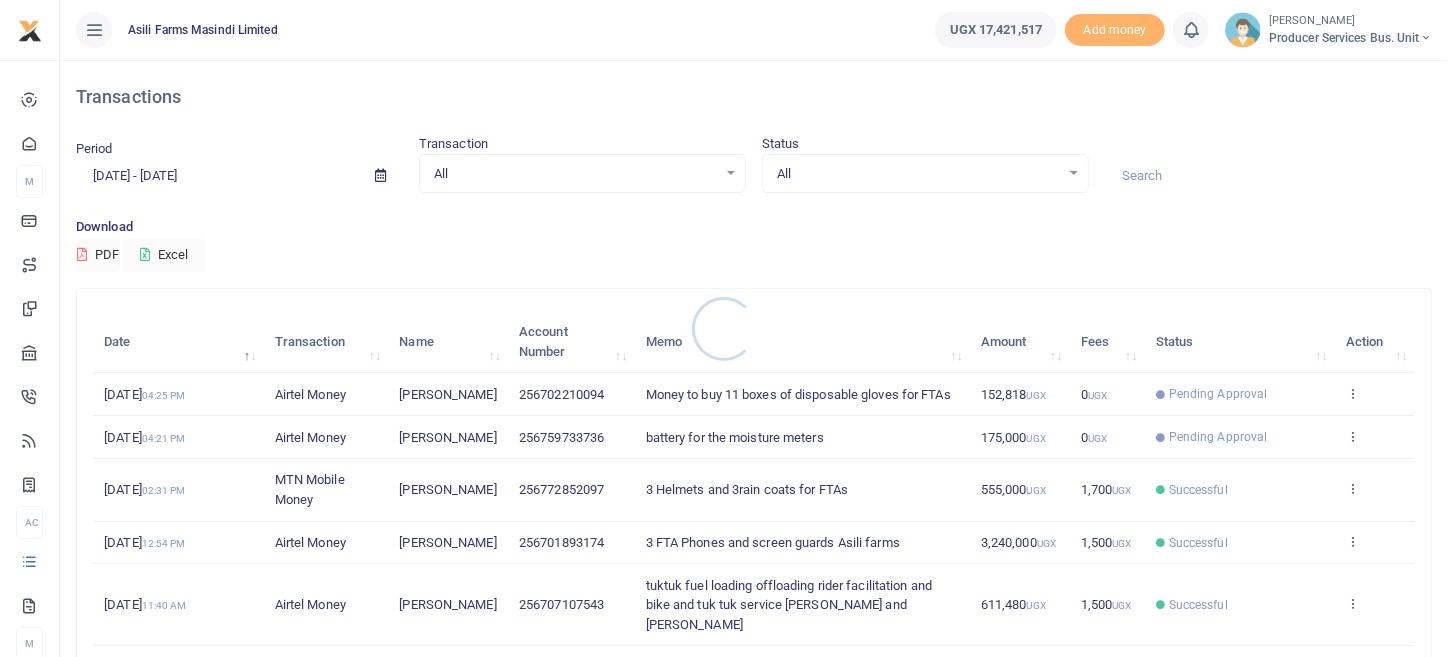 click at bounding box center [724, 328] 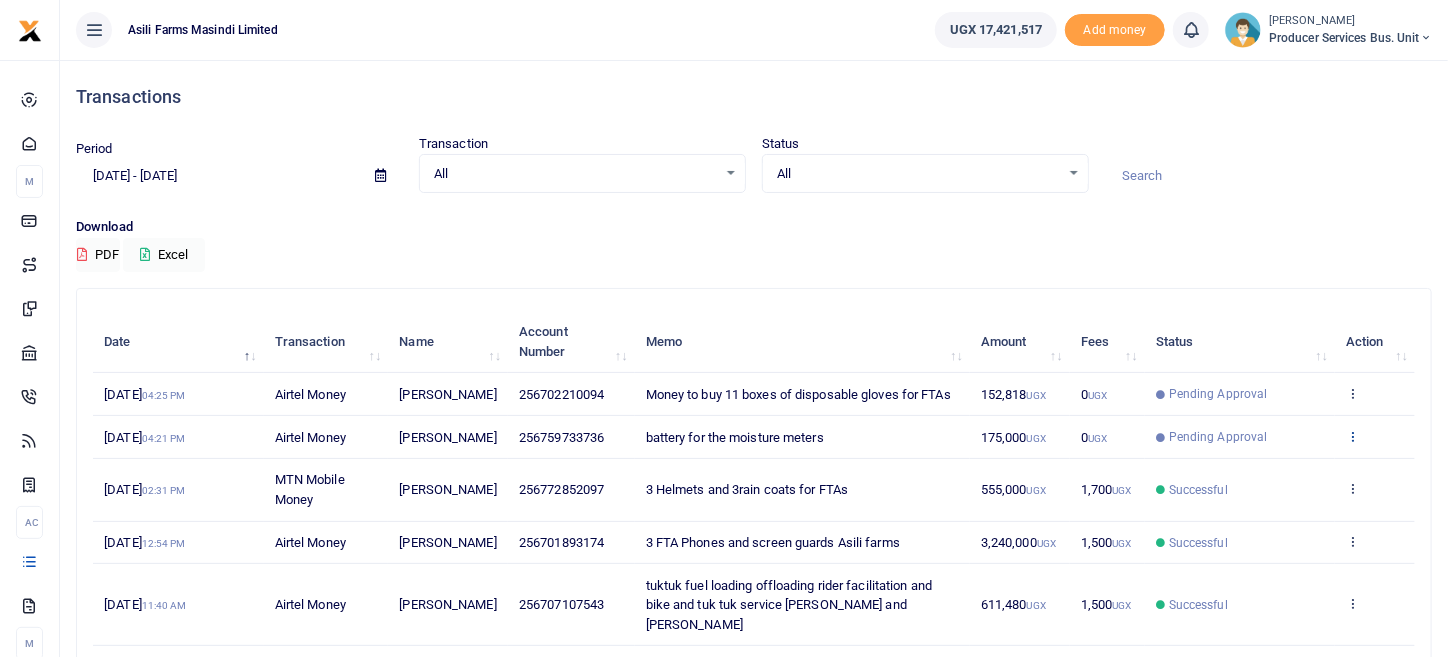 click at bounding box center (1352, 436) 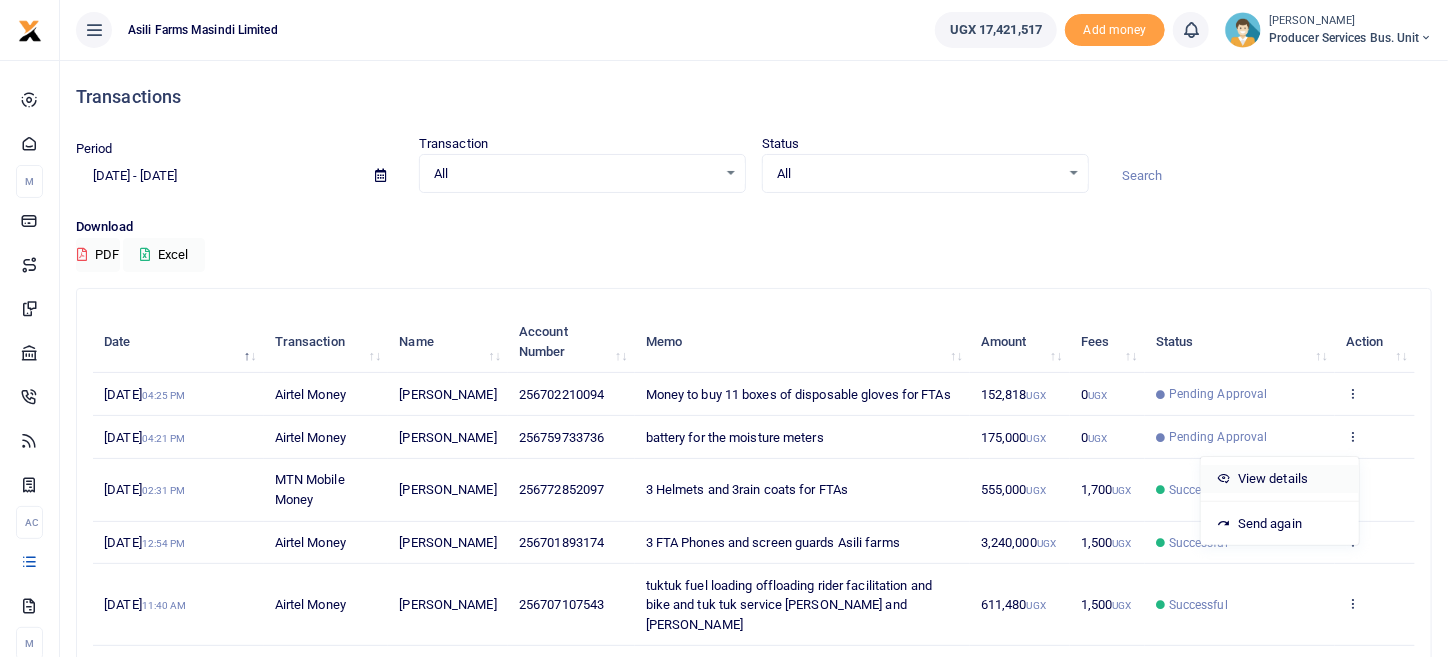 click on "View details" at bounding box center (1280, 479) 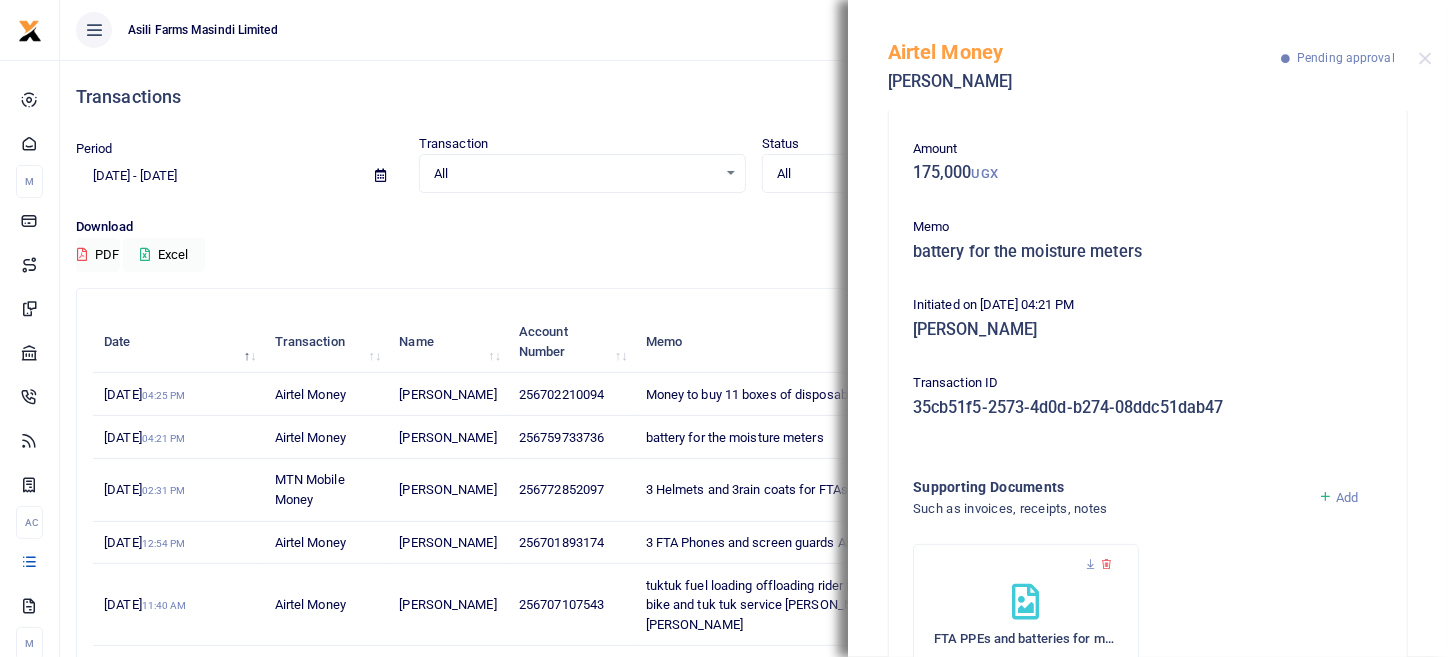 scroll, scrollTop: 187, scrollLeft: 0, axis: vertical 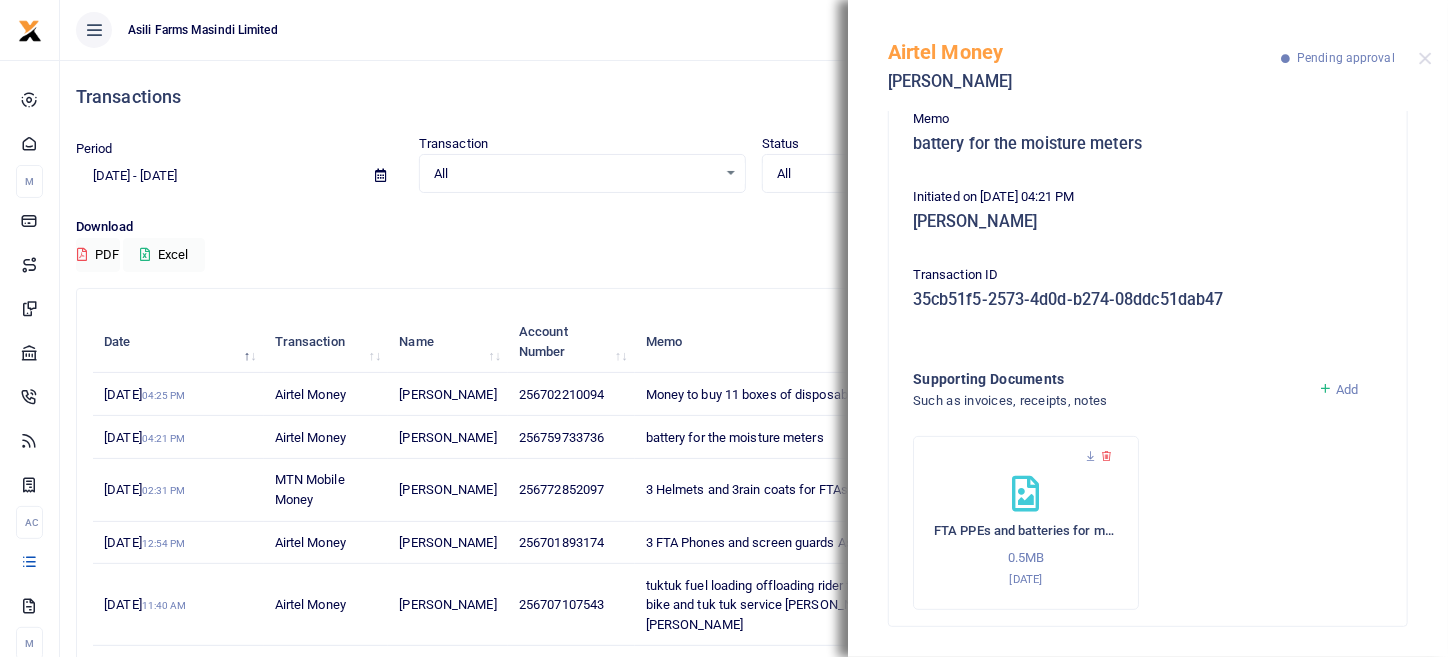 click at bounding box center [1025, 494] 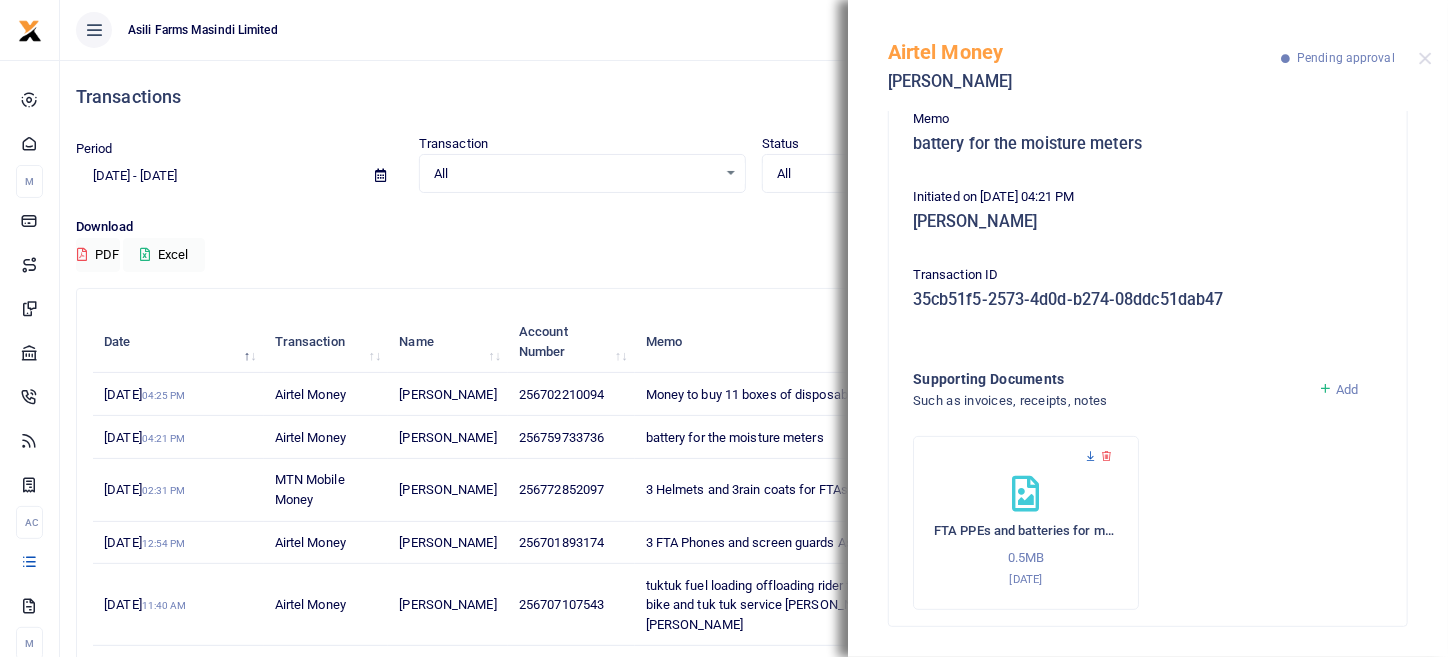 click at bounding box center [1090, 456] 